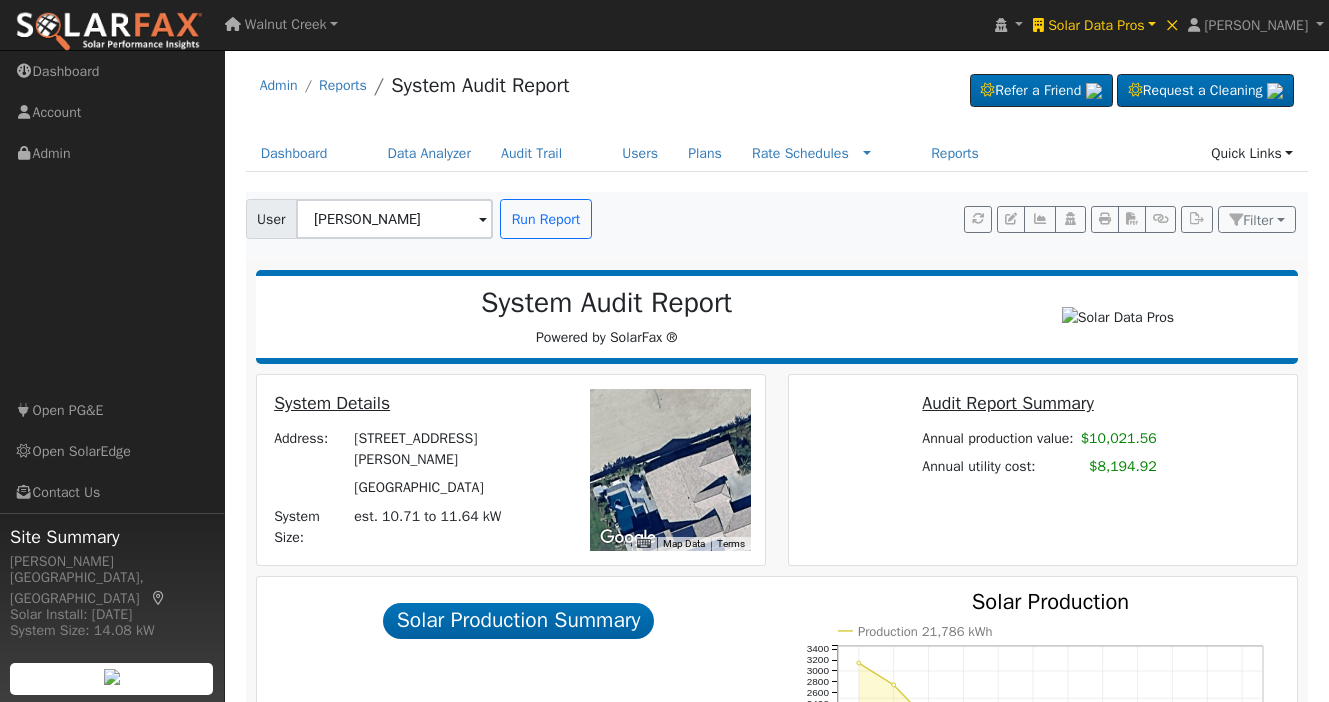 scroll, scrollTop: 0, scrollLeft: 0, axis: both 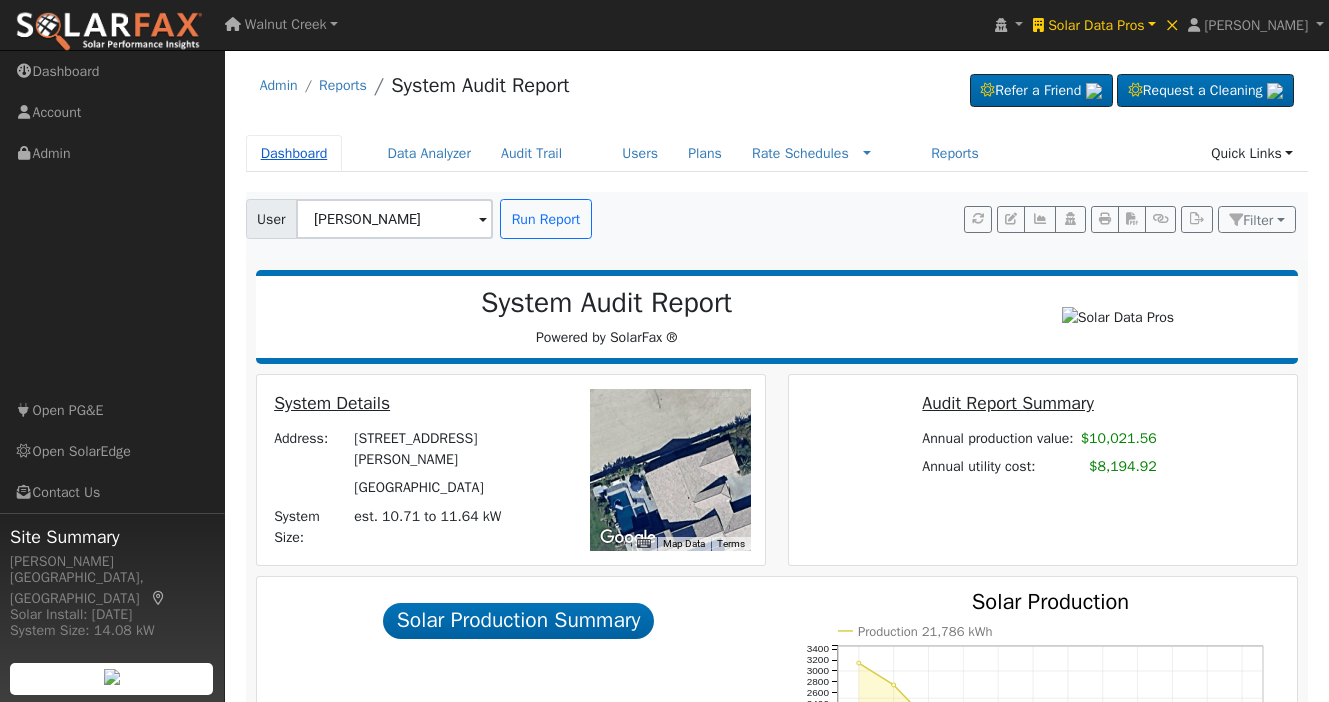 click on "Dashboard" at bounding box center (294, 153) 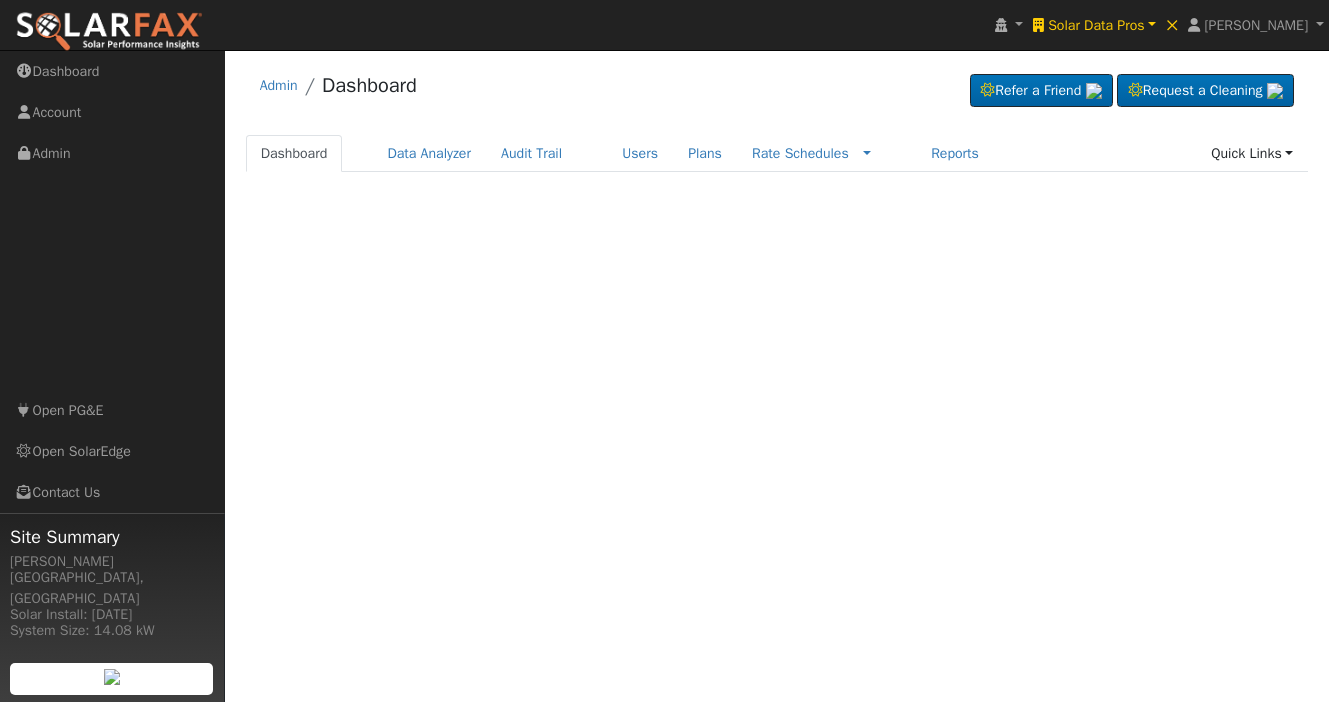scroll, scrollTop: 0, scrollLeft: 0, axis: both 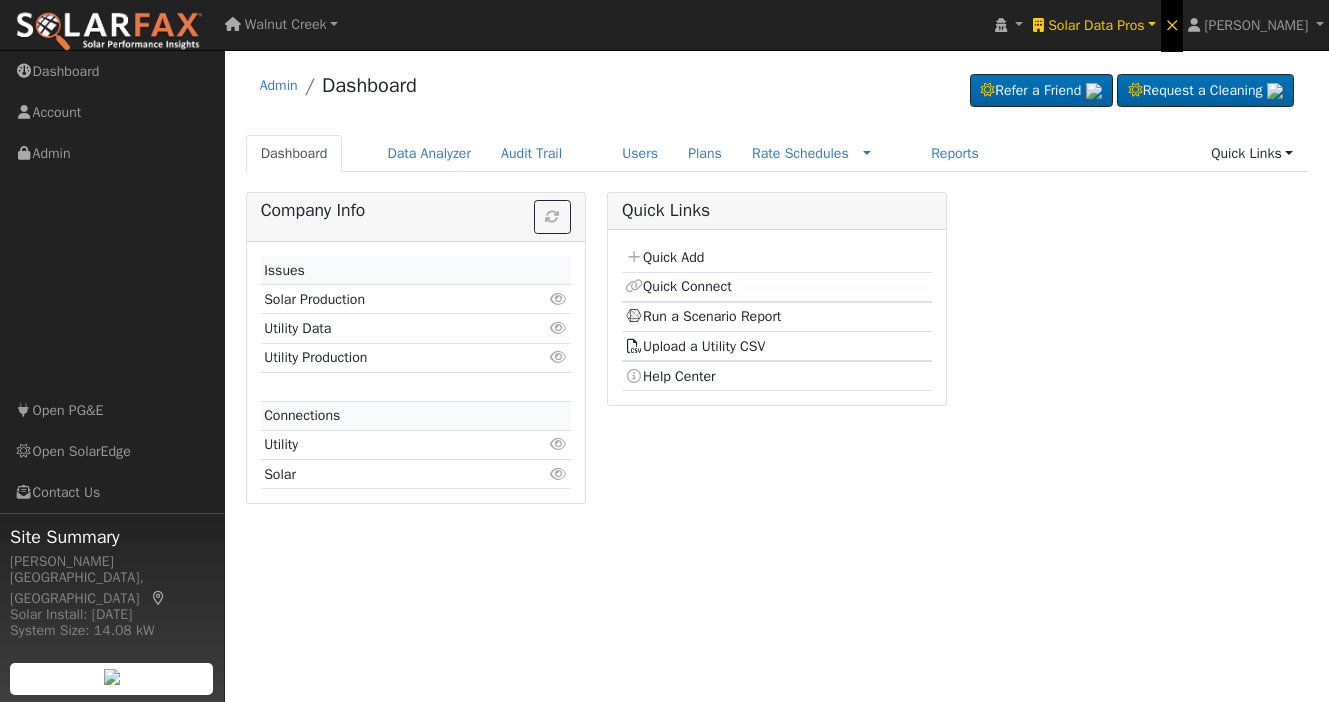 click on "×" at bounding box center [1172, 24] 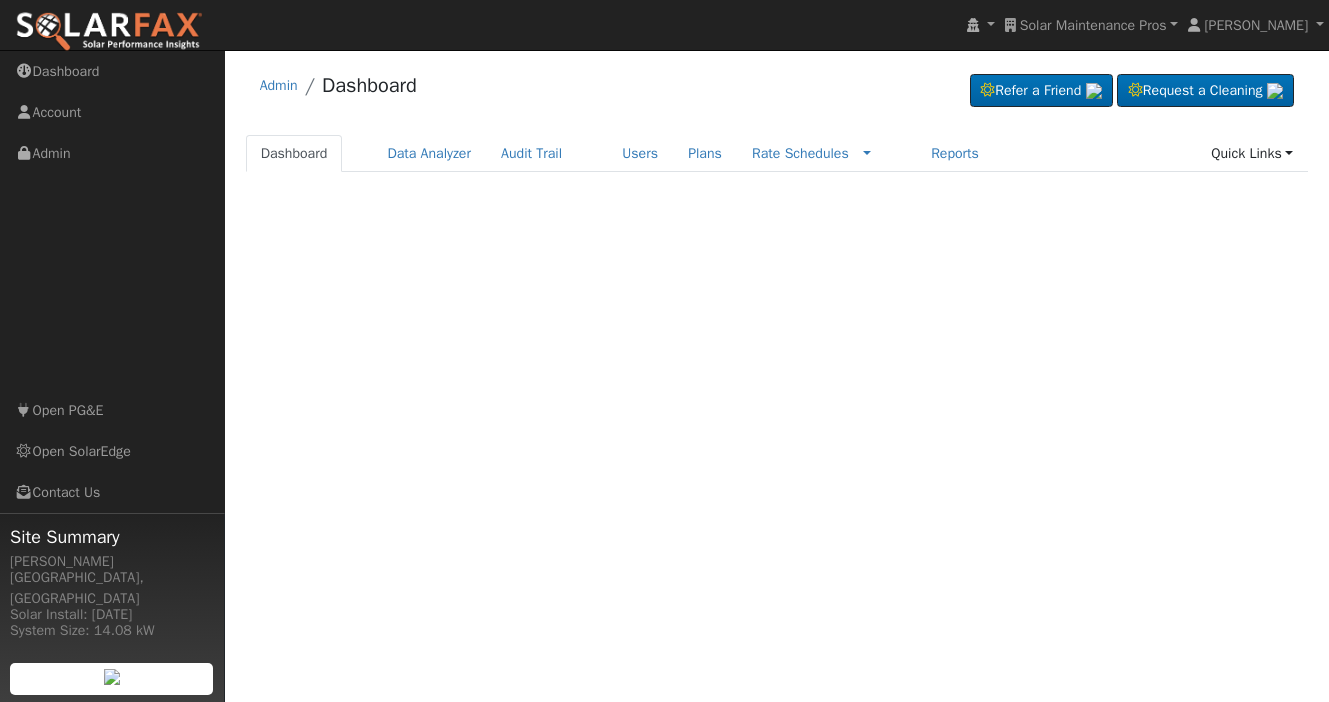 scroll, scrollTop: 0, scrollLeft: 0, axis: both 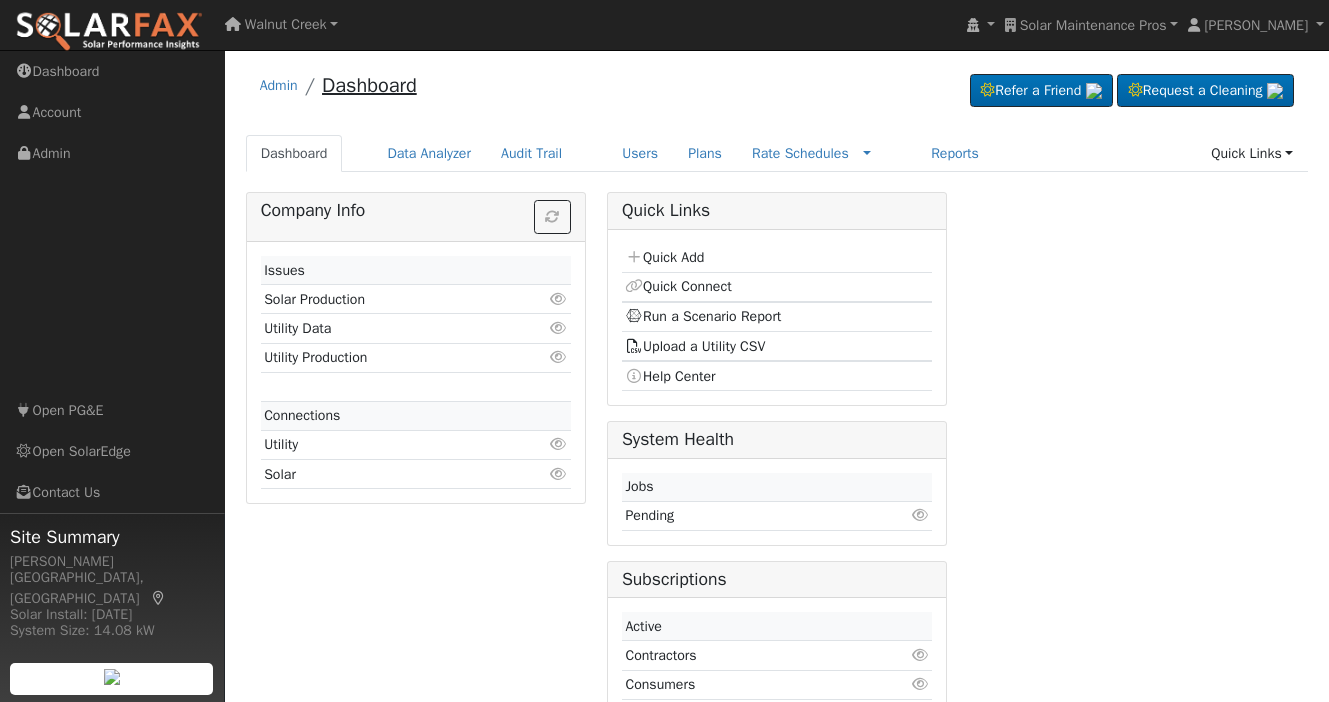 click on "Dashboard" at bounding box center [369, 85] 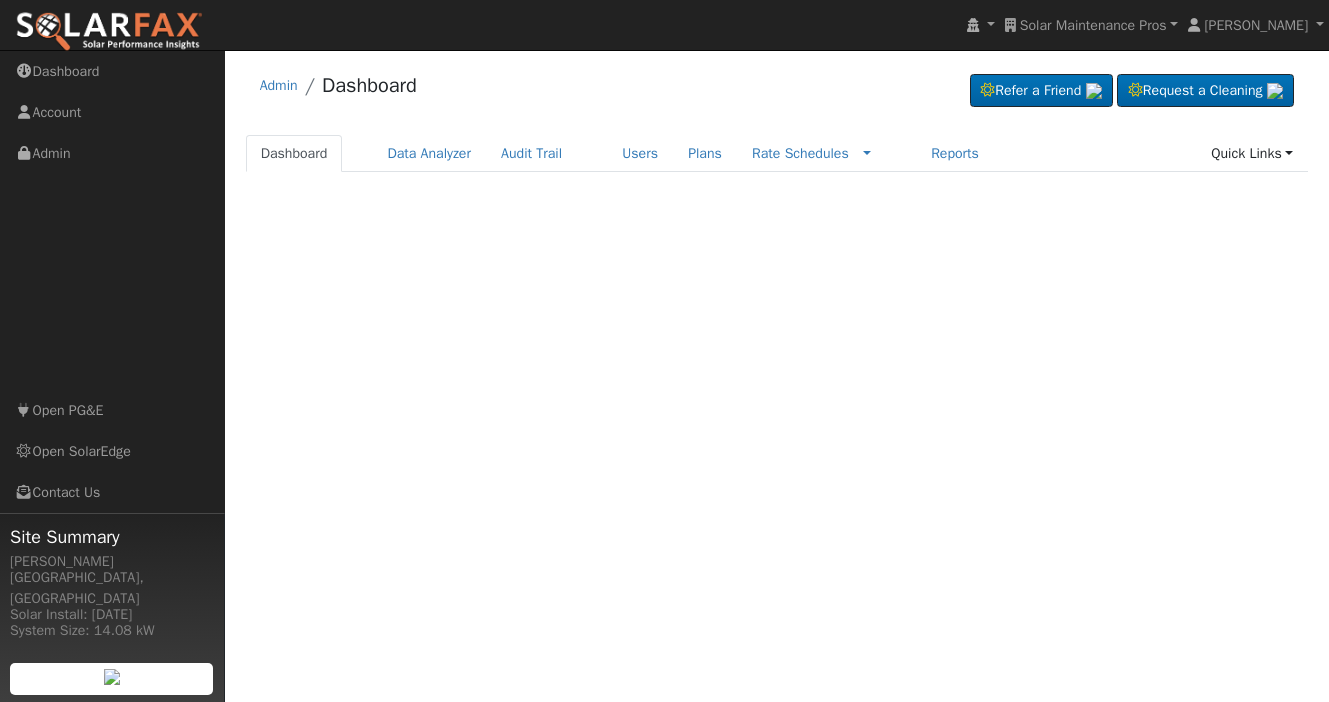 scroll, scrollTop: 0, scrollLeft: 0, axis: both 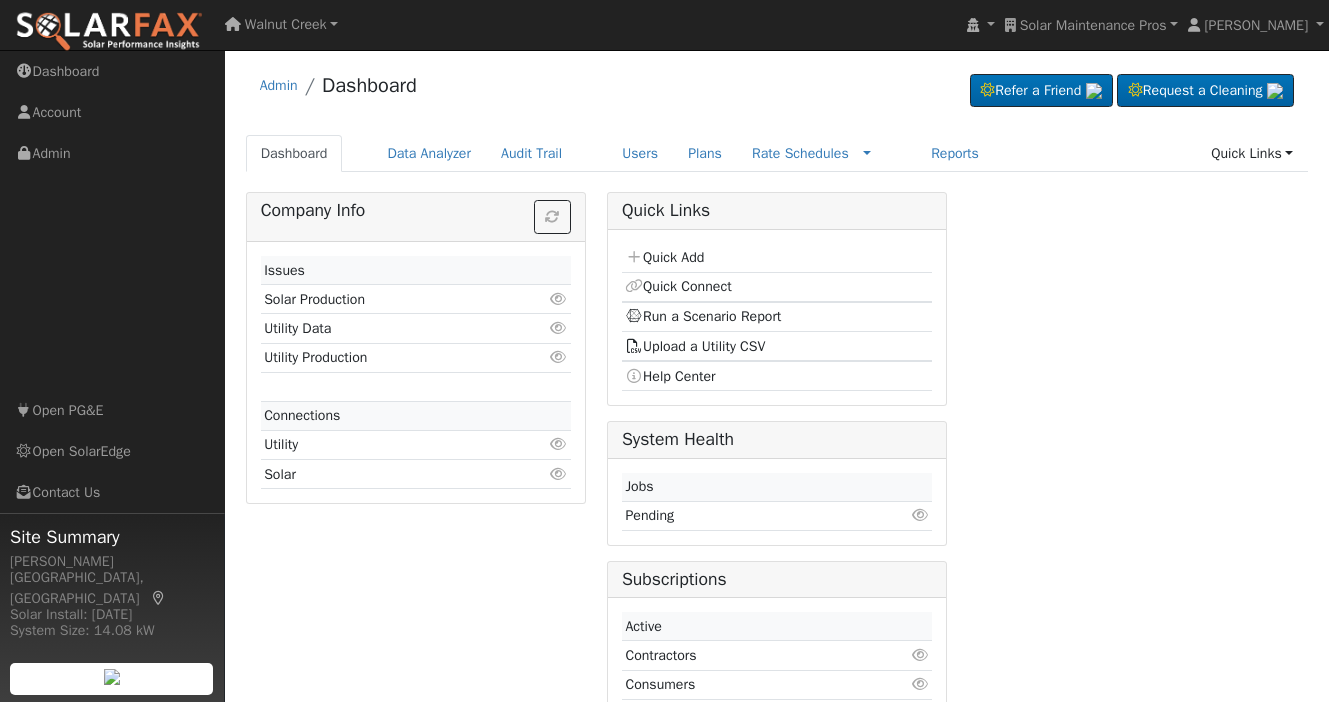 click at bounding box center [920, 515] 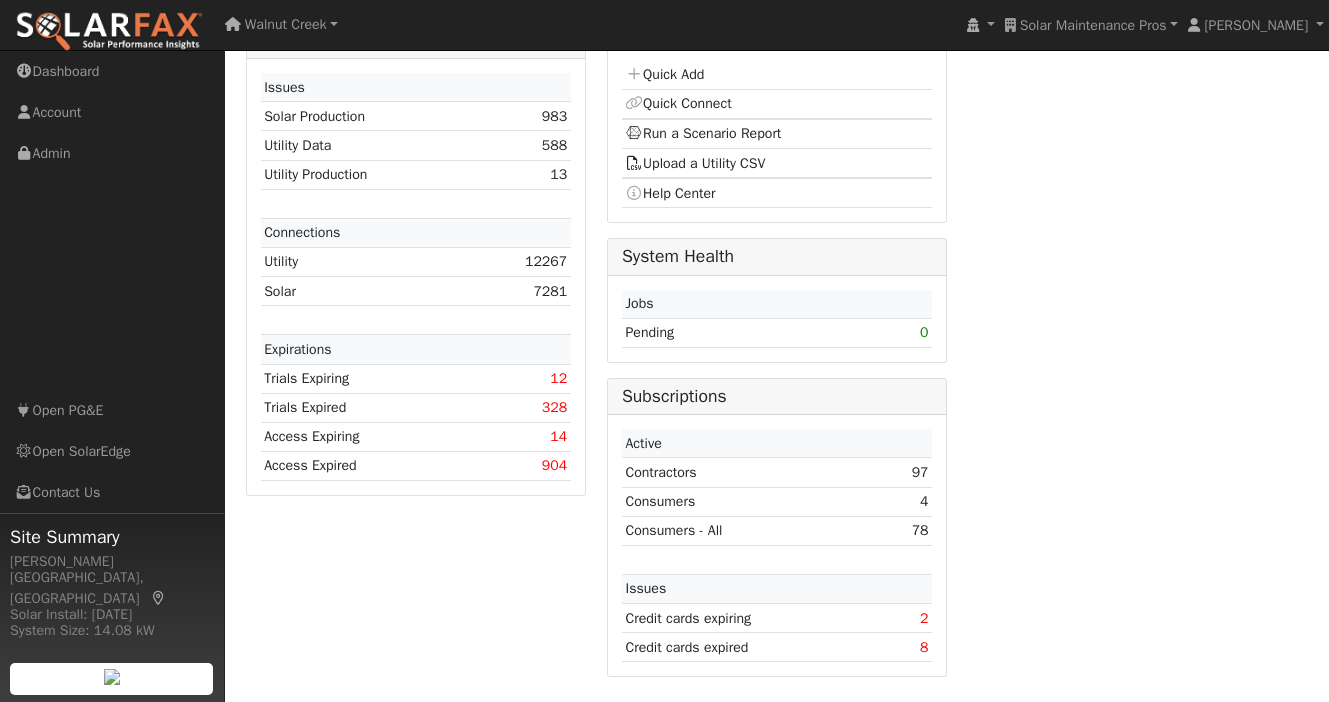 scroll, scrollTop: 0, scrollLeft: 0, axis: both 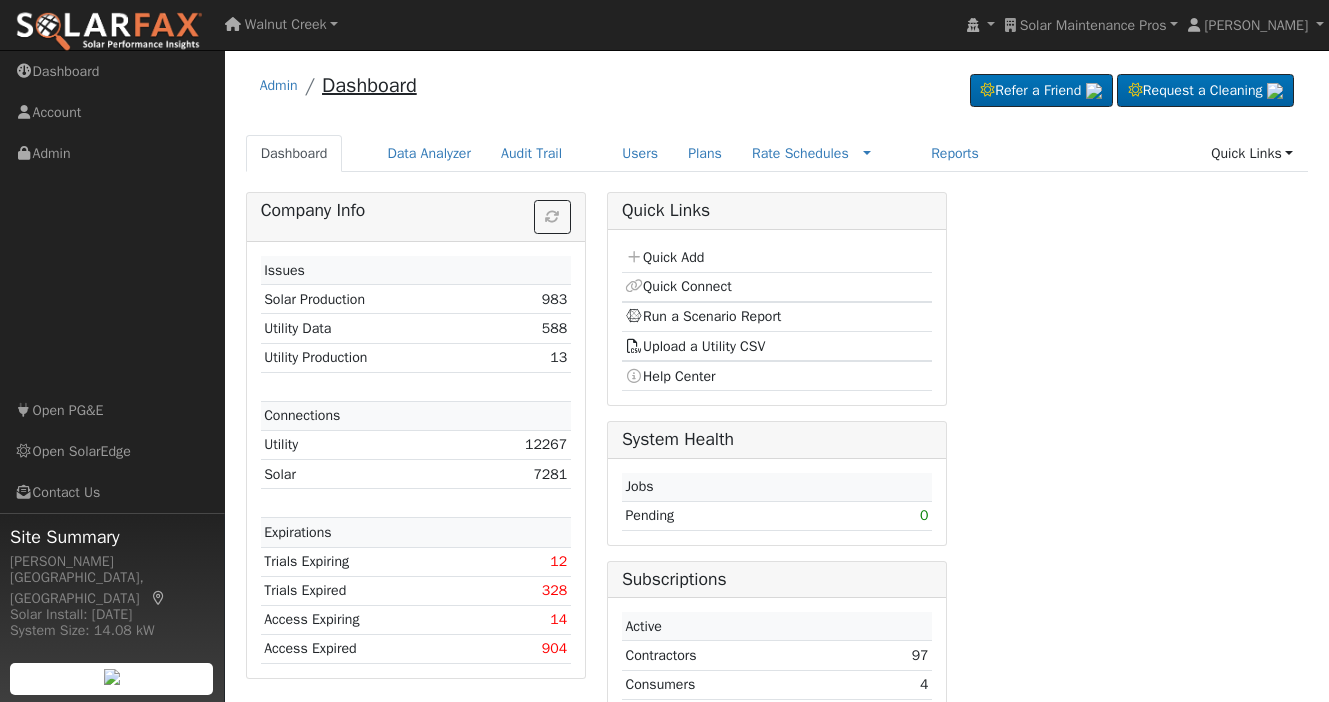 click on "Dashboard" at bounding box center [369, 85] 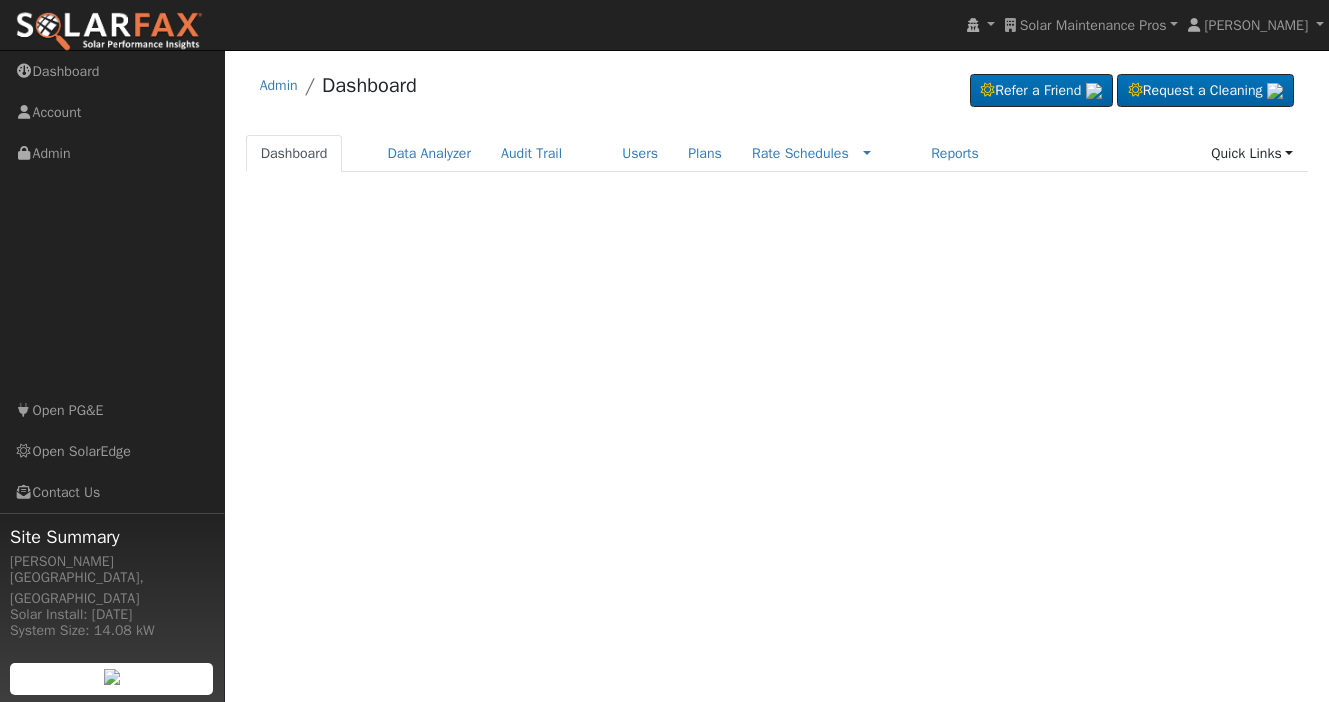 scroll, scrollTop: 0, scrollLeft: 0, axis: both 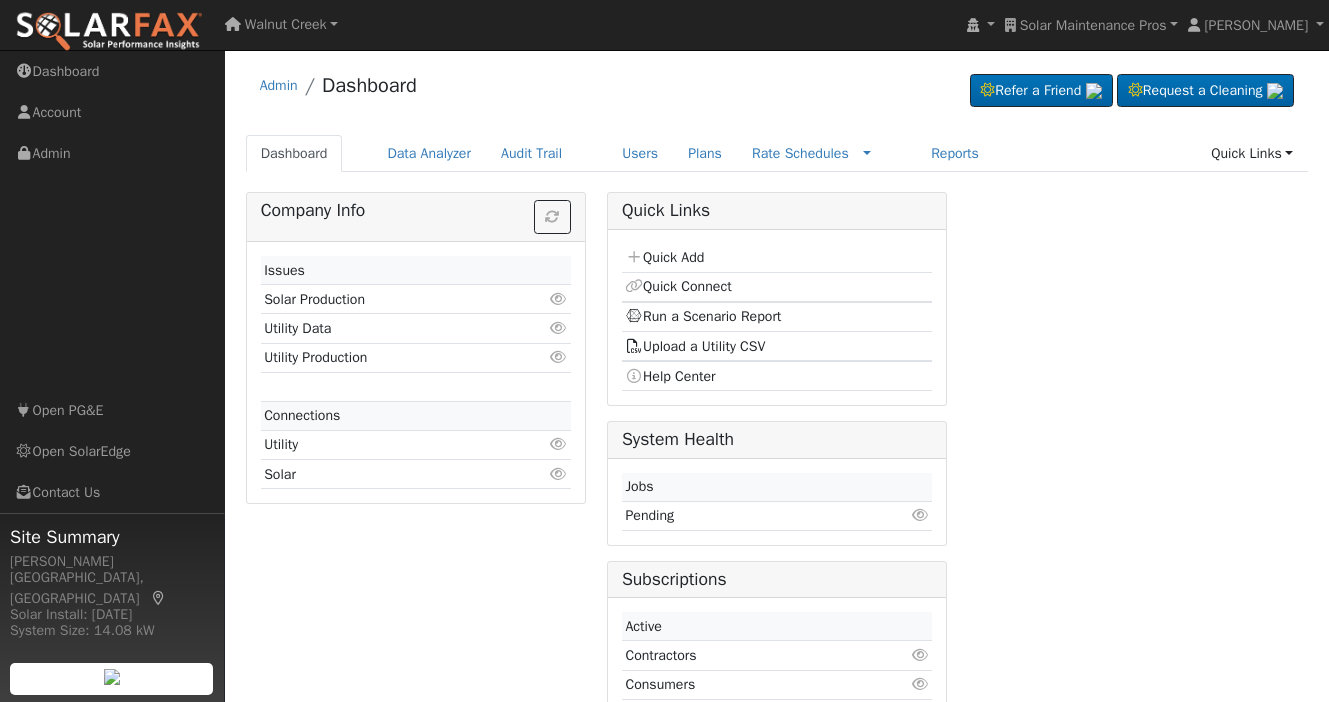 click at bounding box center (920, 515) 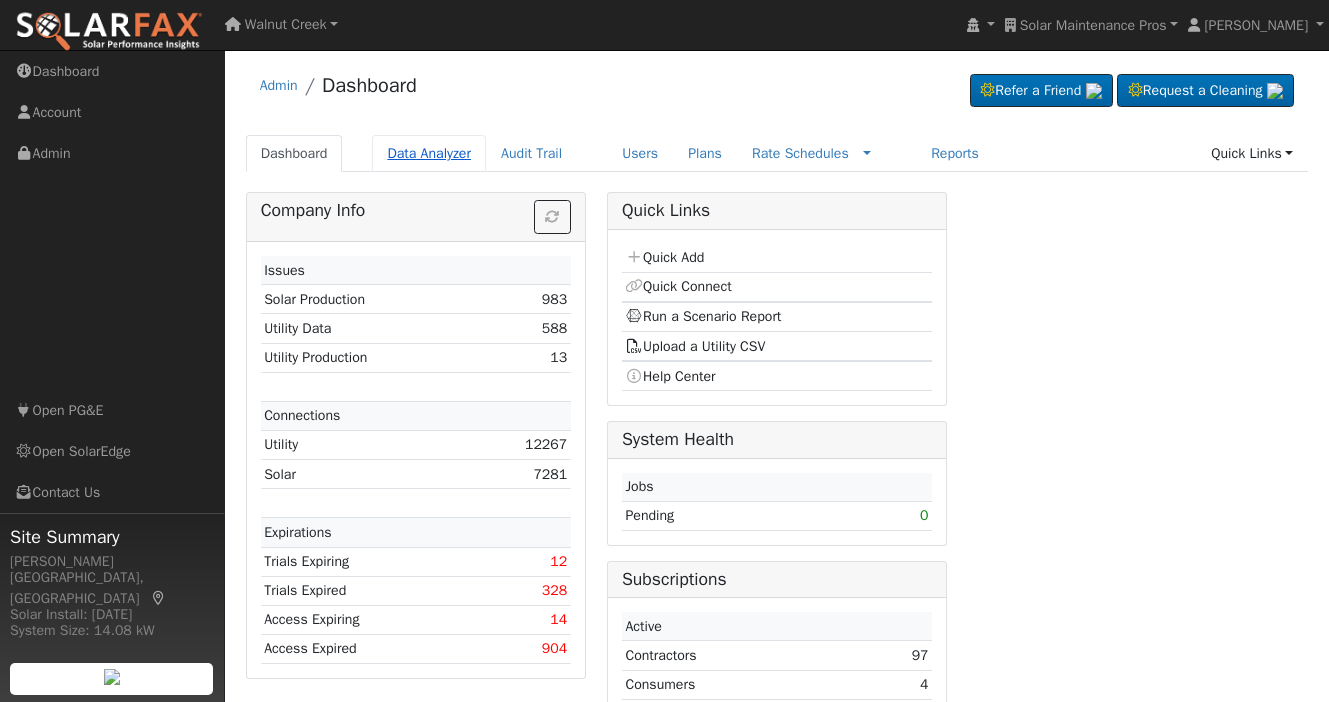 click on "Data Analyzer" at bounding box center [429, 153] 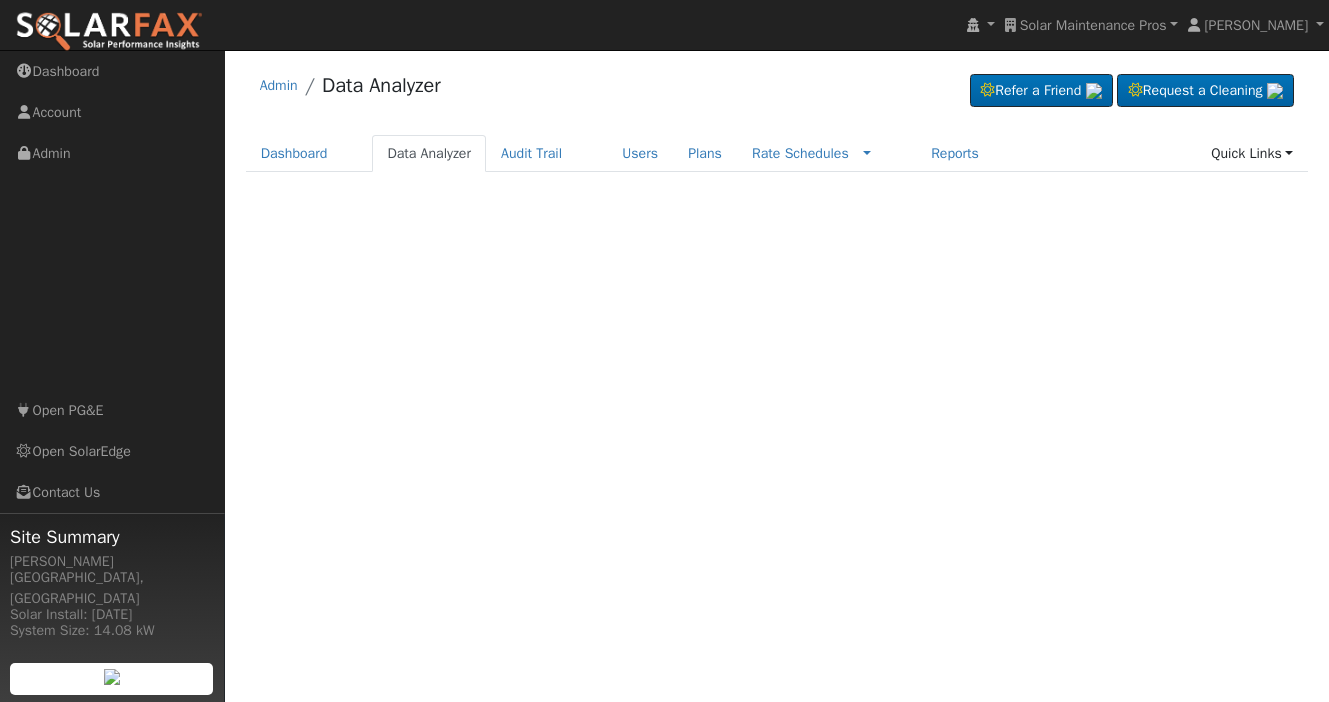 scroll, scrollTop: 0, scrollLeft: 0, axis: both 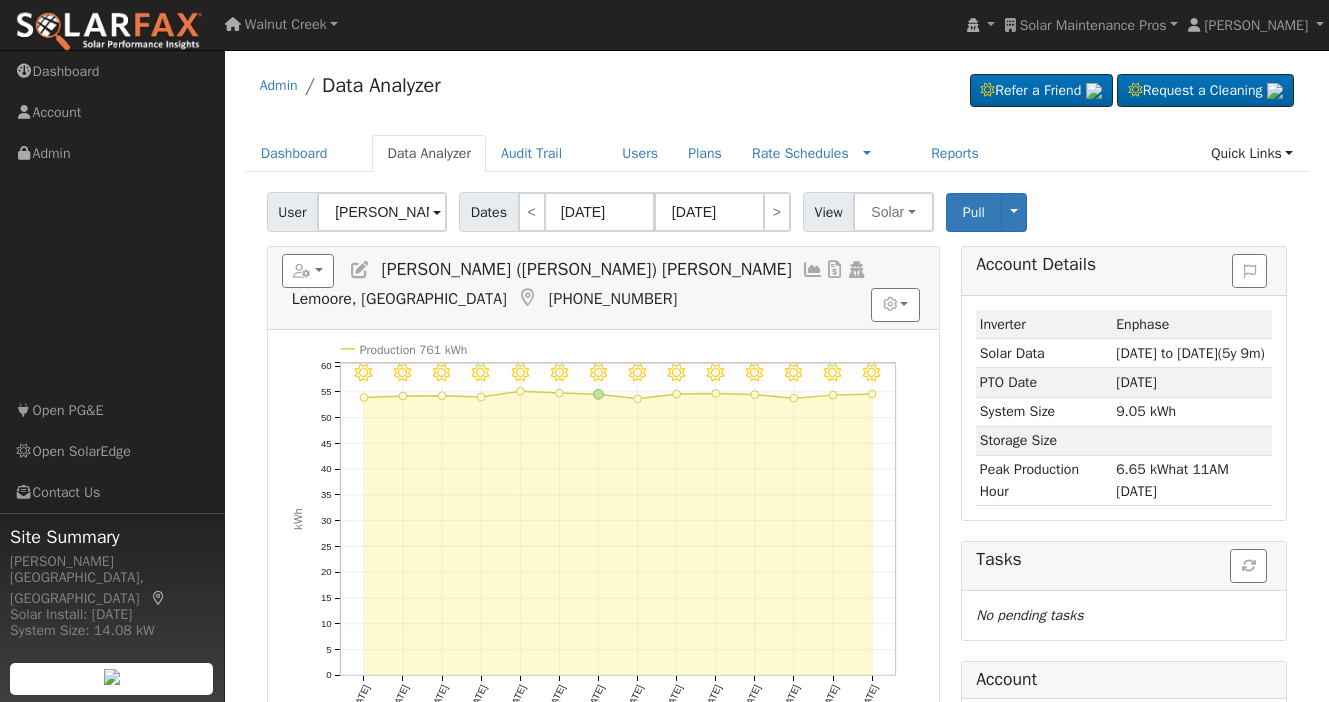click on "William (Bill) Newton" at bounding box center (382, 212) 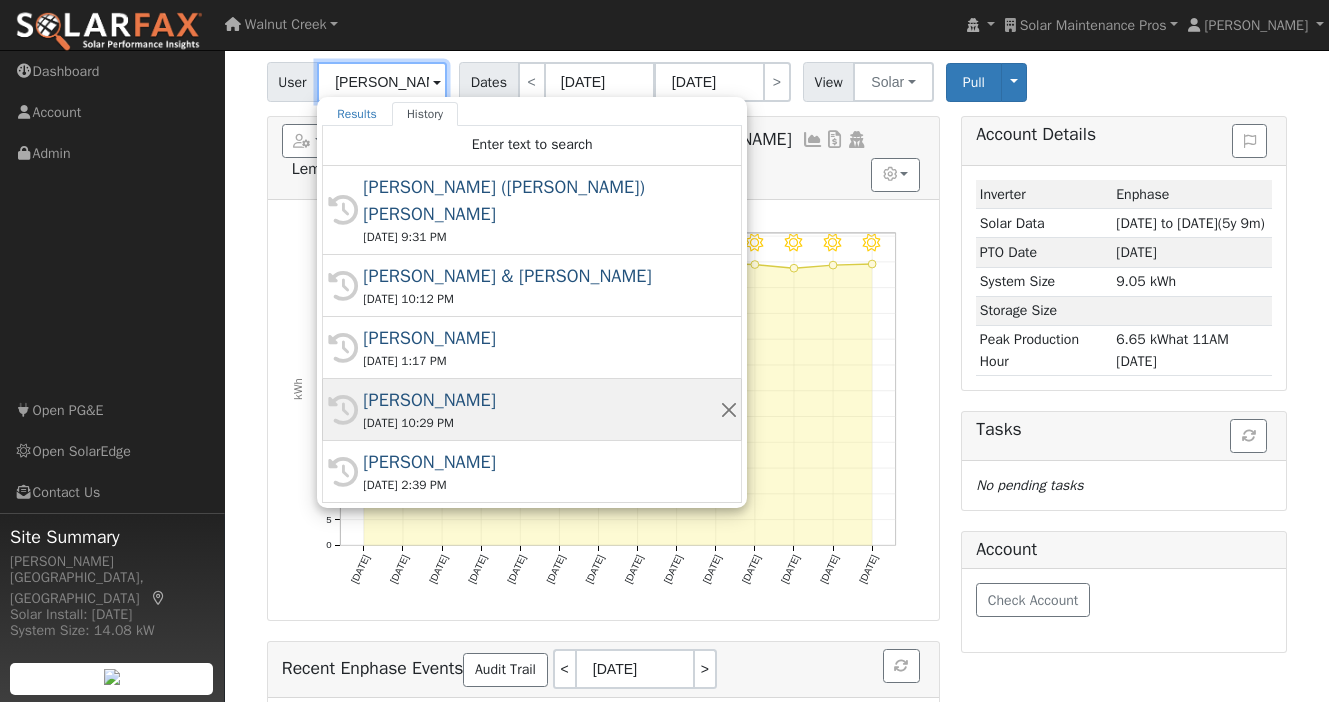 scroll, scrollTop: 131, scrollLeft: 0, axis: vertical 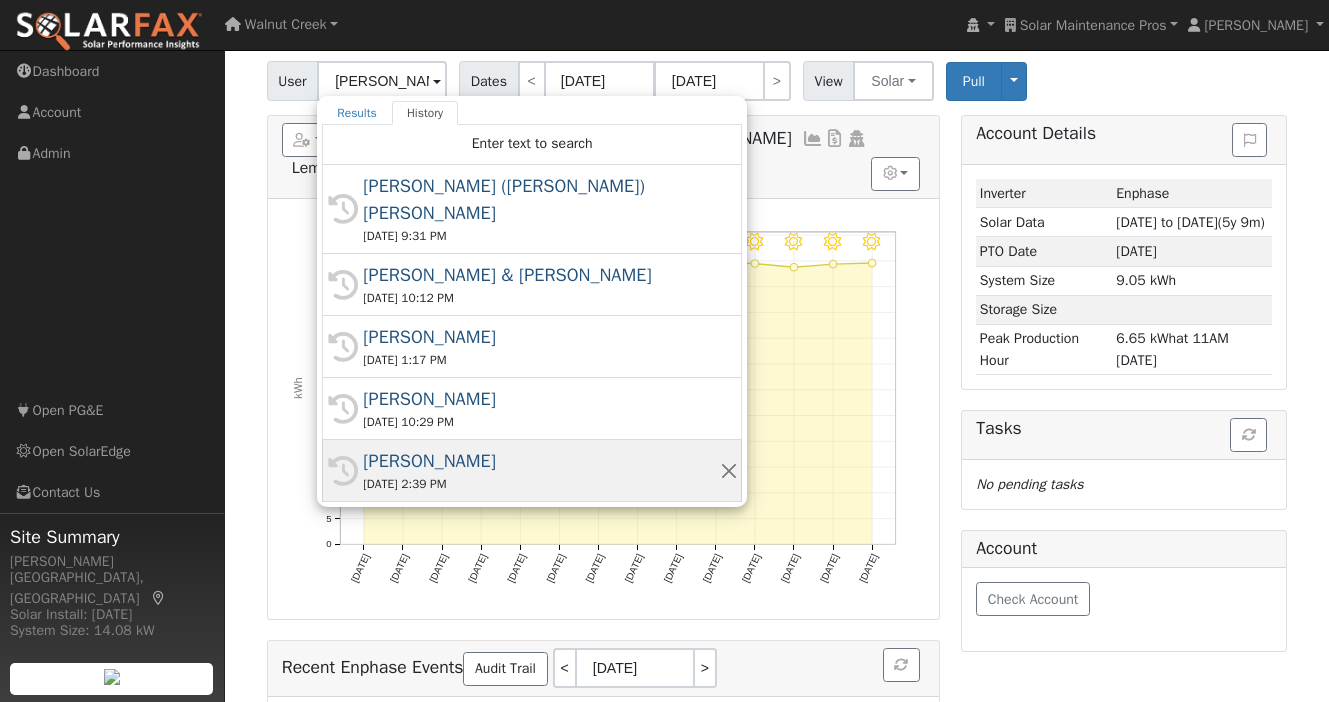 click on "07/09/2025 2:39 PM" at bounding box center [541, 484] 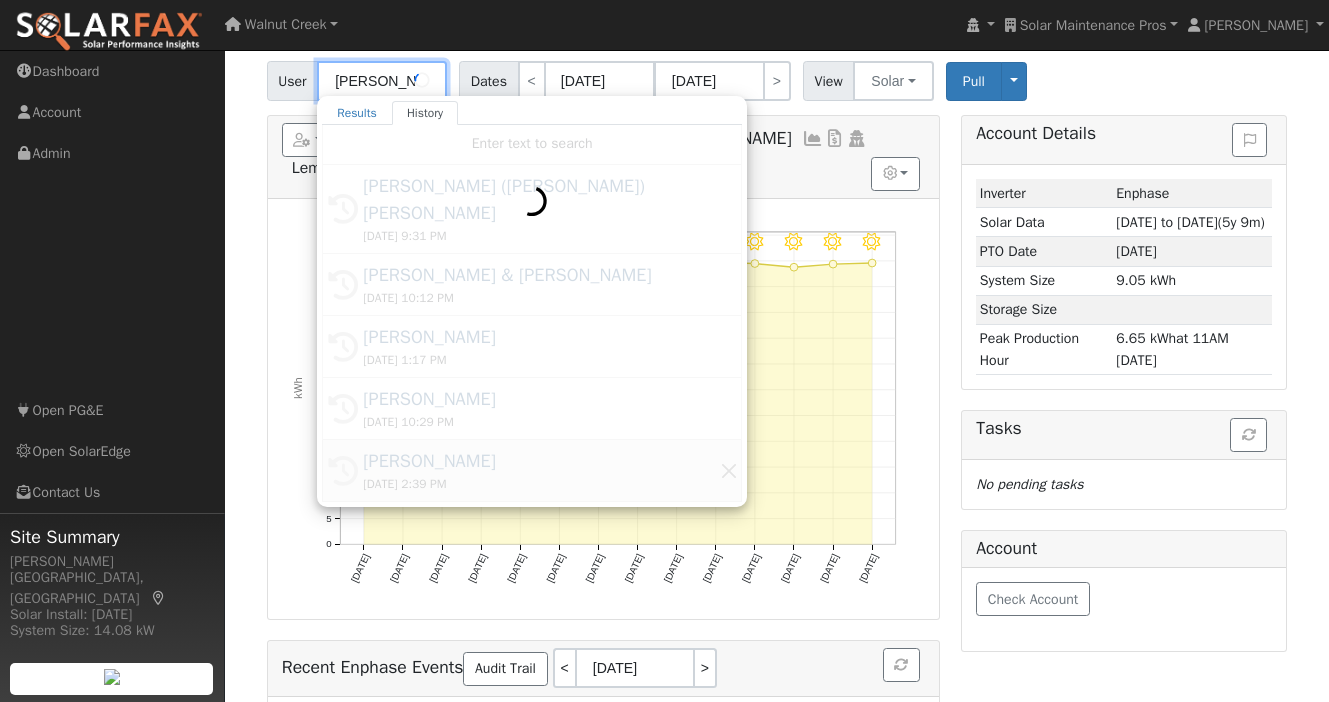 type on "[PERSON_NAME]" 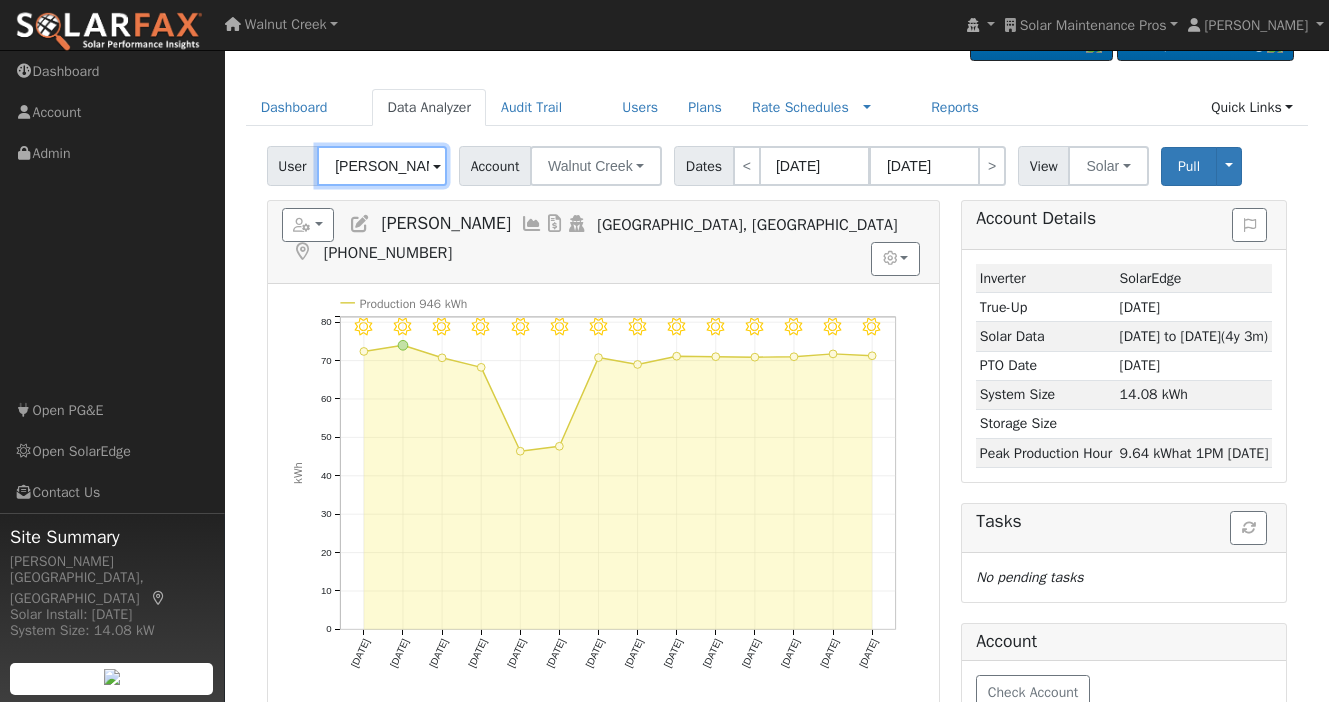 scroll, scrollTop: 0, scrollLeft: 0, axis: both 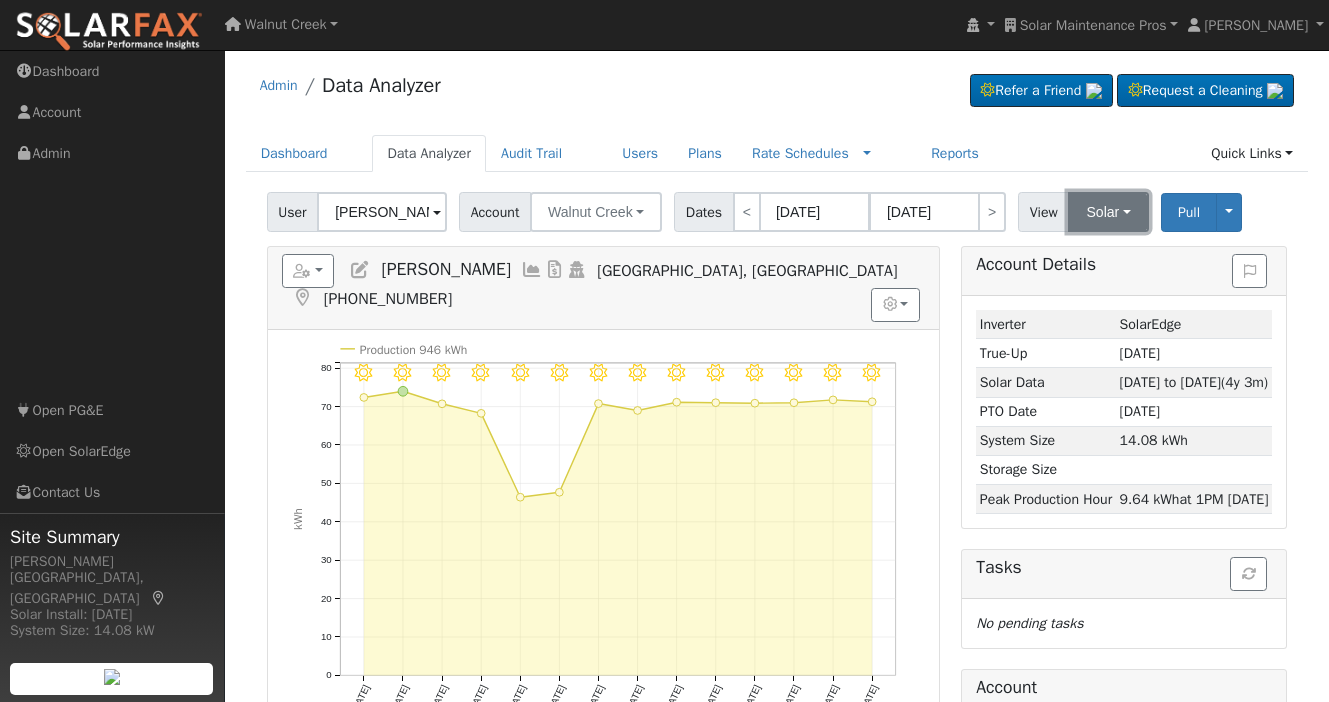click on "Solar" at bounding box center (1108, 212) 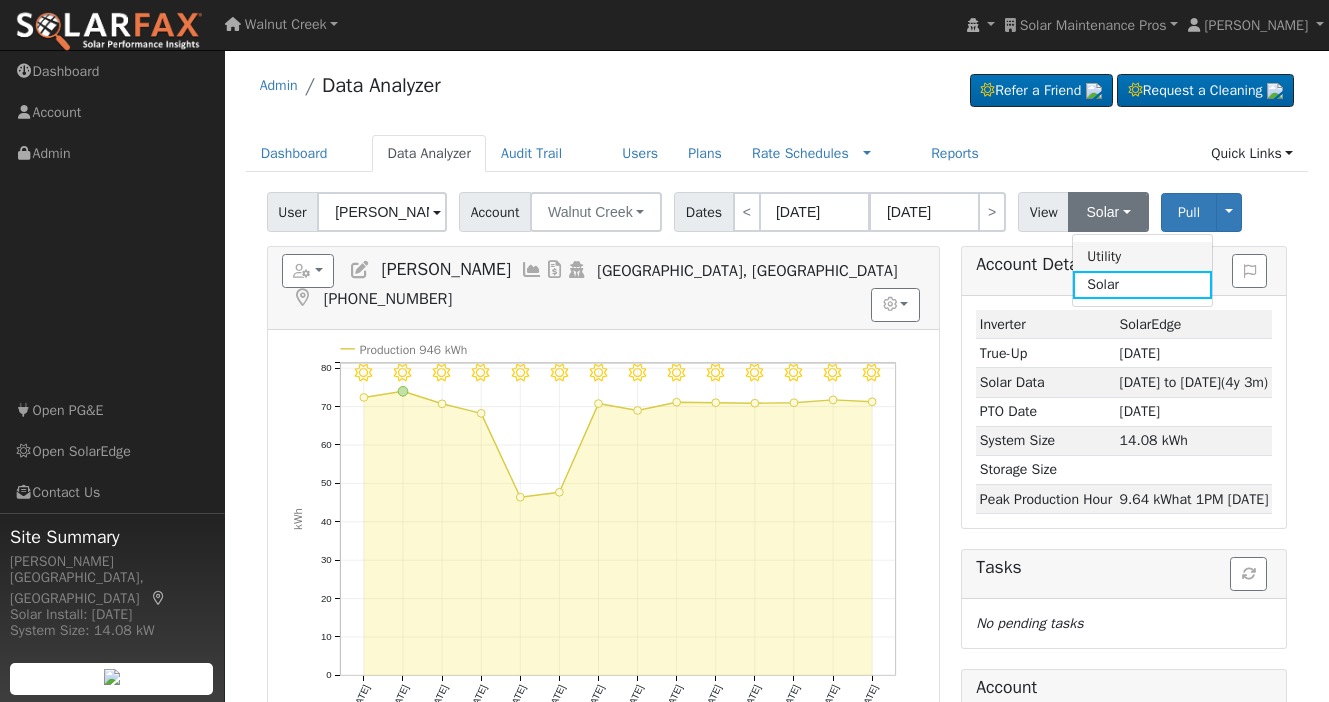 click on "Utility" at bounding box center [1142, 256] 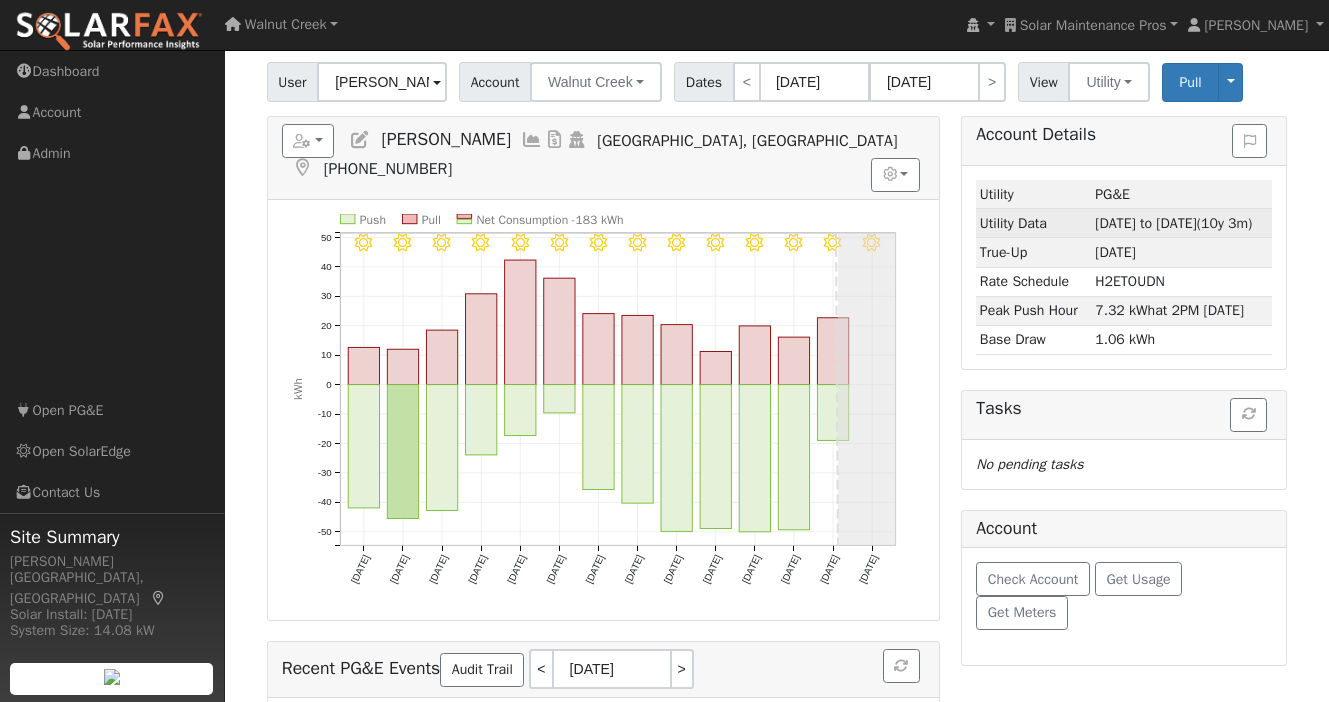 scroll, scrollTop: 157, scrollLeft: 0, axis: vertical 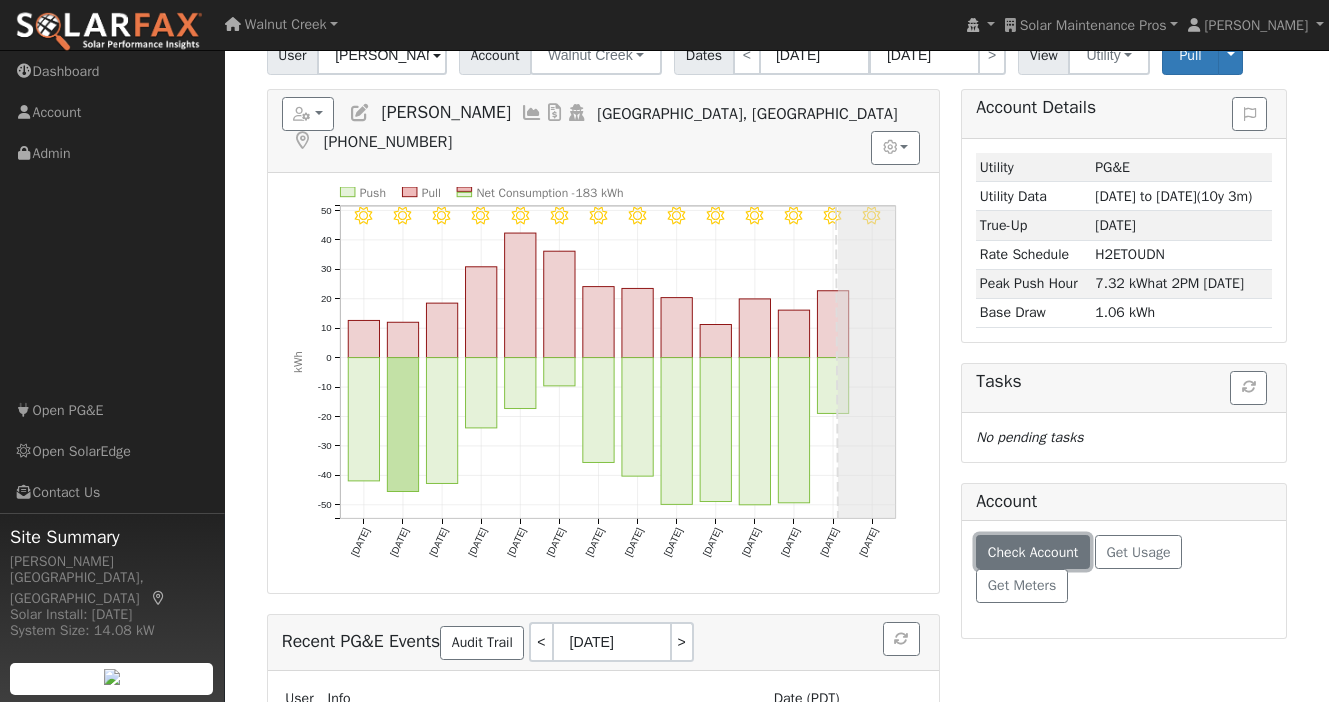click on "Check Account" at bounding box center [1033, 552] 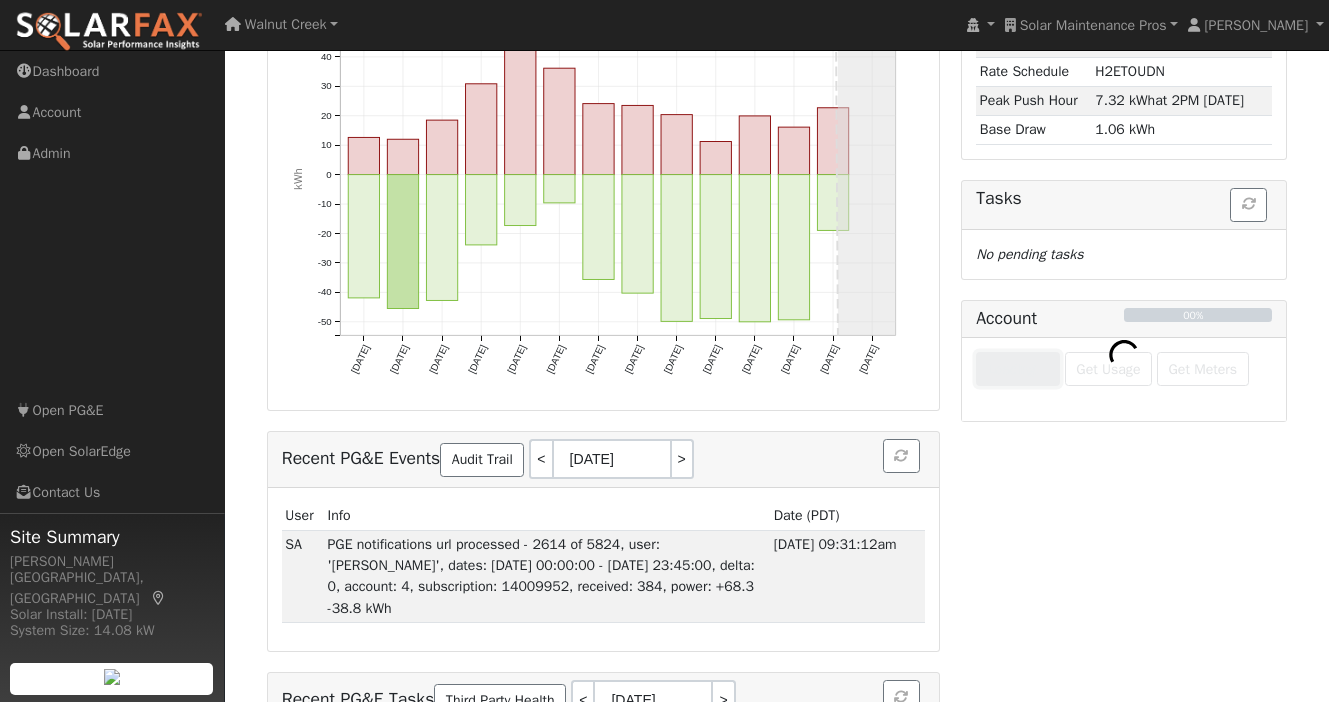 scroll, scrollTop: 444, scrollLeft: 0, axis: vertical 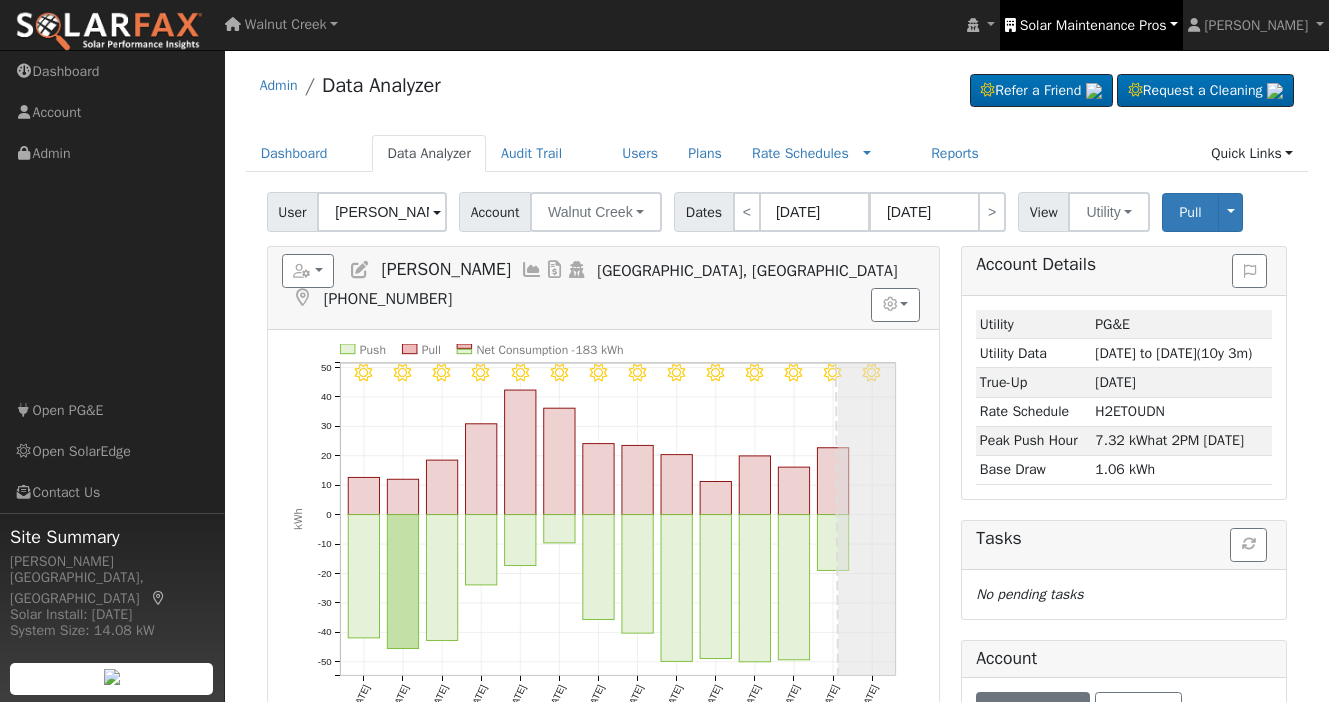click on "Solar Maintenance Pros" at bounding box center (1093, 25) 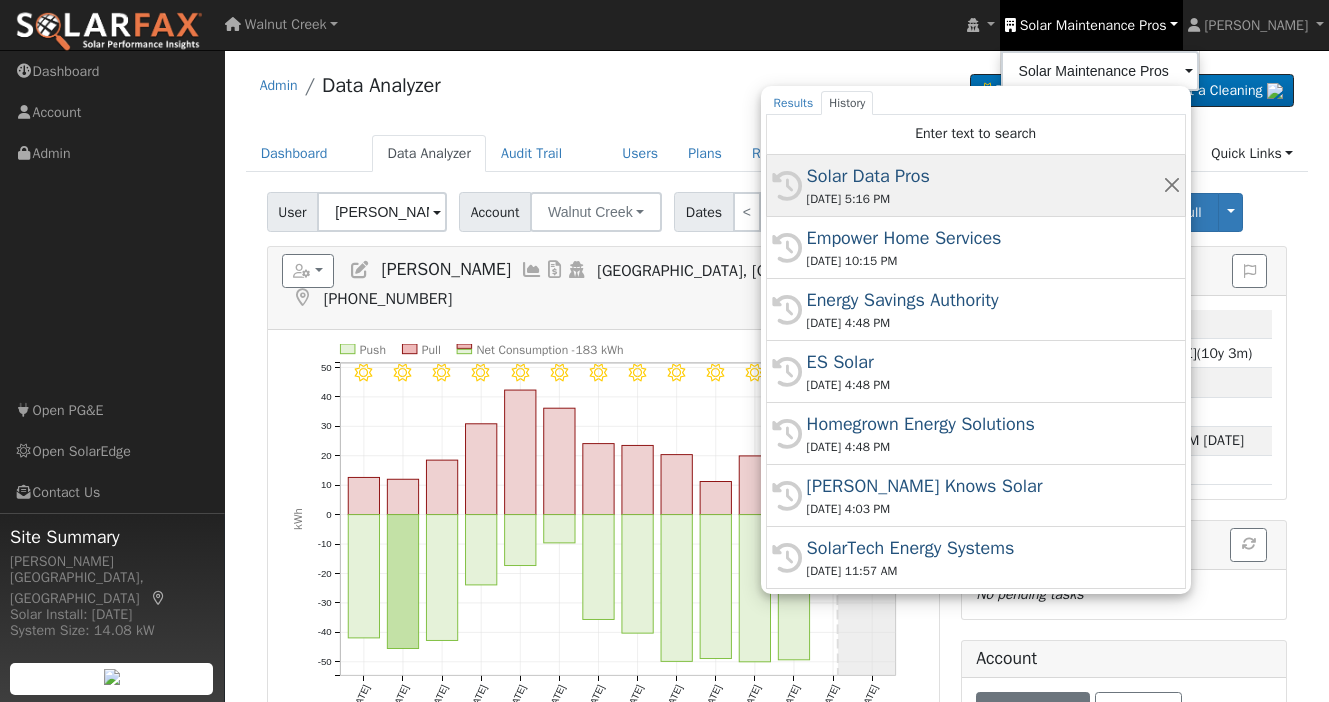 click on "Solar Data Pros" at bounding box center (985, 176) 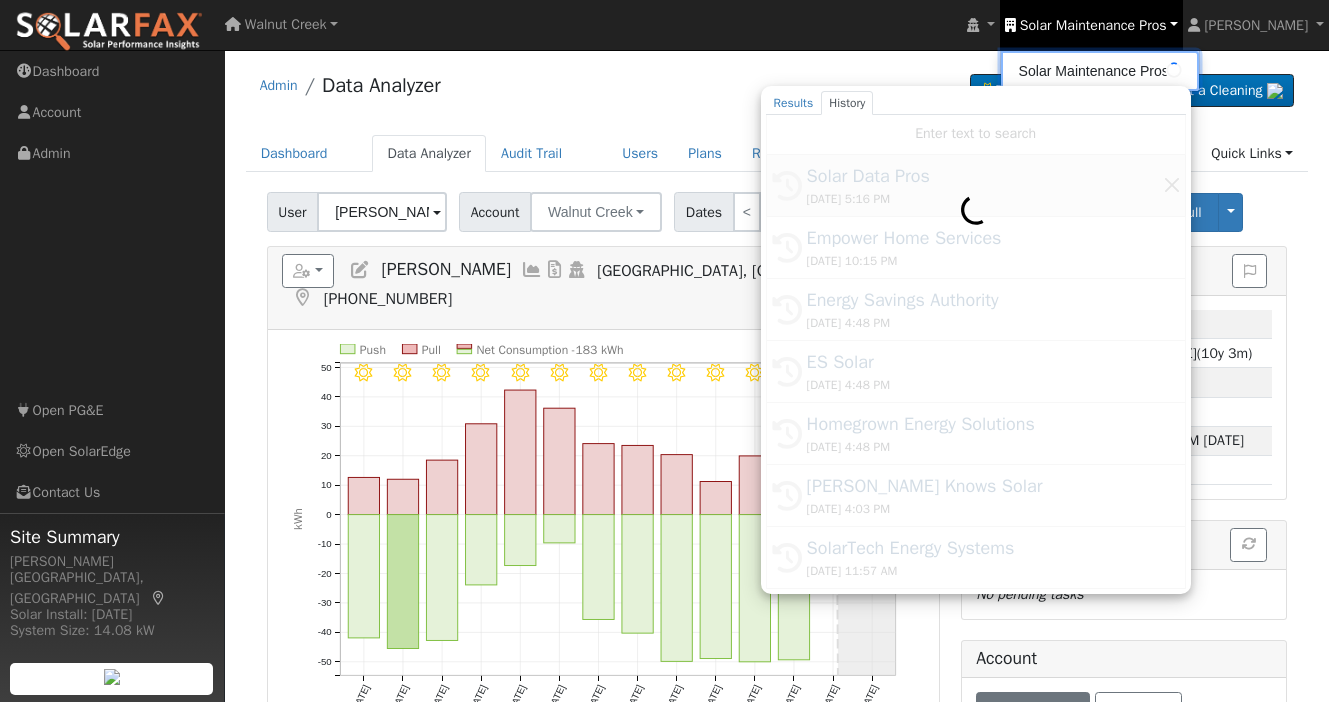 type on "Solar Data Pros" 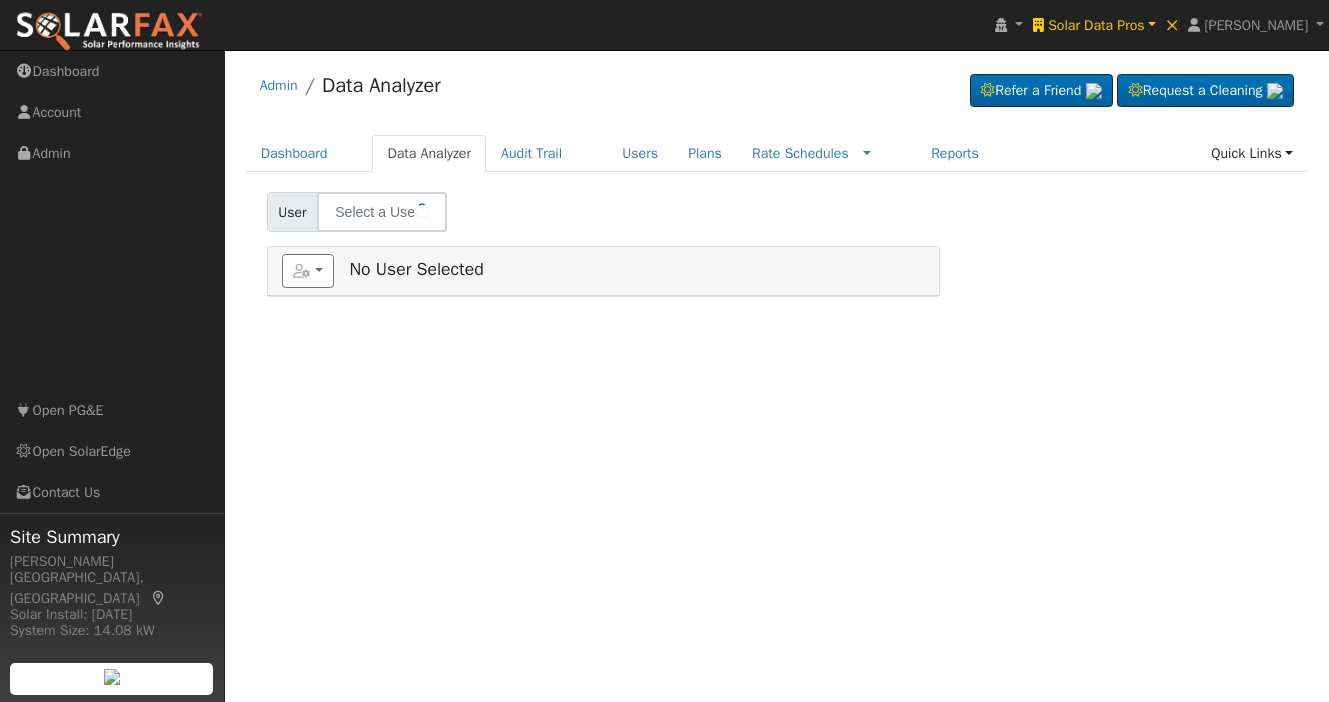 scroll, scrollTop: 0, scrollLeft: 0, axis: both 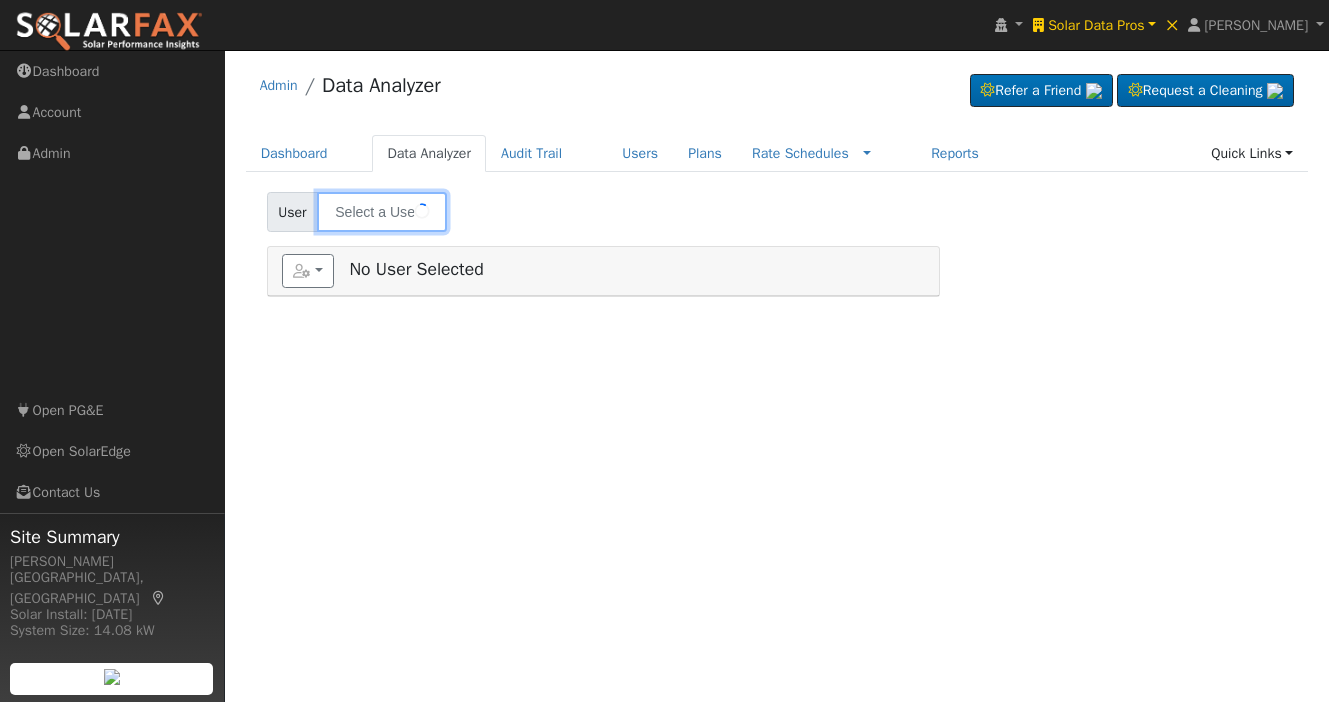 type on "James  Macinto" 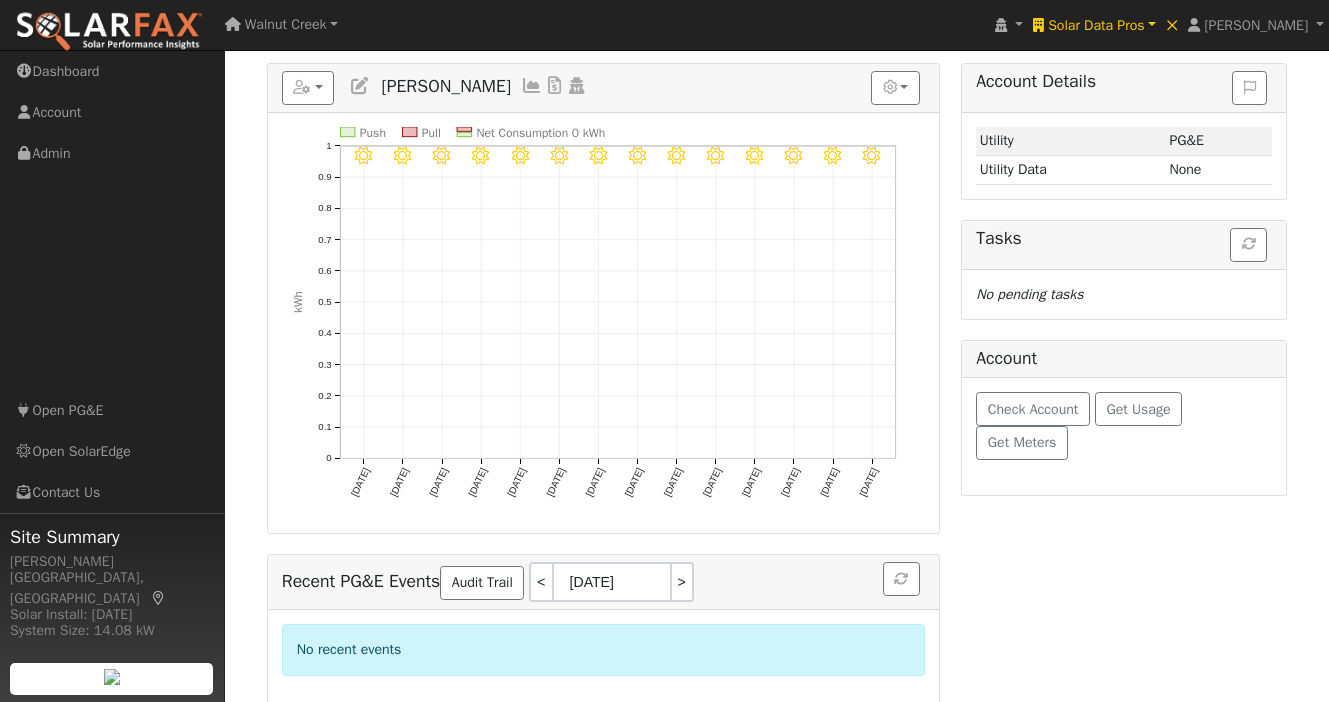 scroll, scrollTop: 287, scrollLeft: 0, axis: vertical 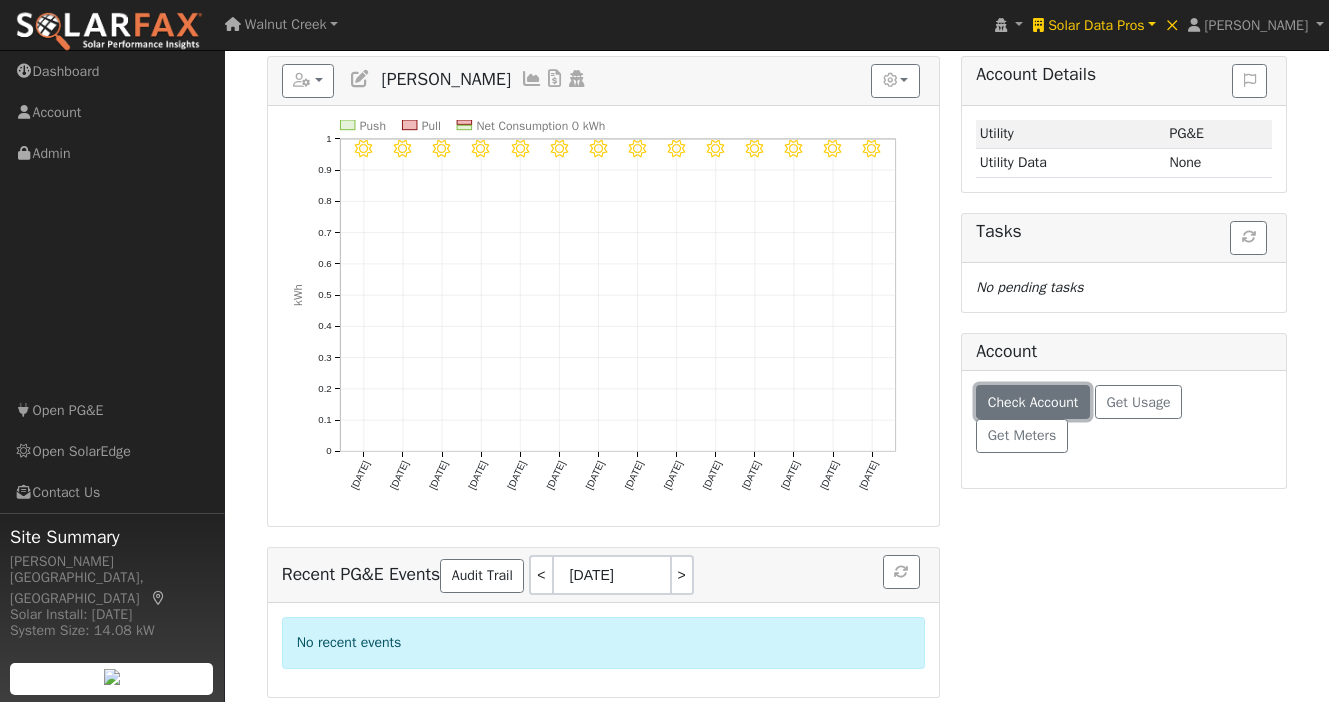 click on "Check Account" at bounding box center (1033, 402) 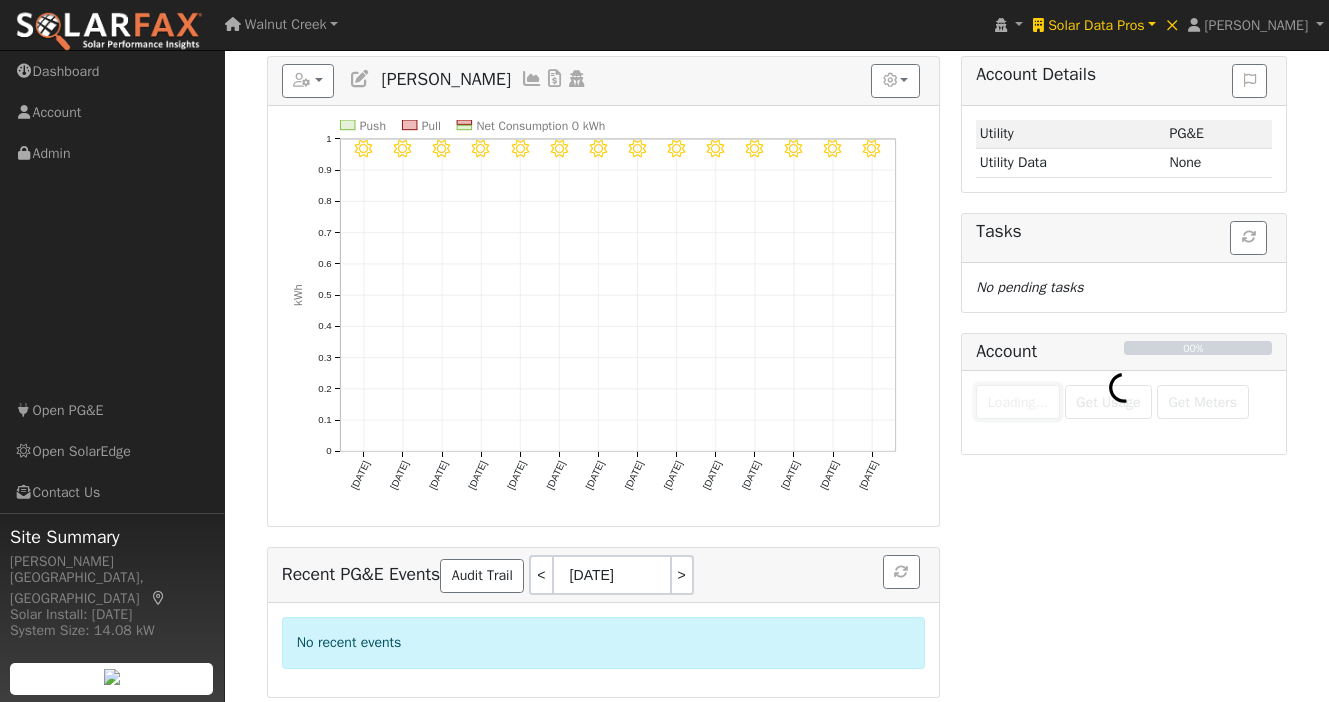 scroll, scrollTop: 352, scrollLeft: 0, axis: vertical 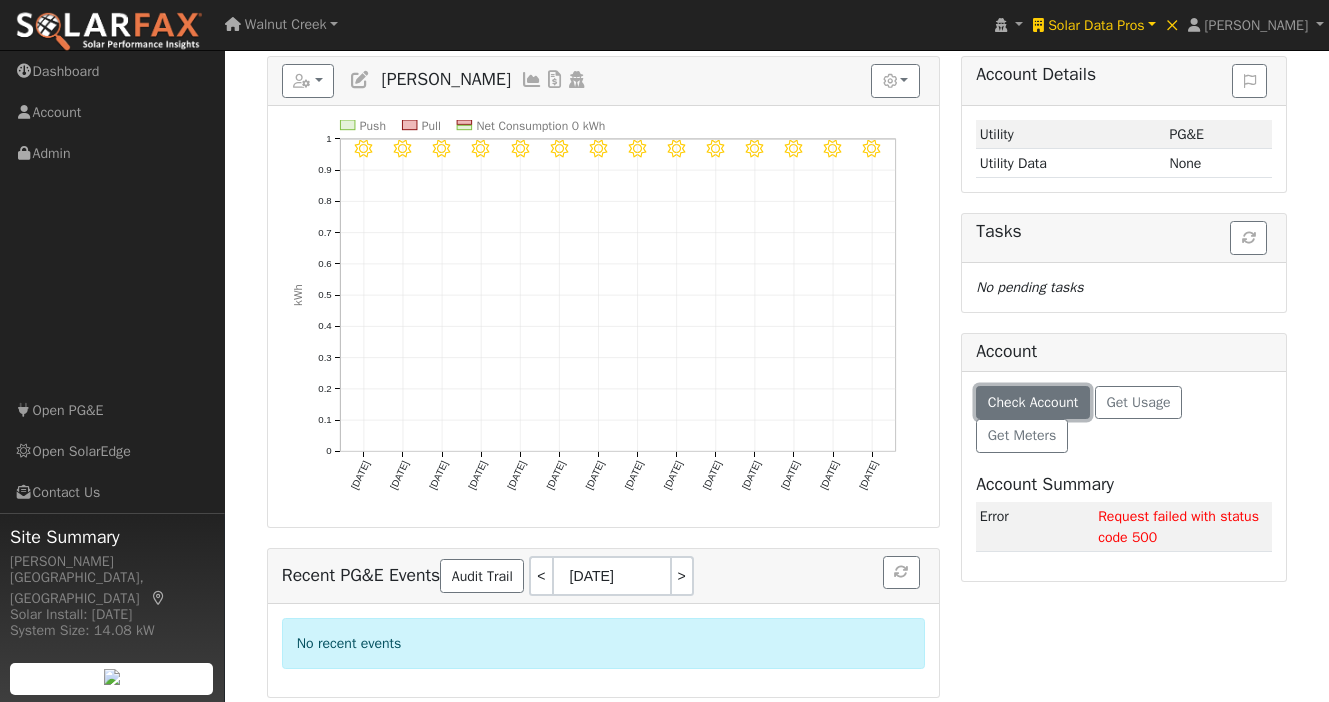 click on "Check Account" at bounding box center (1033, 402) 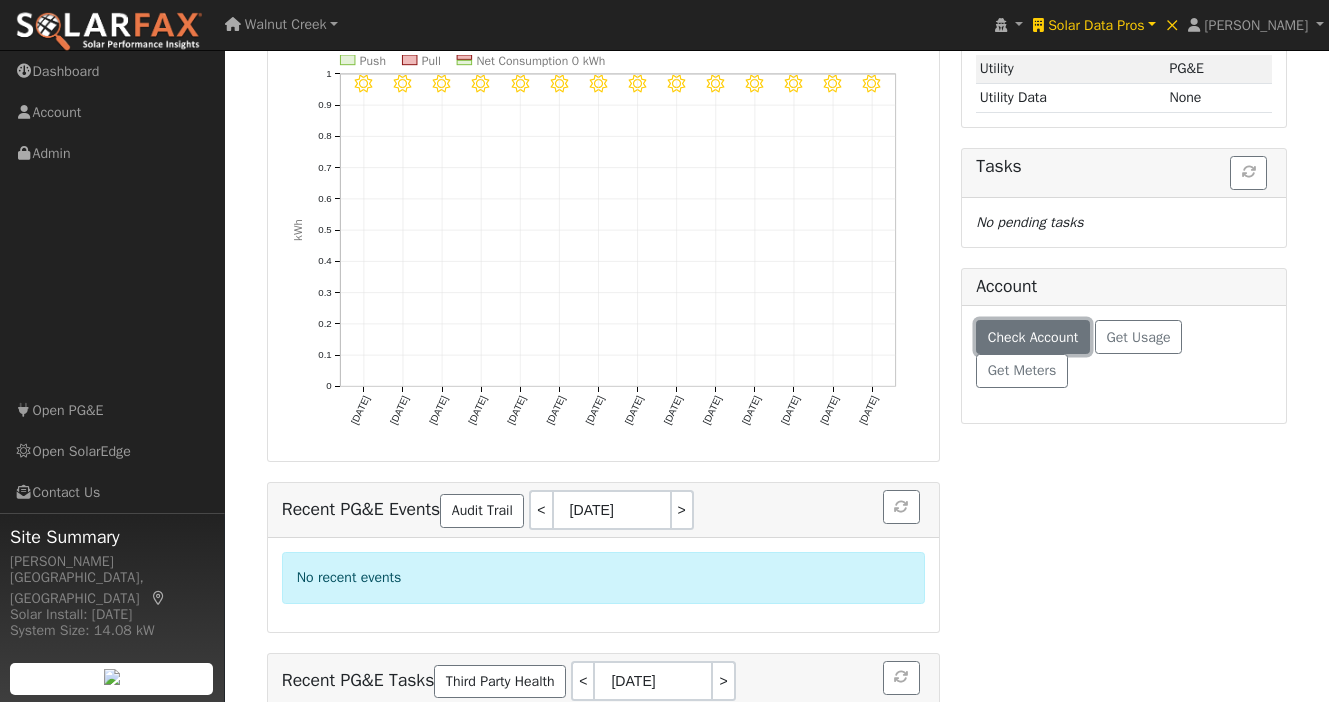 scroll, scrollTop: 287, scrollLeft: 0, axis: vertical 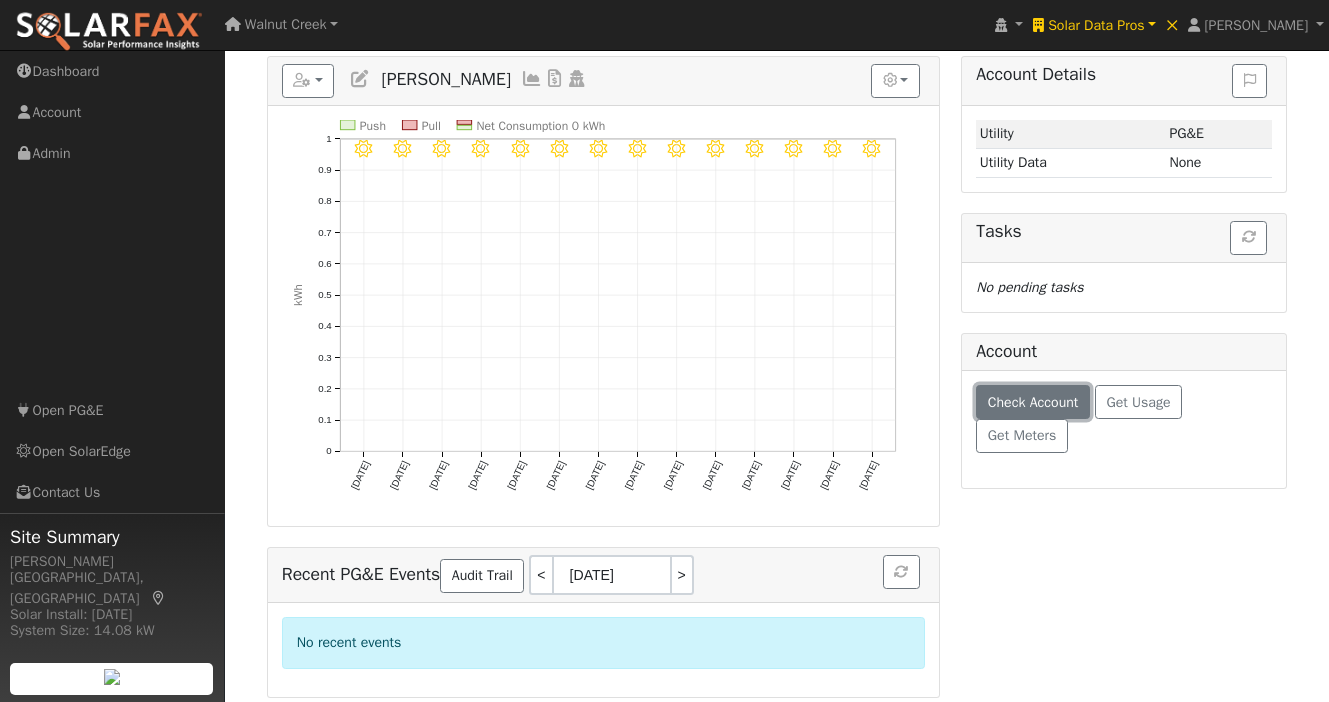 click on "Check Account" at bounding box center (1033, 402) 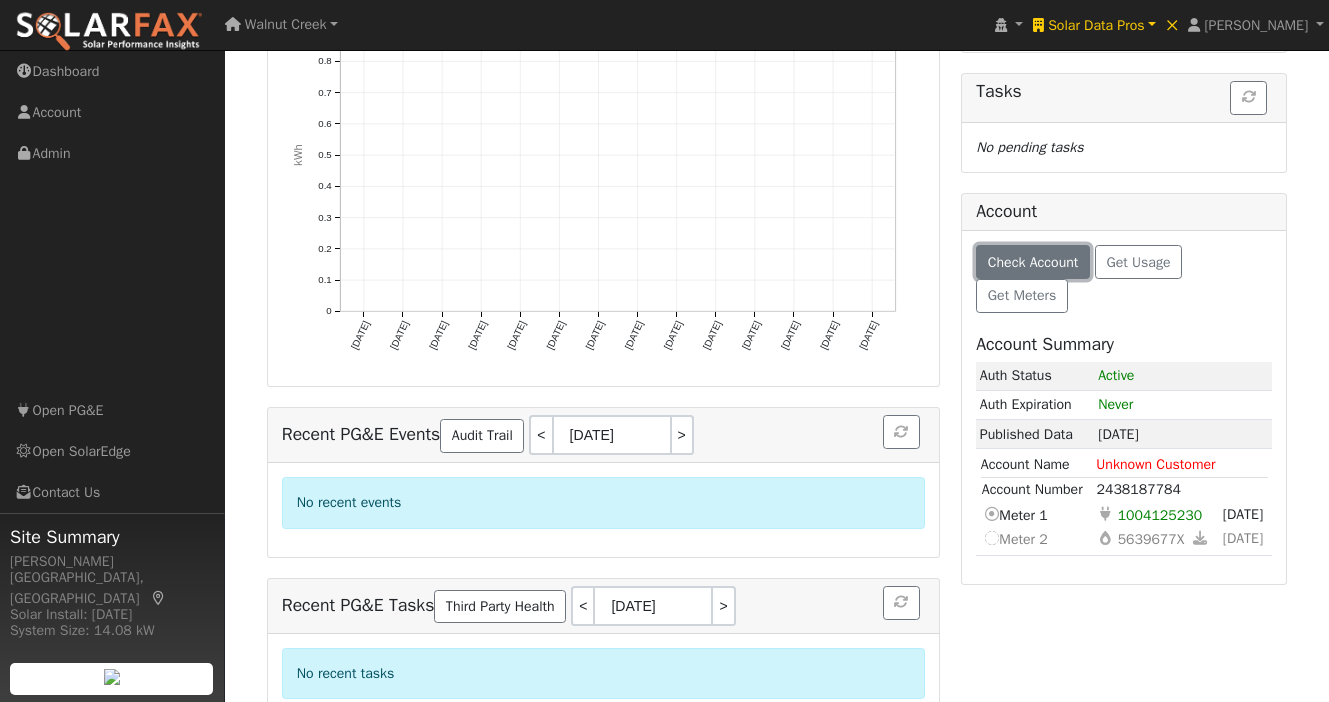 scroll, scrollTop: 454, scrollLeft: 0, axis: vertical 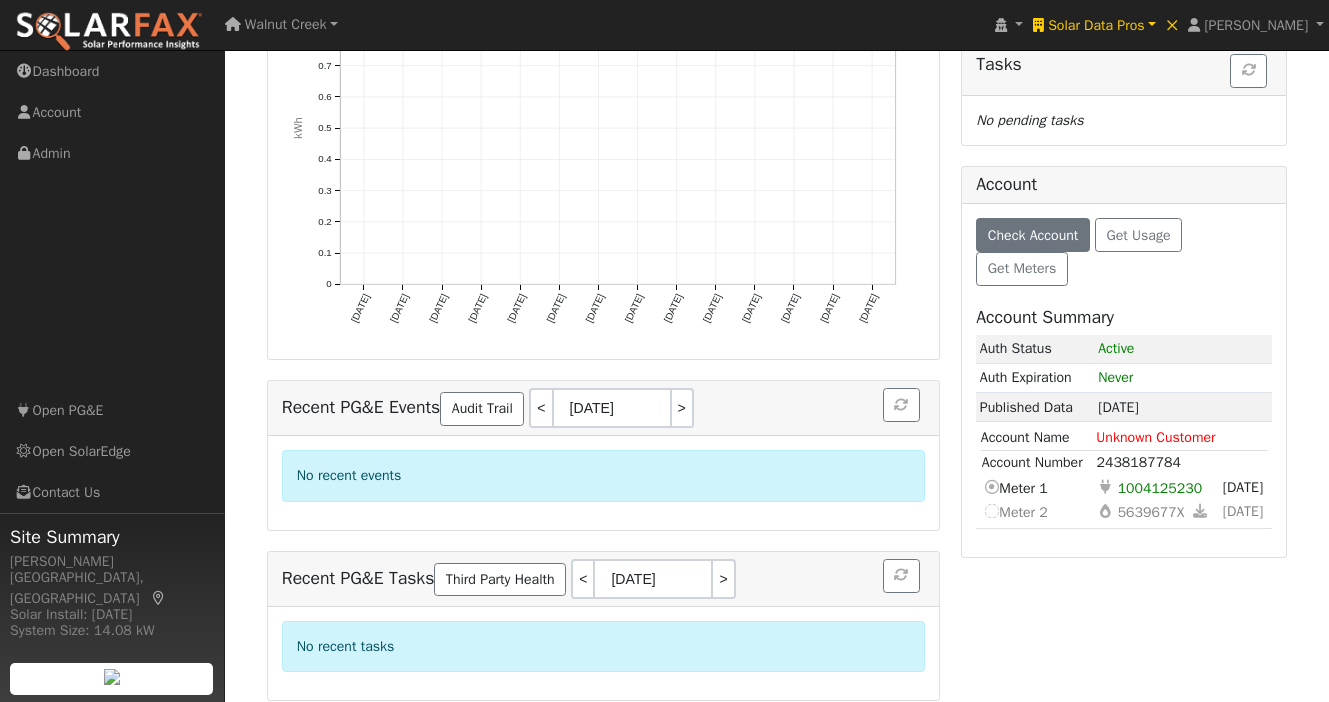 click on "Unknown Customer" at bounding box center [1181, 437] 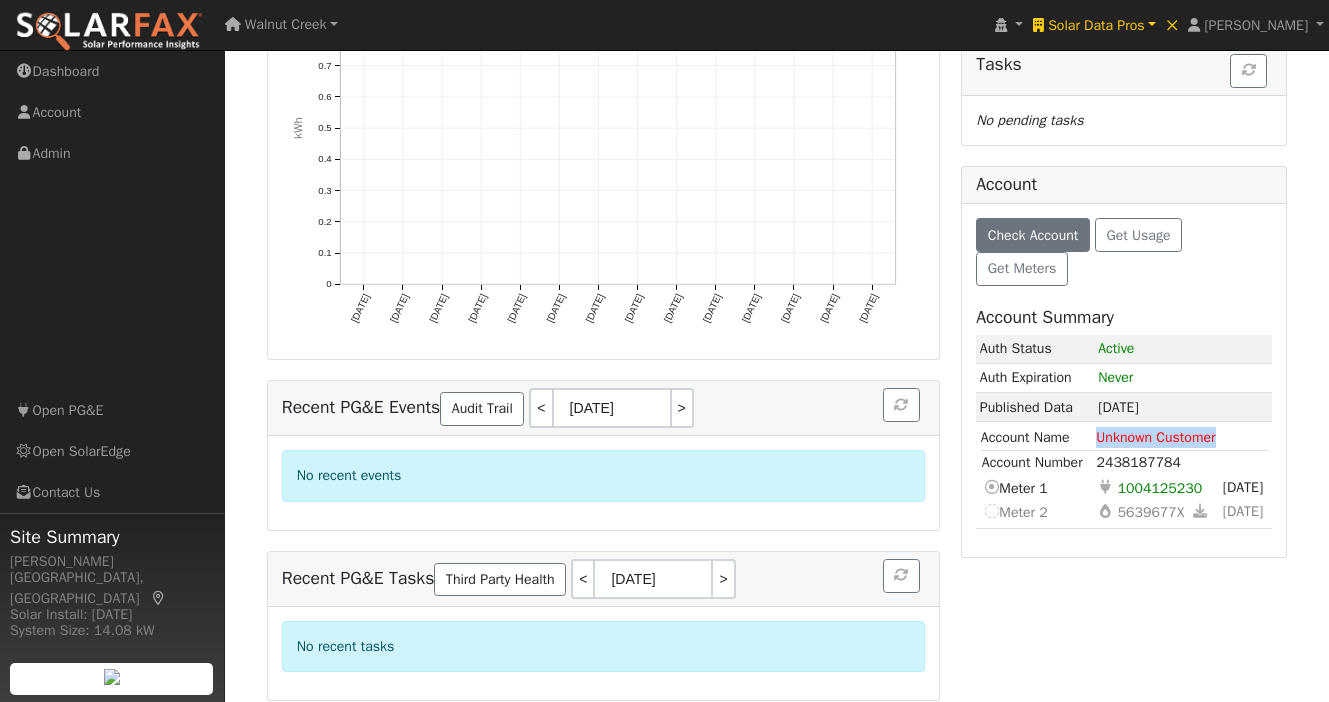drag, startPoint x: 1133, startPoint y: 434, endPoint x: 1176, endPoint y: 434, distance: 43 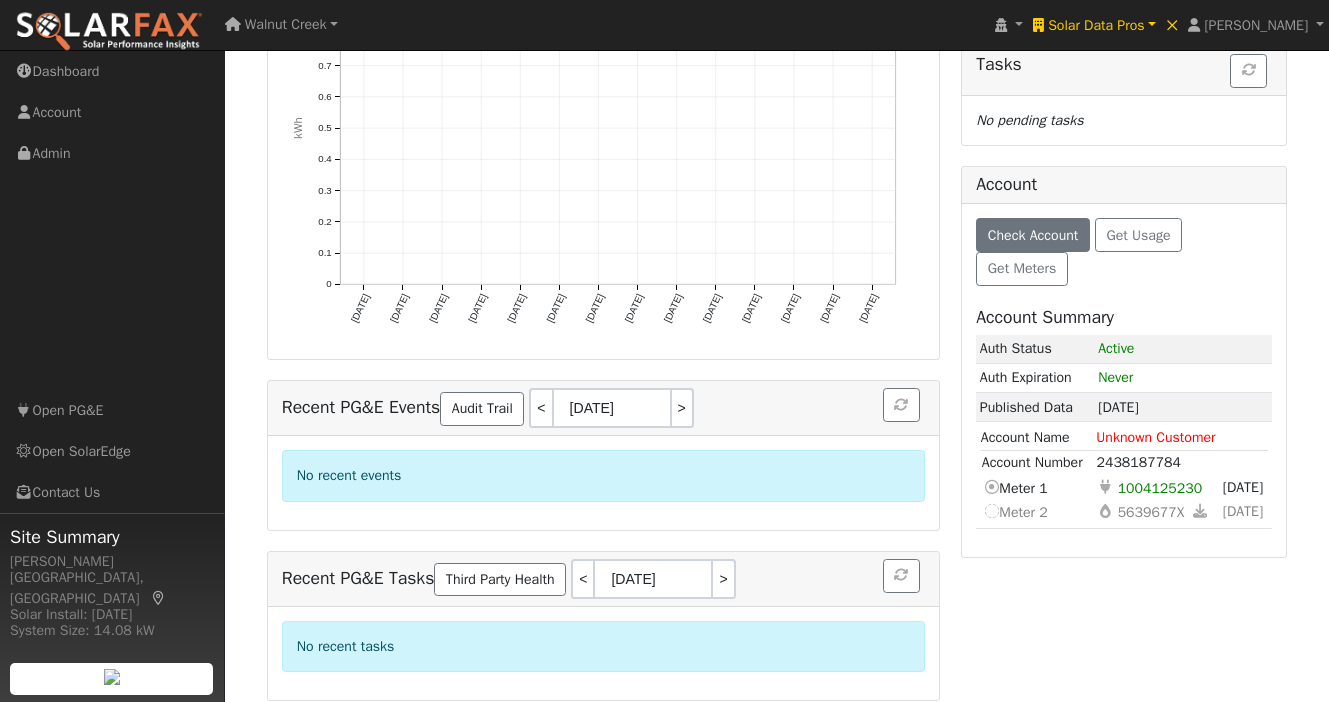 click on "Account Name" at bounding box center [1038, 437] 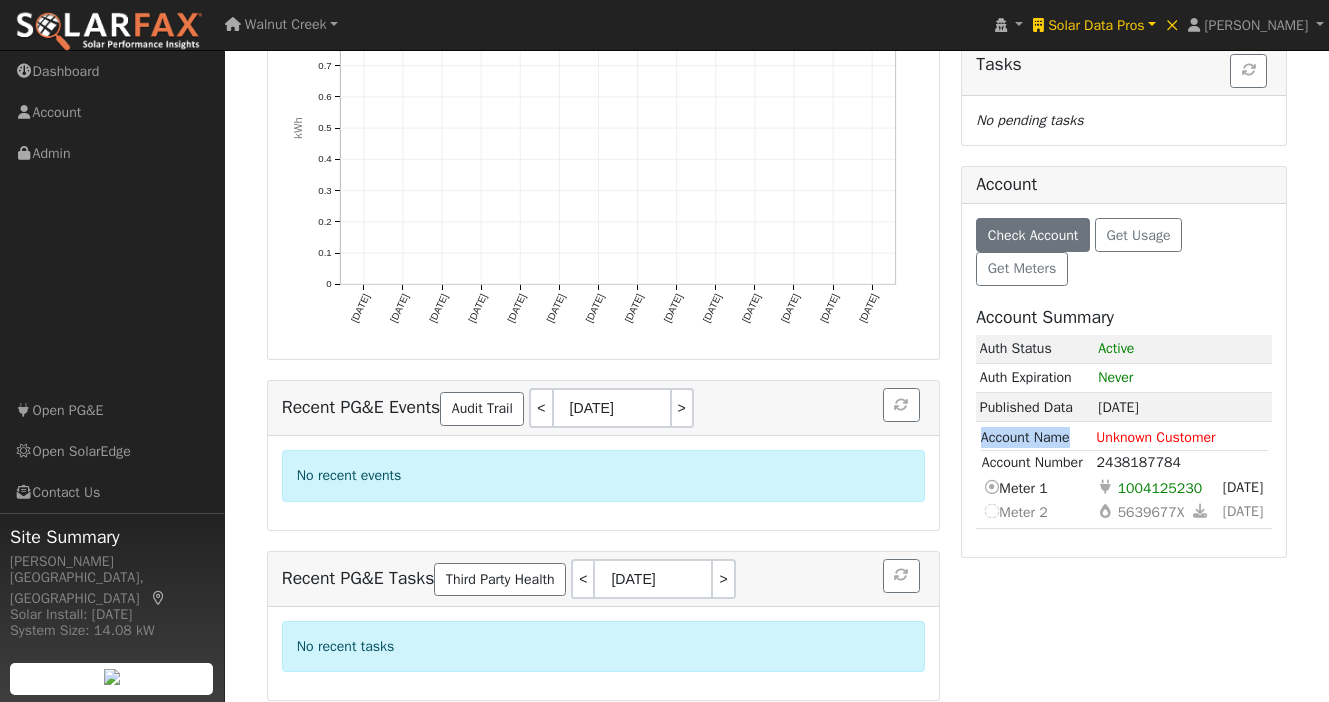 drag, startPoint x: 1016, startPoint y: 438, endPoint x: 1043, endPoint y: 438, distance: 27 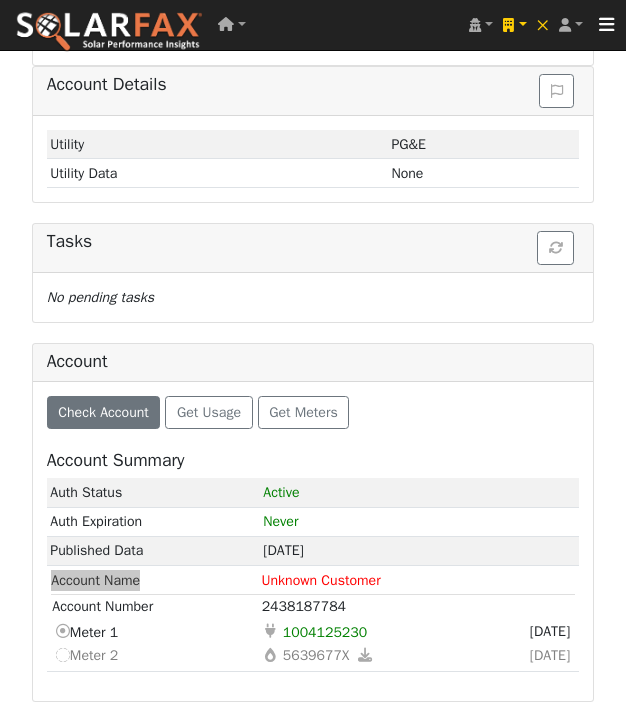 scroll, scrollTop: 1241, scrollLeft: 0, axis: vertical 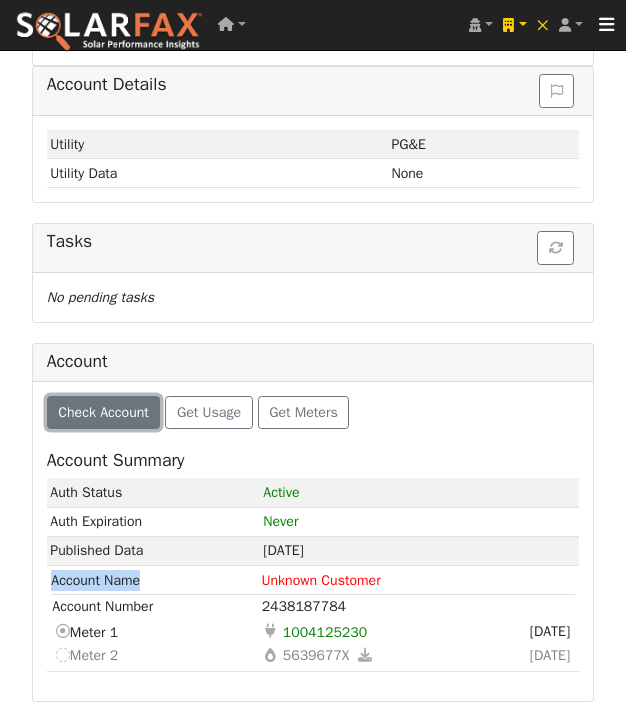 click on "Check Account" at bounding box center (103, 412) 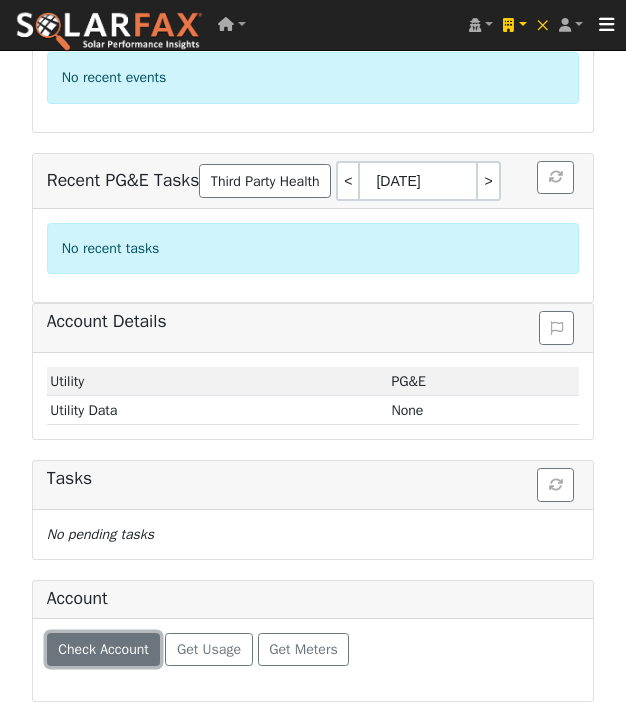 scroll, scrollTop: 1006, scrollLeft: 0, axis: vertical 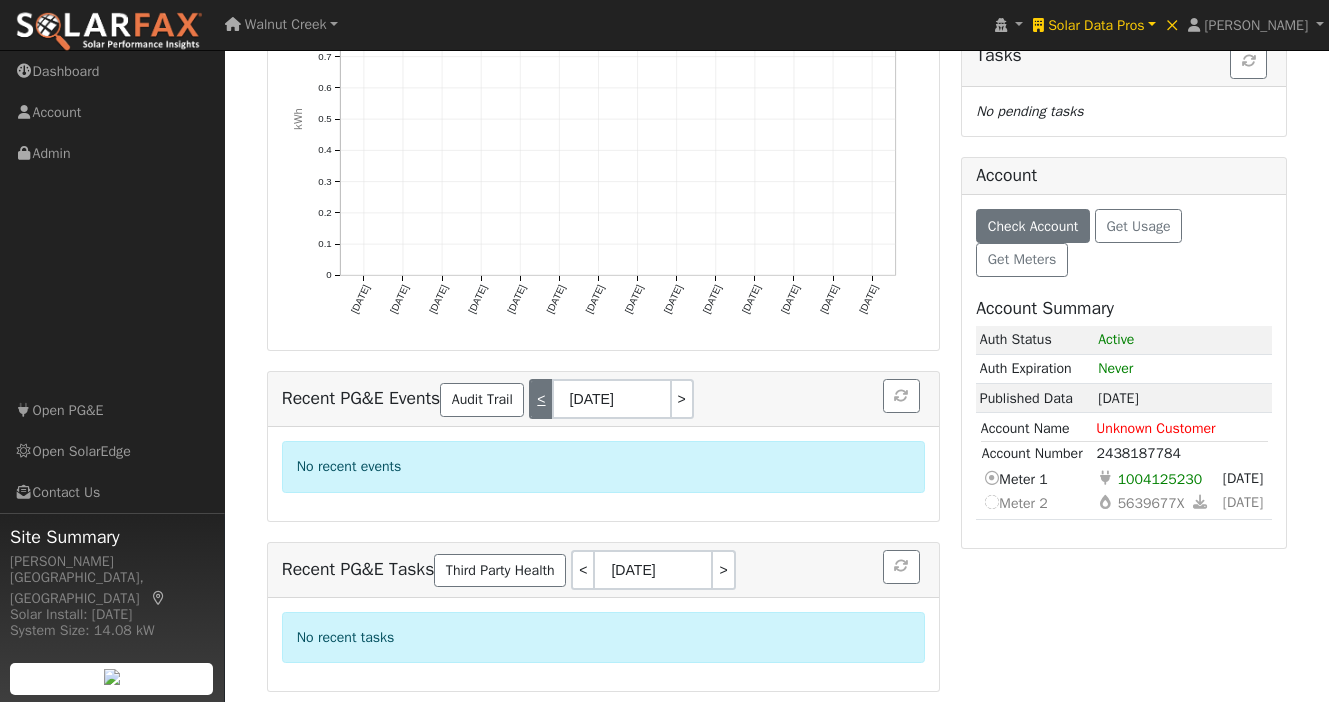 click on "<" at bounding box center [540, 399] 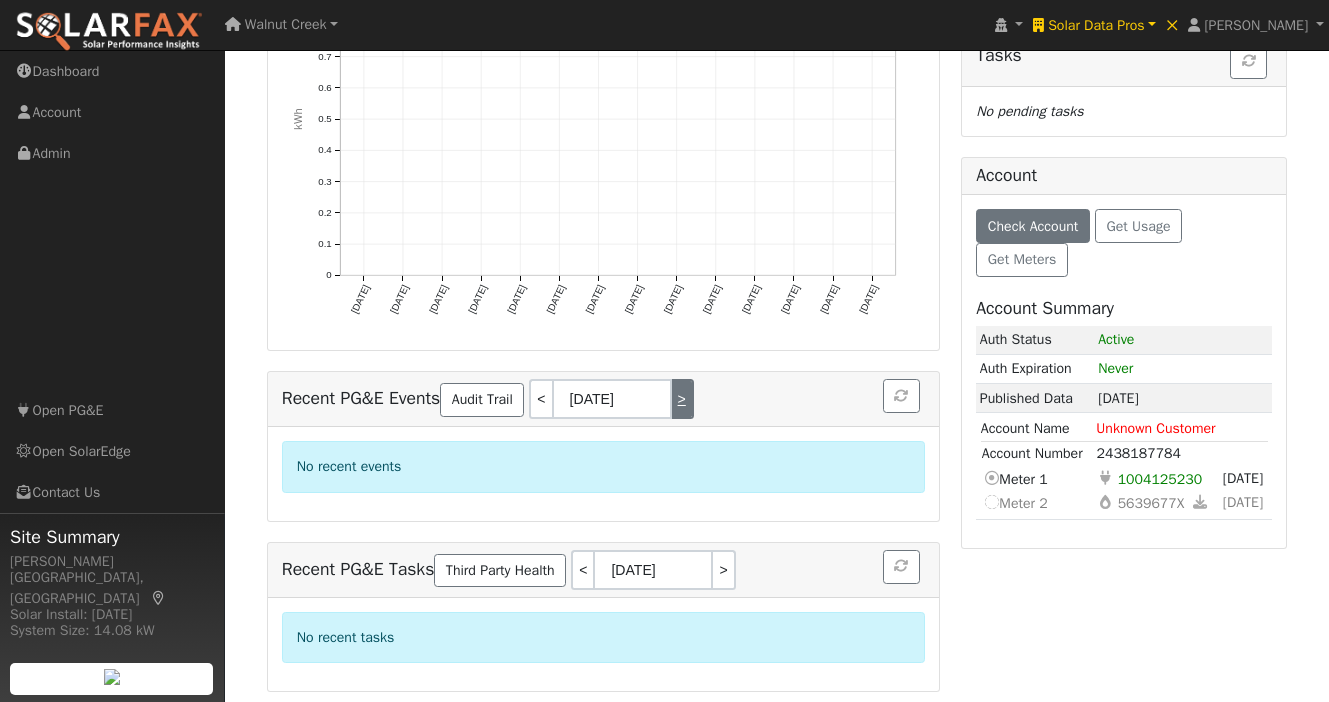 click on ">" at bounding box center (683, 399) 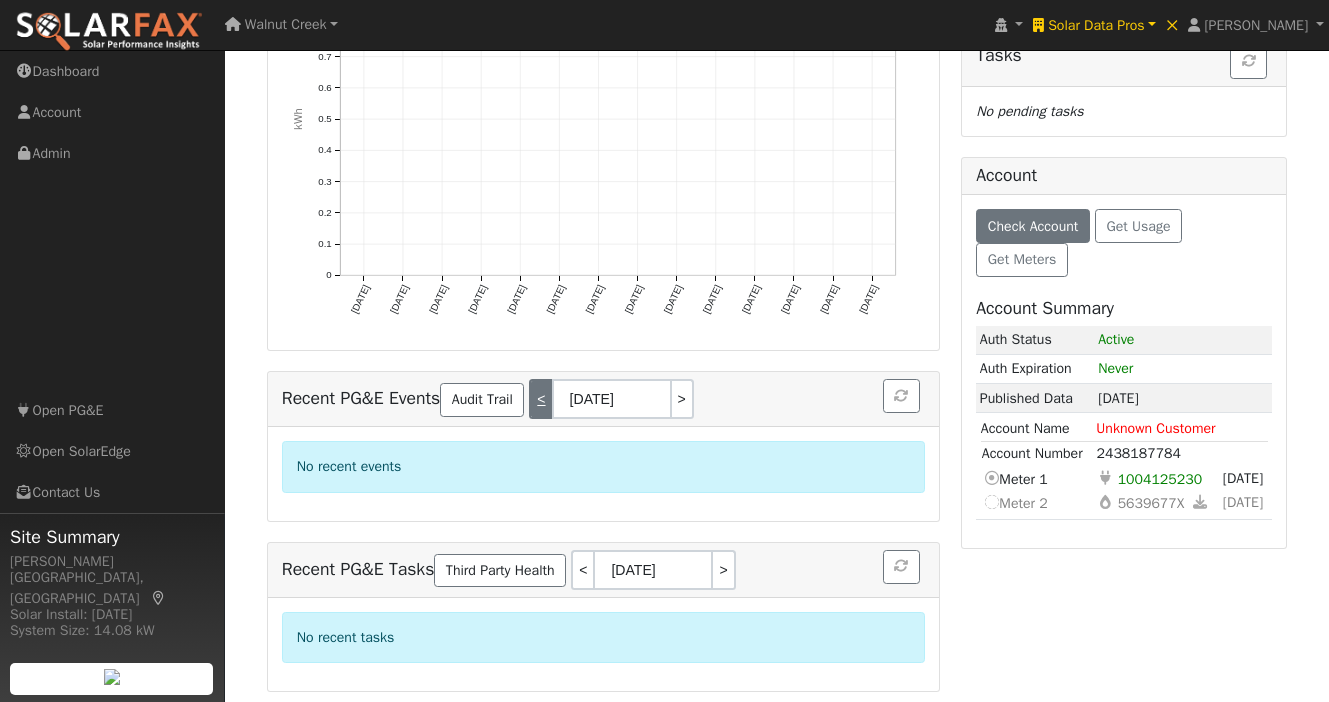 click on "<" at bounding box center (540, 399) 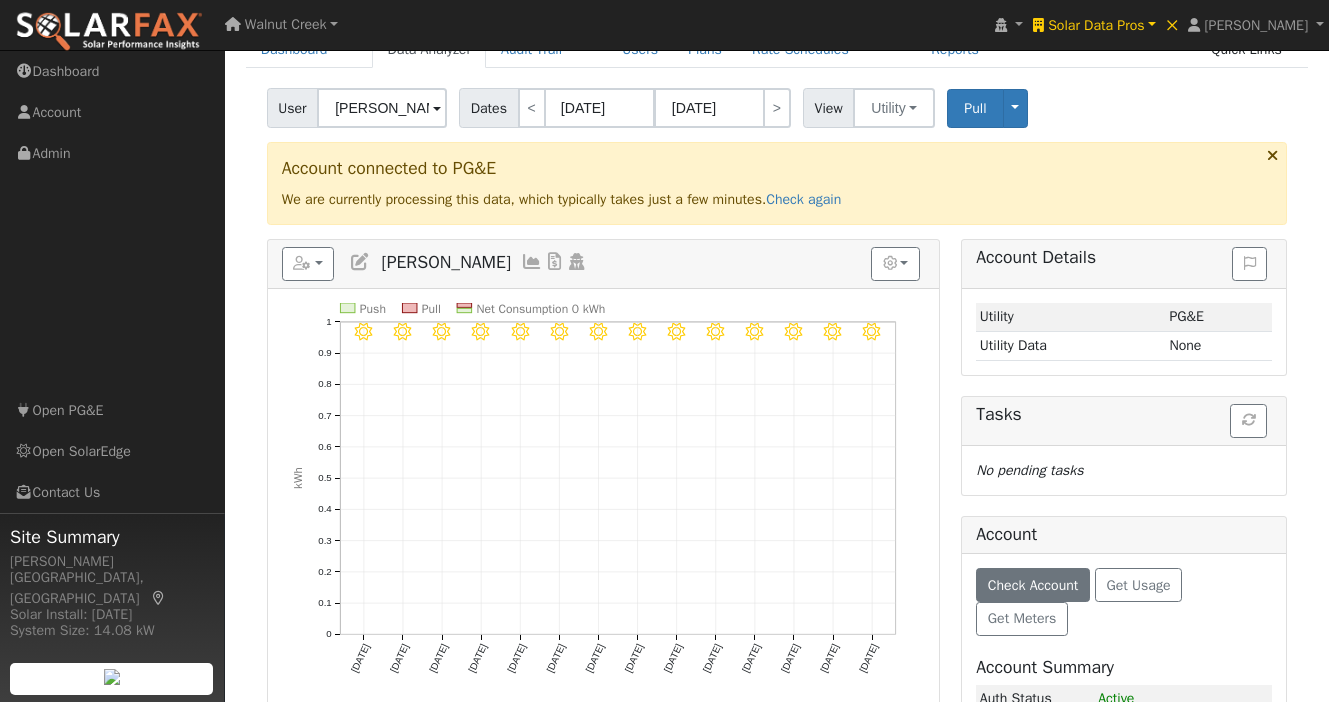 scroll, scrollTop: 102, scrollLeft: 0, axis: vertical 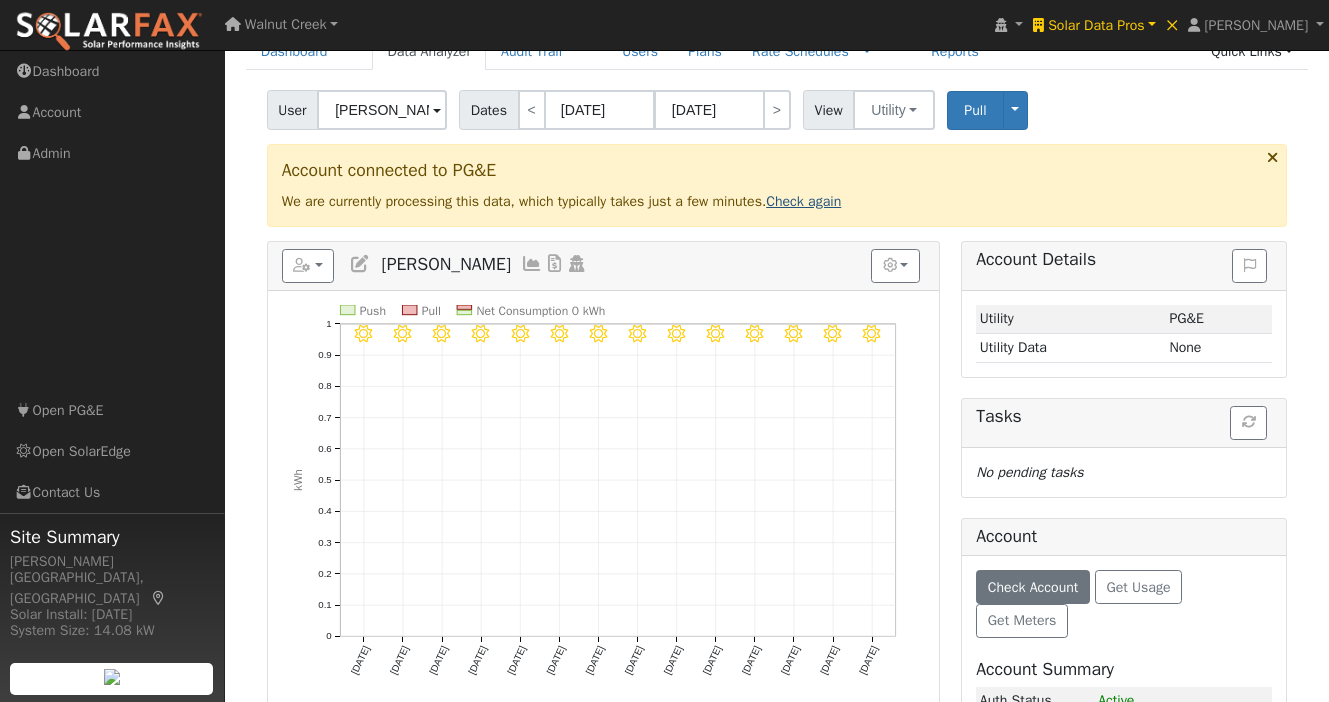 click on "Check again" at bounding box center [803, 201] 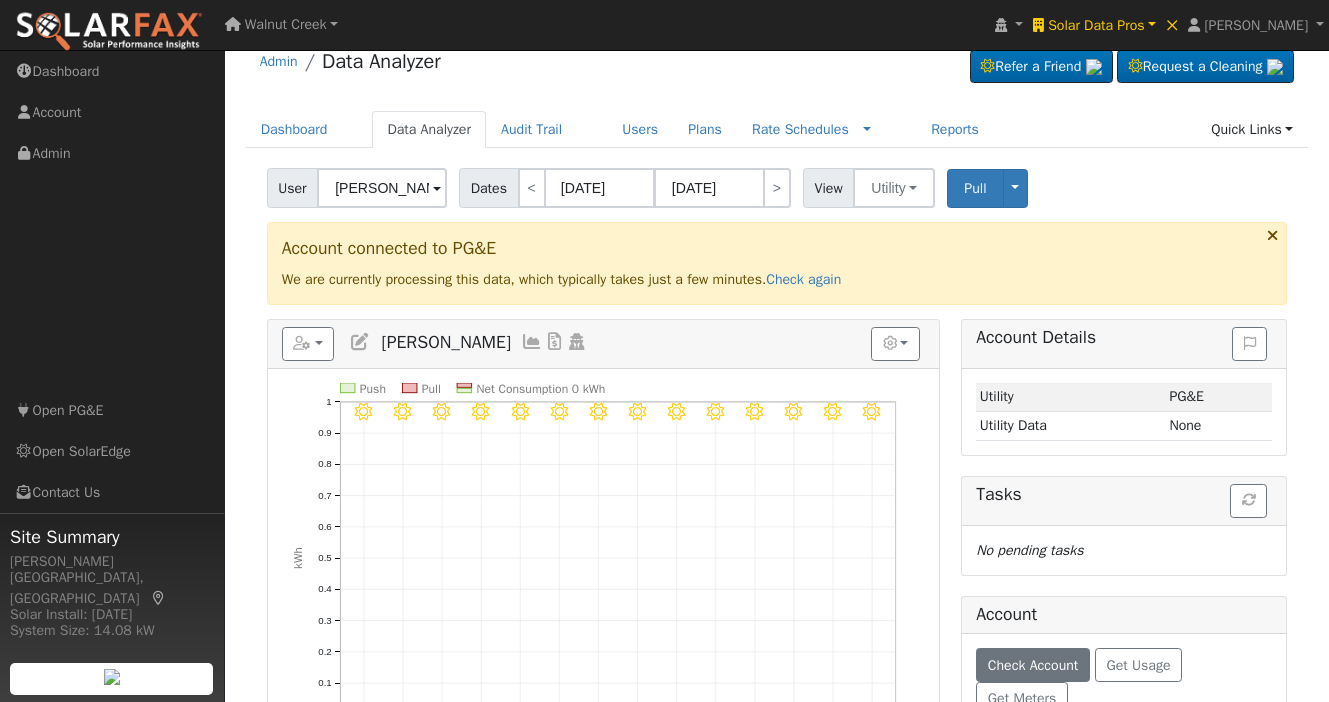 scroll, scrollTop: 0, scrollLeft: 0, axis: both 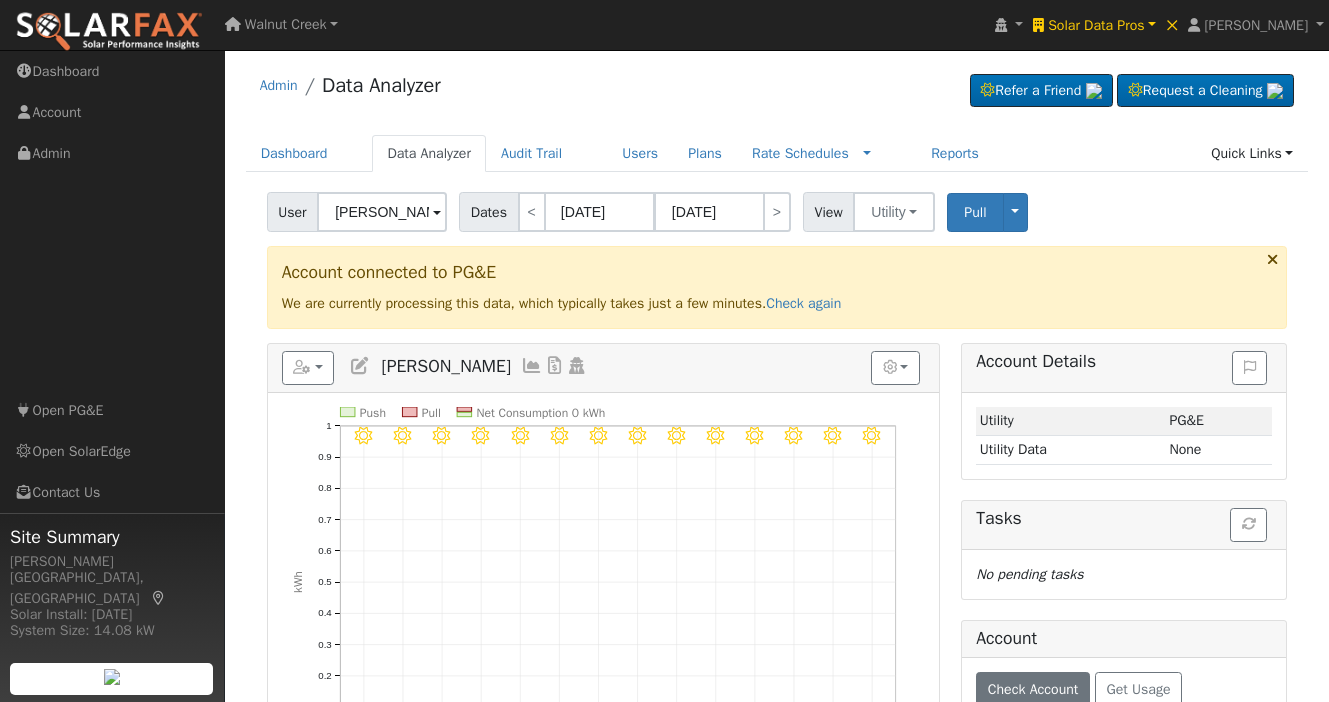 click on "Account connected to PG&E  We are currently processing this data, which typically takes just a few minutes.   Check again" at bounding box center [777, 287] 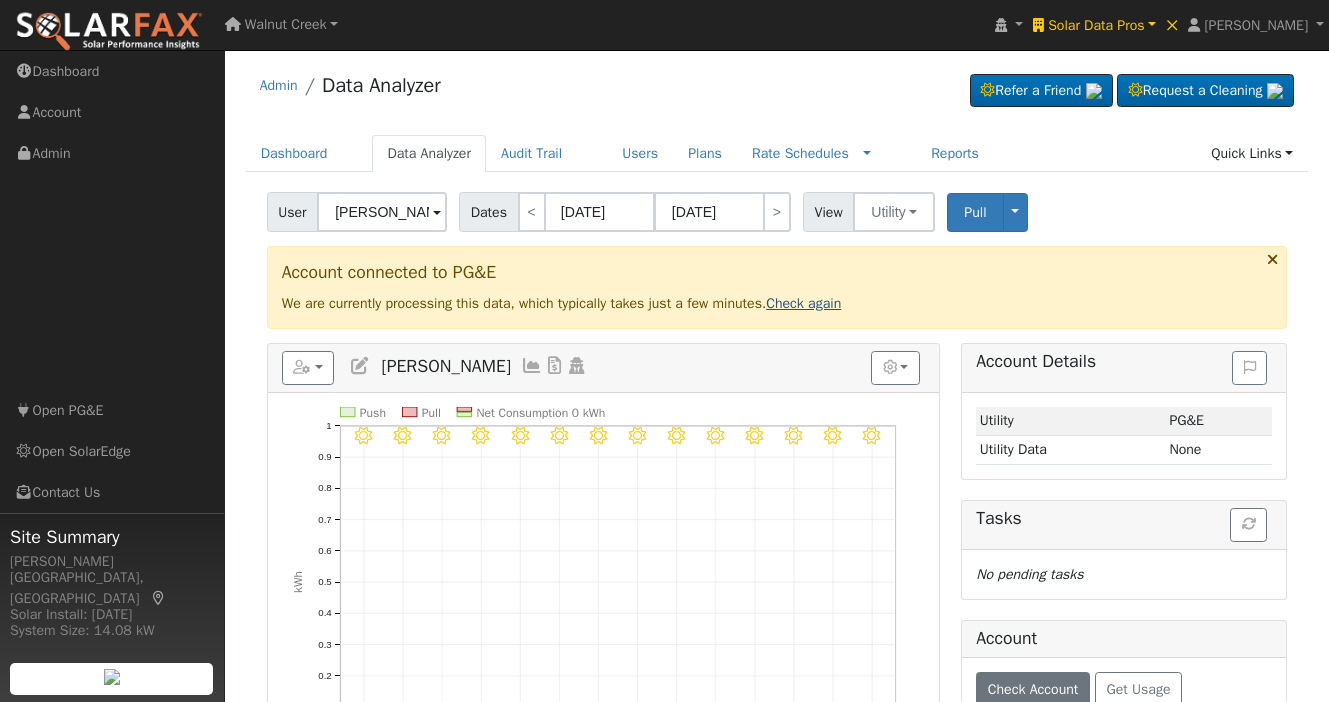 click on "Check again" at bounding box center [803, 303] 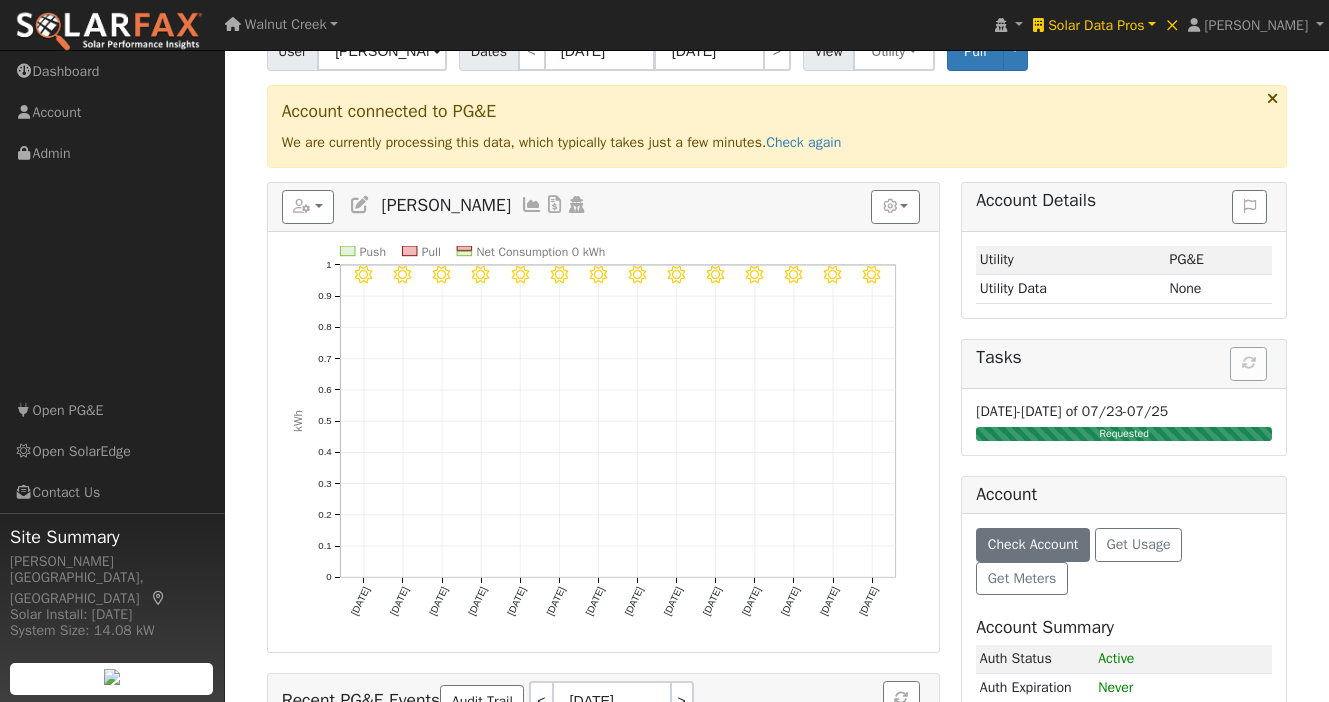 scroll, scrollTop: 151, scrollLeft: 0, axis: vertical 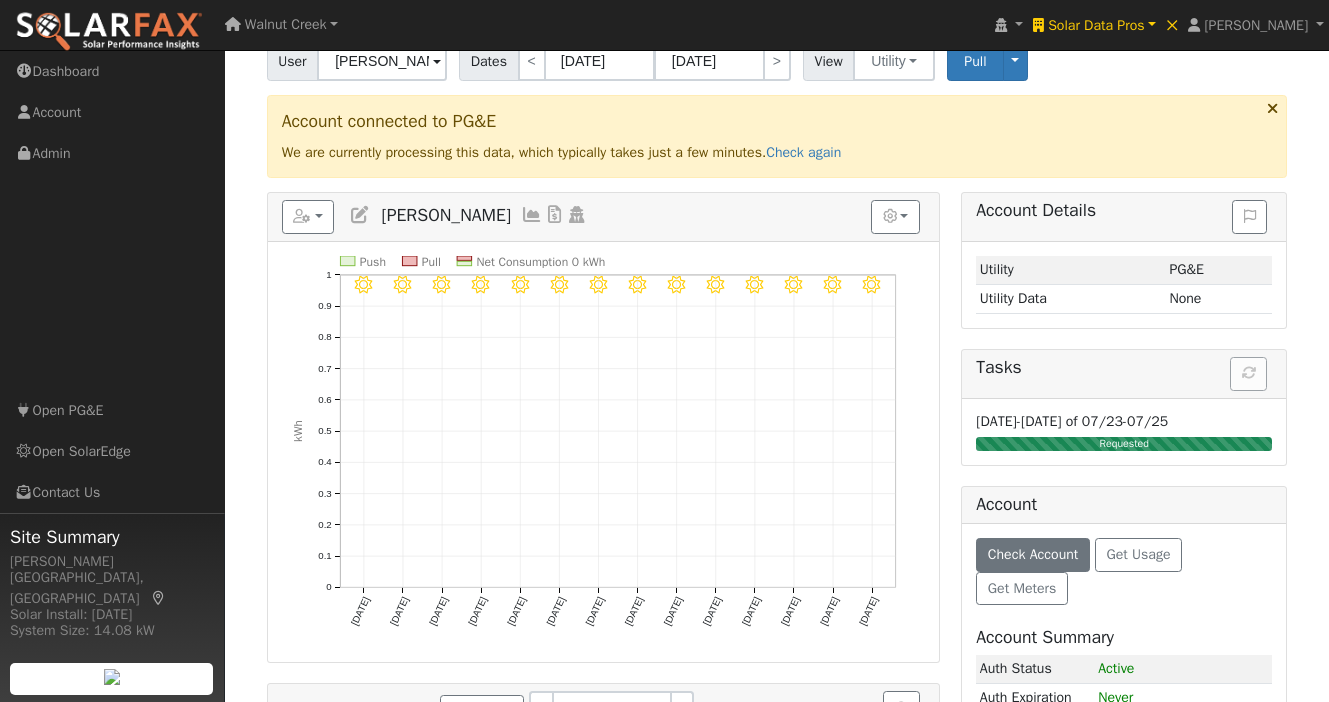 click on "Tasks" at bounding box center [1124, 374] 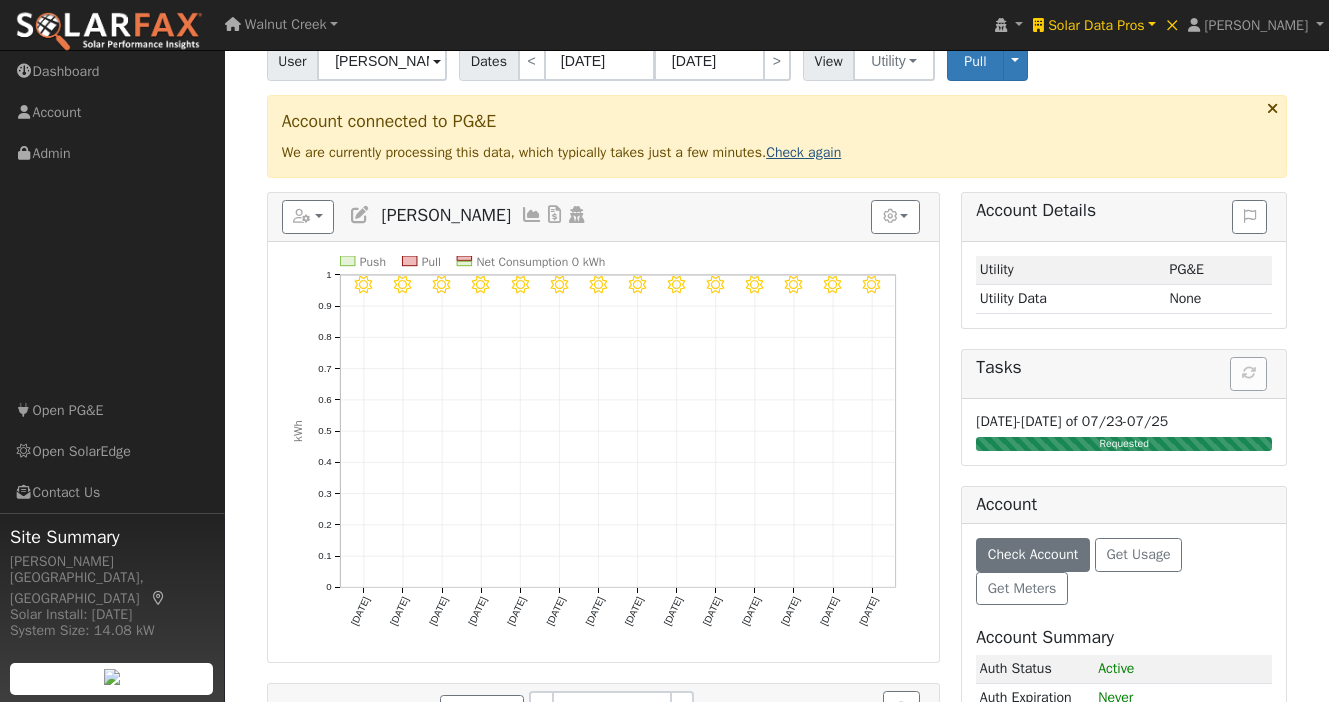 click on "Check again" at bounding box center (803, 152) 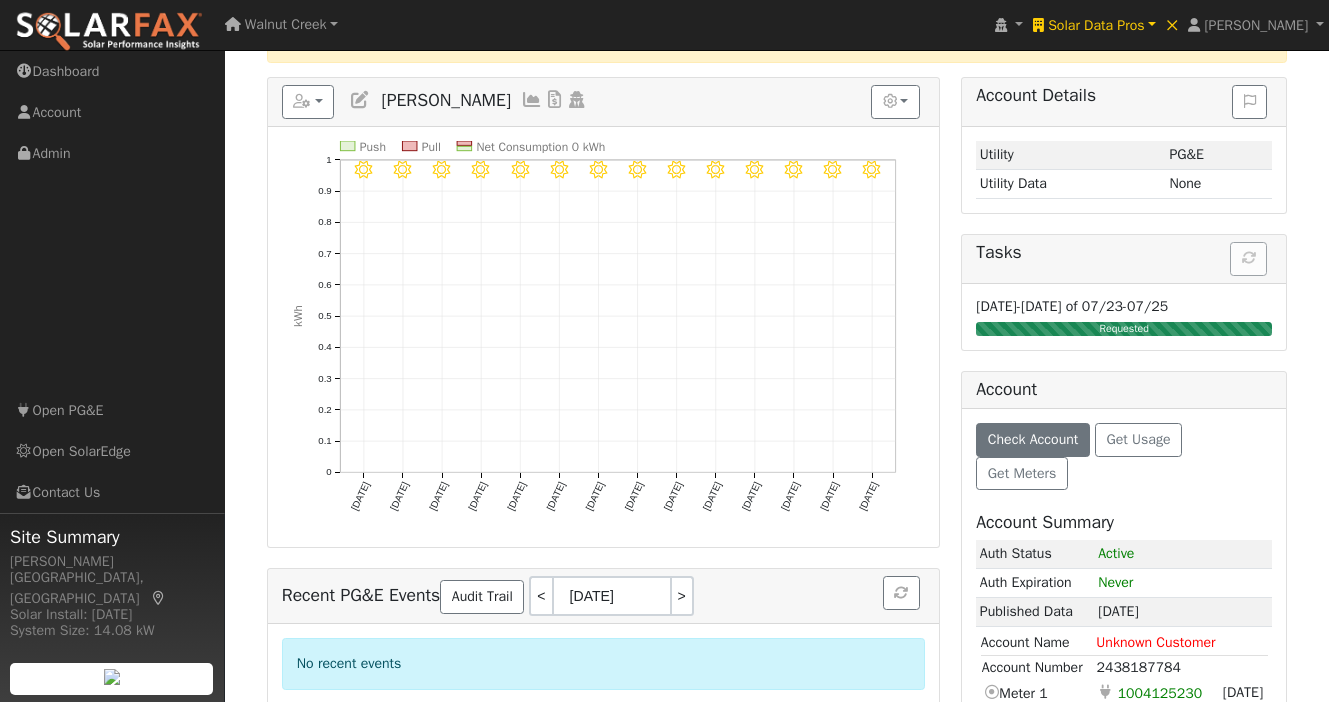 scroll, scrollTop: 227, scrollLeft: 0, axis: vertical 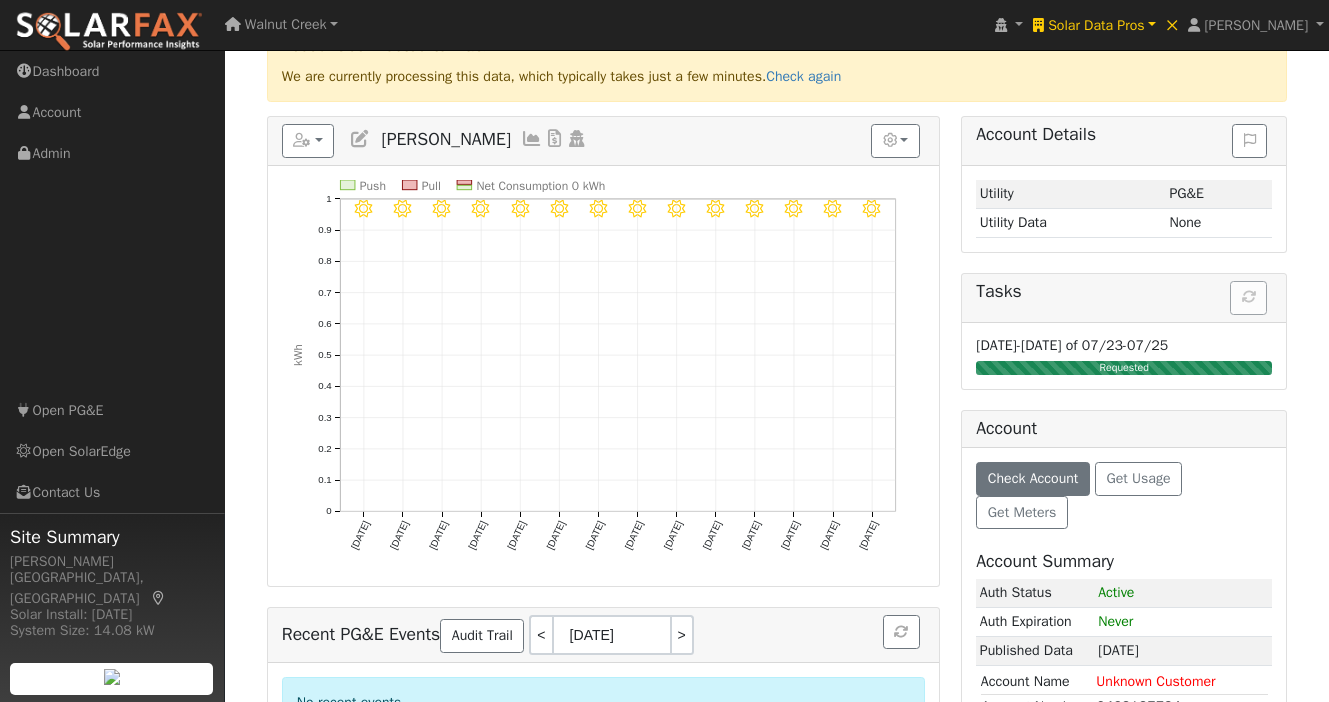click on "7/20 - Clear 7/19 - Clear 7/18 - Clear 7/17 - Clear 7/16 - Clear 7/15 - Clear 7/14 - Clear 7/13 - Clear 7/12 - Clear 7/11 - Clear 7/10 - Clear 7/09 - Clear 7/08 - Clear 7/07 - Clear Push Pull Net Consumption 0 kWh Mon 7/07 Tue 7/08 Wed 7/09 Thu 7/10 Fri 7/11 Sat 7/12 Sun 7/13 Mon 7/14 Tue 7/15 Wed 7/16 Thu 7/17 Fri 7/18 Sat 7/19 Sun 7/20 0 0.1 0.2 0.3 0.4 0.5 0.6 0.7 0.8 0.9 1 kWh onclick="" onclick="" onclick="" onclick="" onclick="" onclick="" onclick="" onclick="" onclick="" onclick="" onclick="" onclick="" onclick="" onclick="" onclick="" onclick="" onclick="" onclick="" onclick="" onclick="" onclick="" onclick="" onclick="" onclick="" onclick="" onclick="" onclick="" onclick=""" 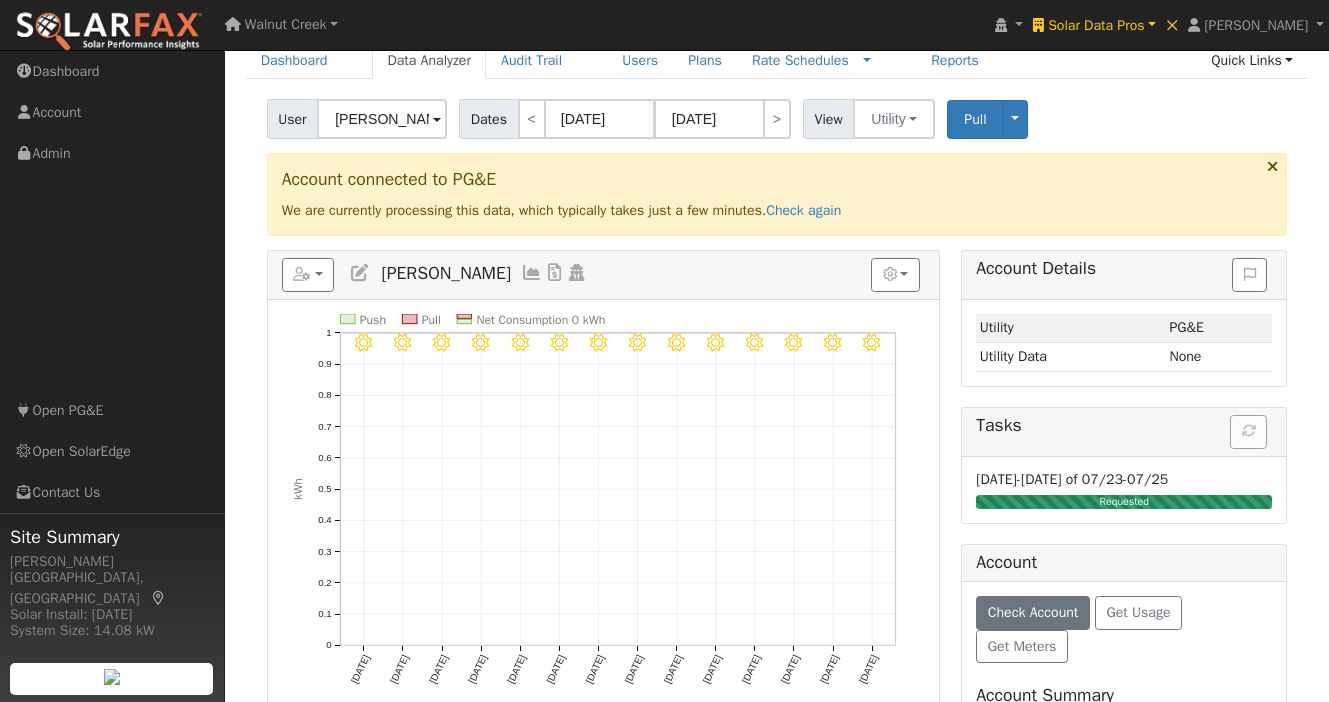 scroll, scrollTop: 0, scrollLeft: 0, axis: both 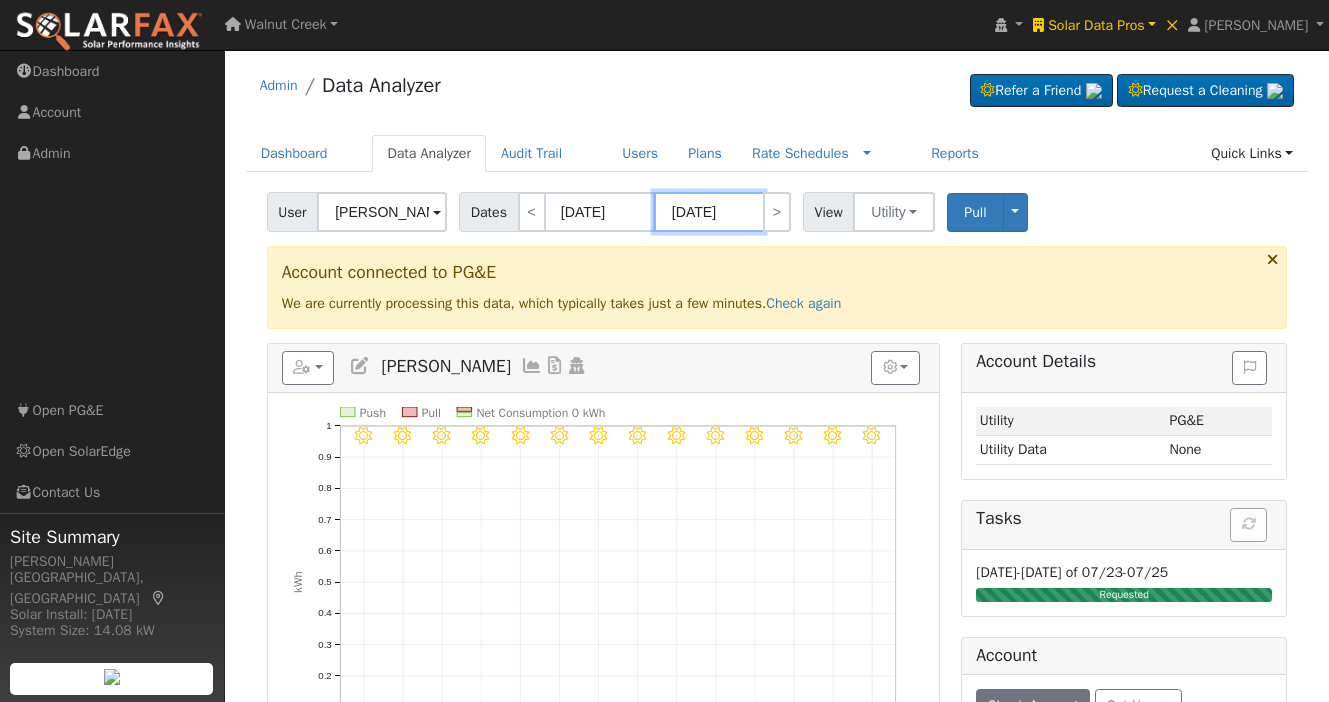 click on "[DATE]" at bounding box center [709, 212] 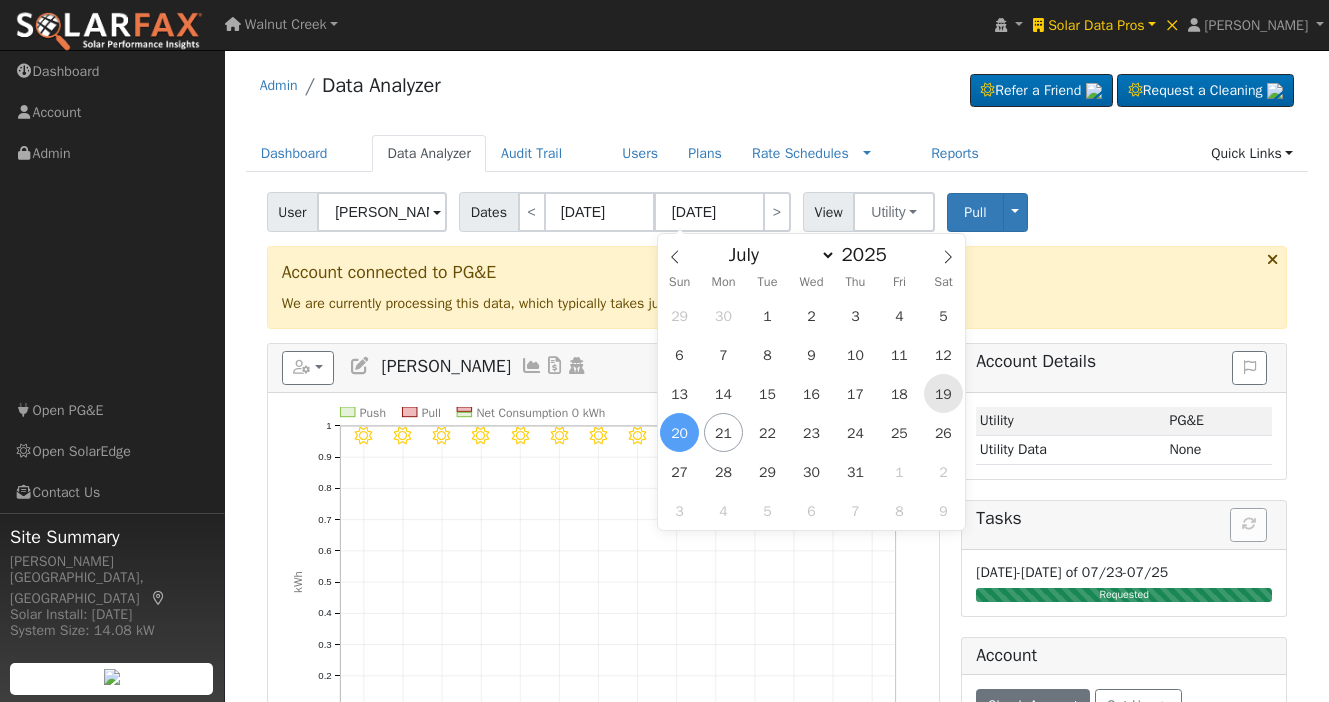 click on "19" at bounding box center (943, 393) 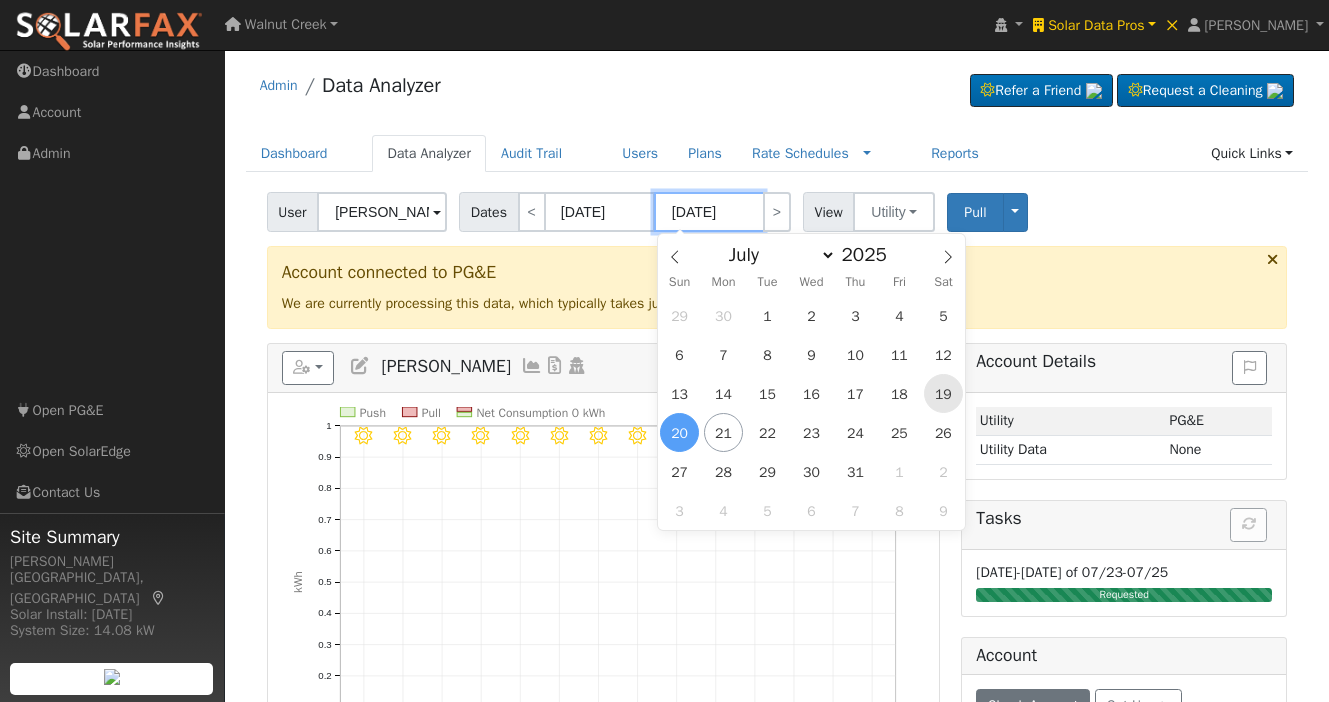 type on "[DATE]" 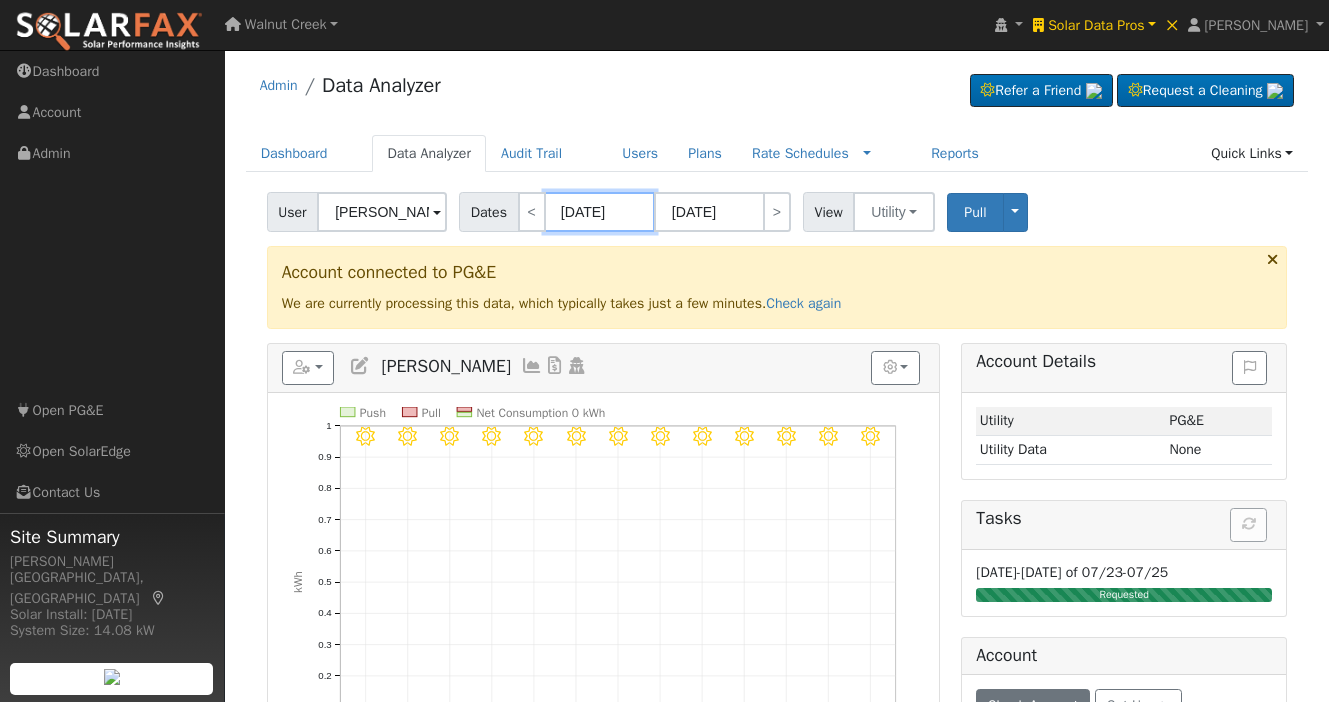 click on "07/07/2025" at bounding box center [600, 212] 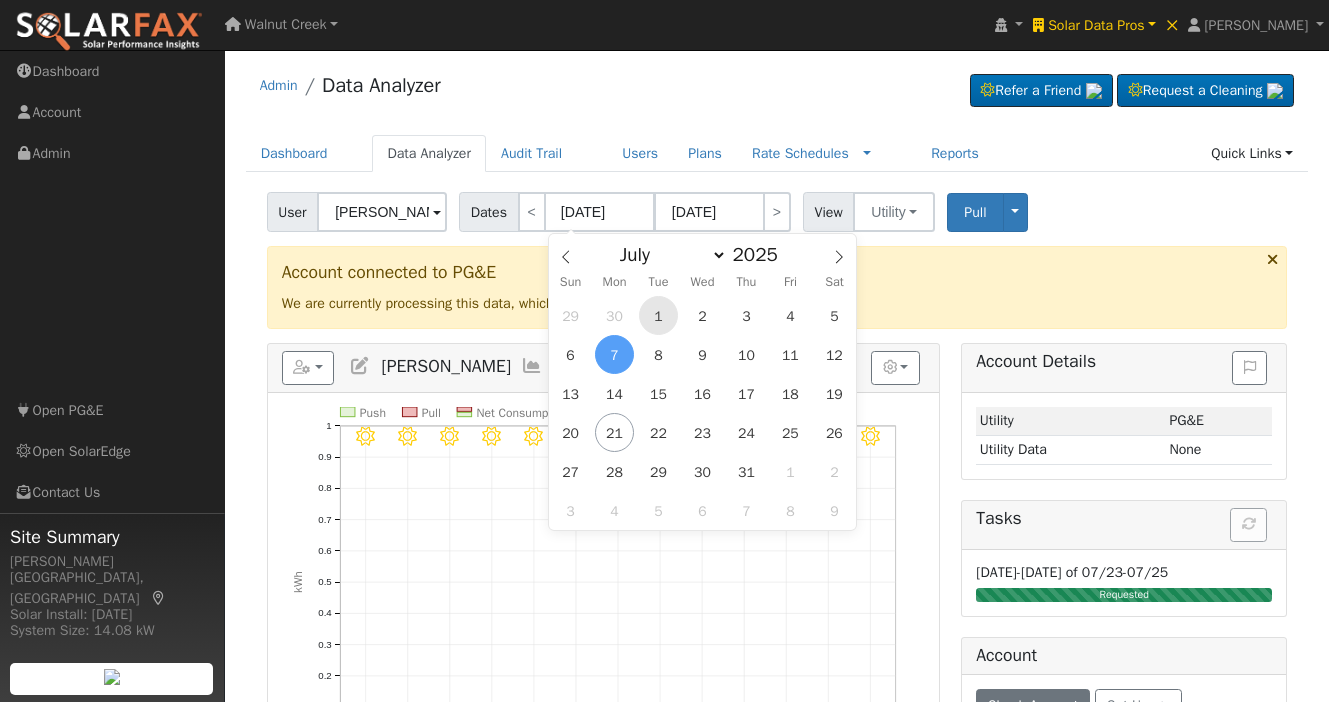 click on "1" at bounding box center [658, 315] 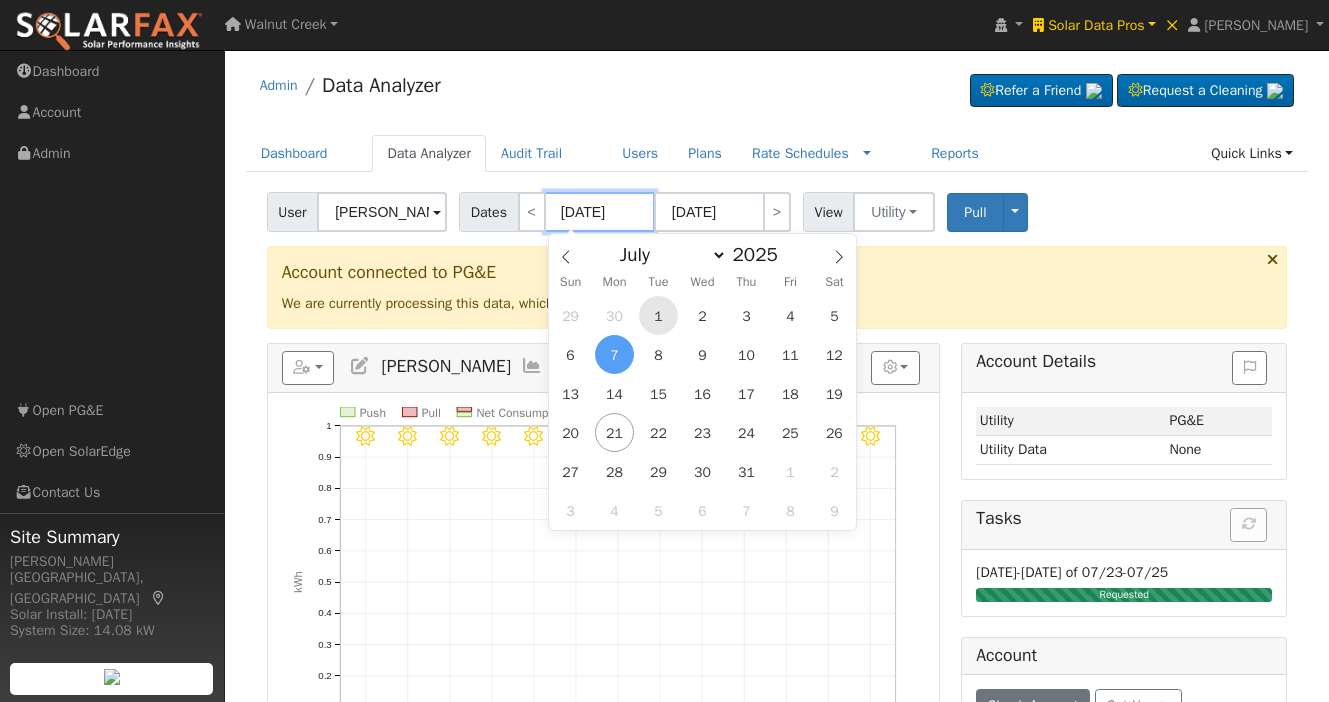 type on "07/01/2025" 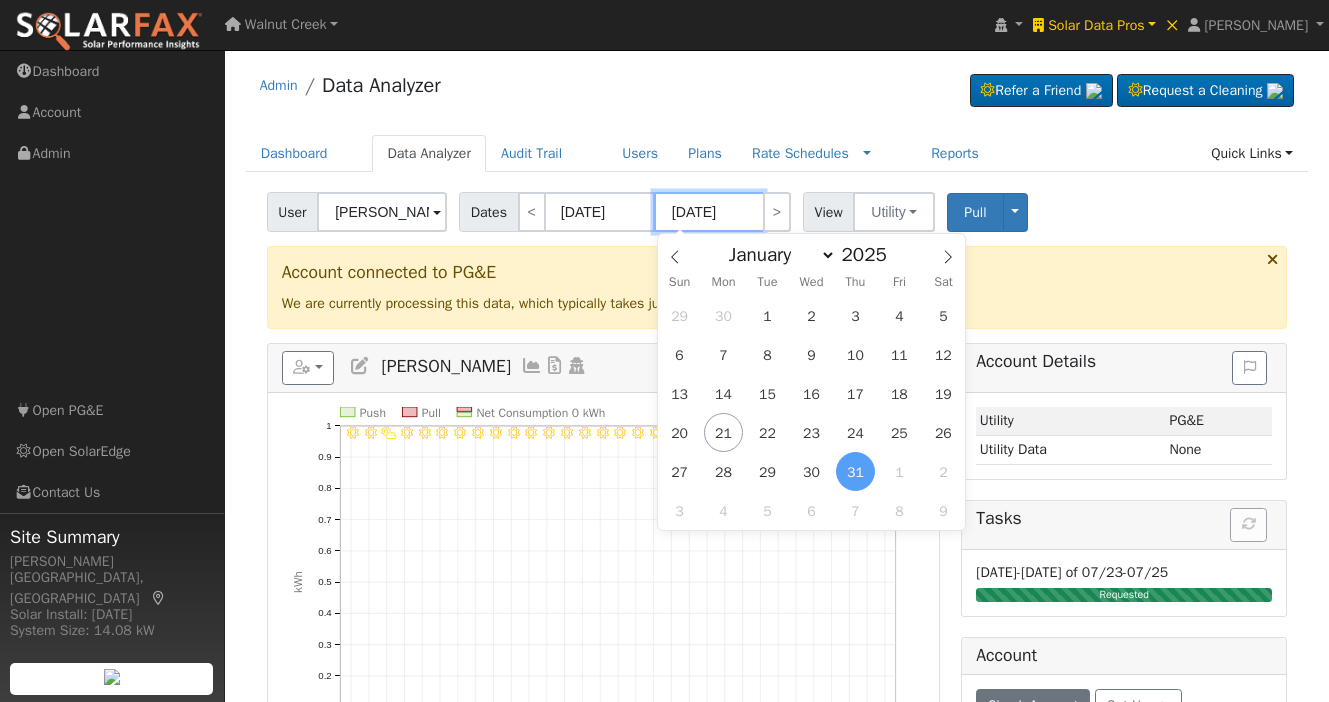 click on "07/31/2025" at bounding box center (709, 212) 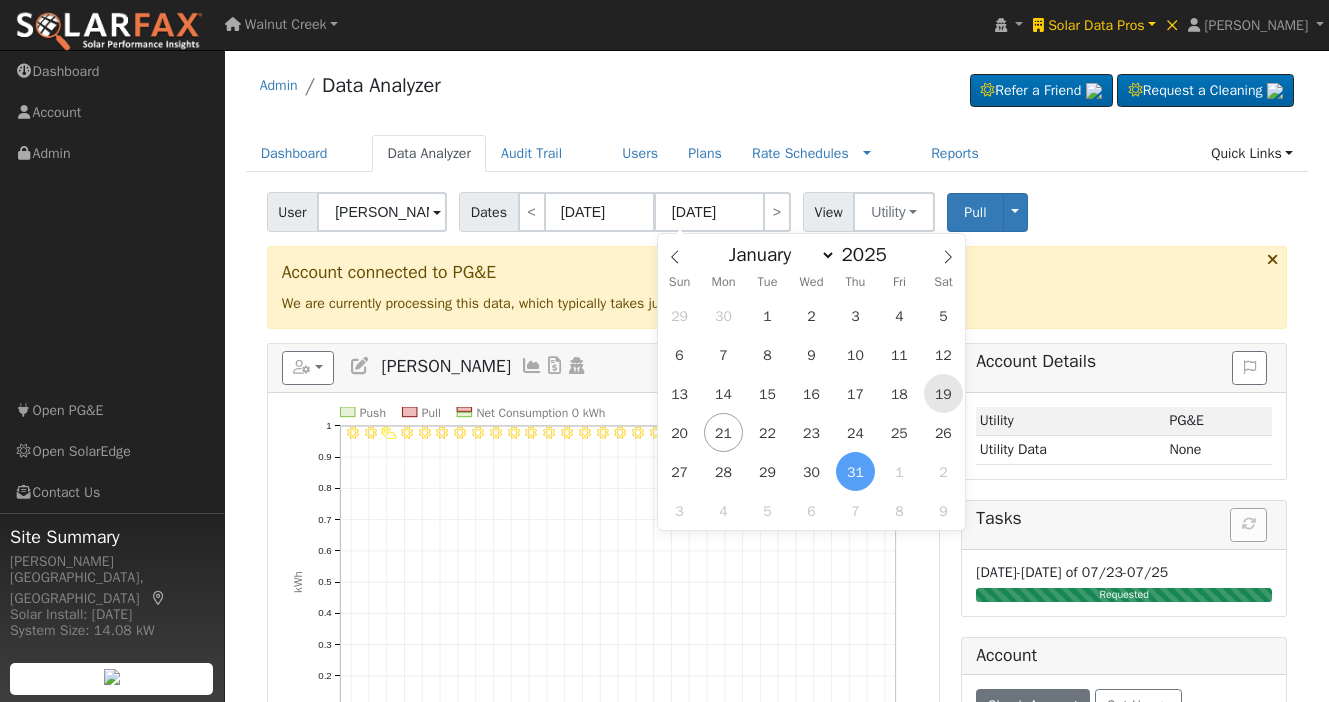 click on "19" at bounding box center [943, 393] 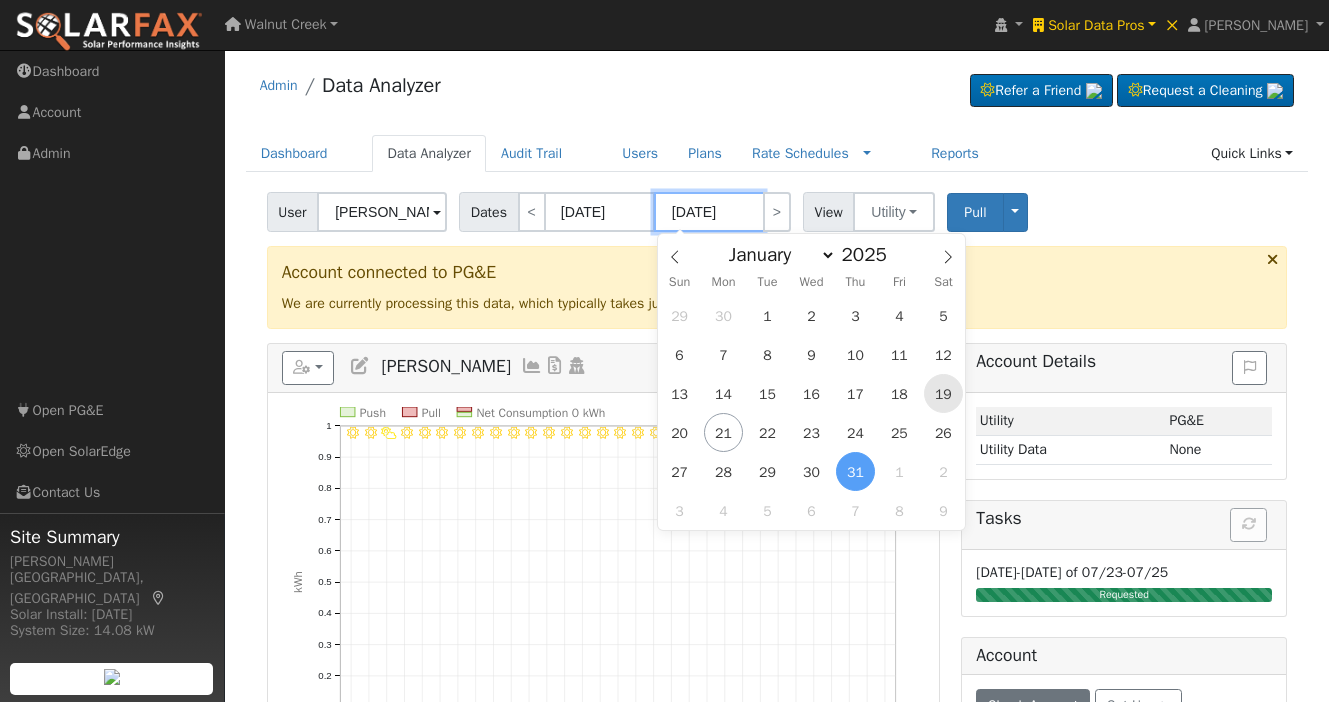 type on "[DATE]" 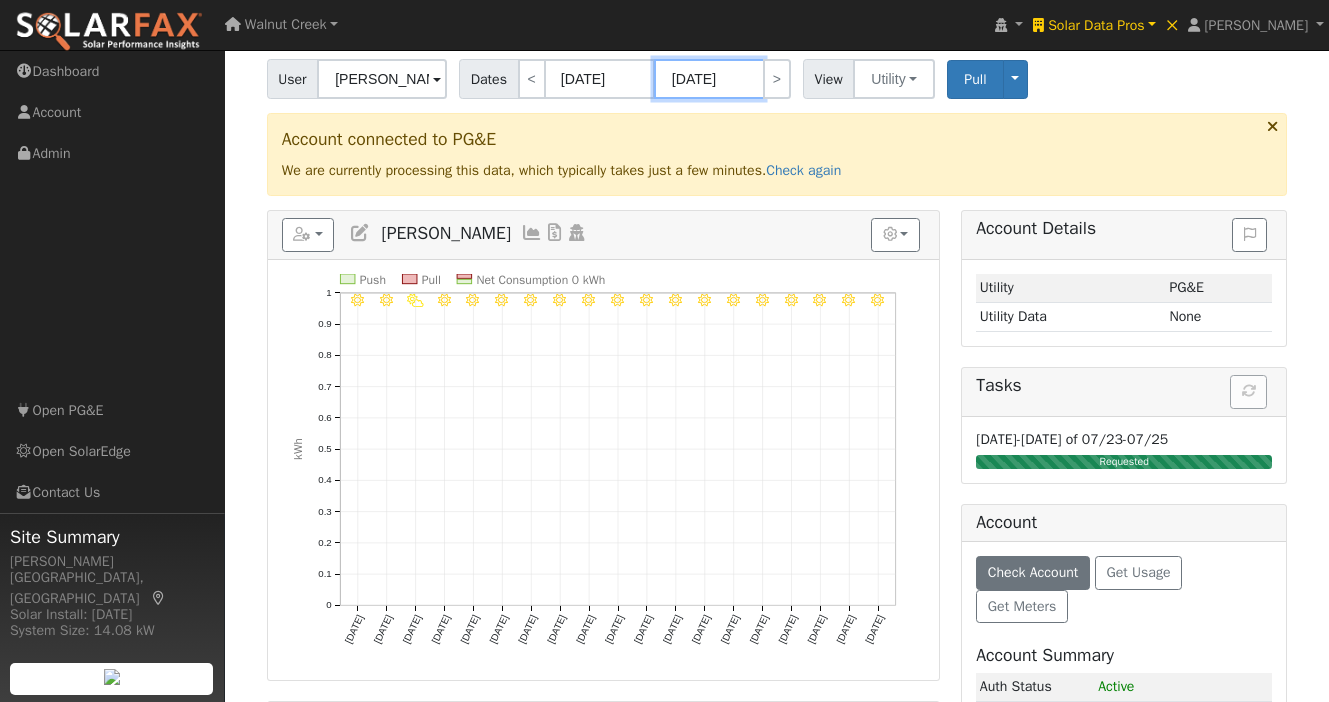 scroll, scrollTop: 129, scrollLeft: 0, axis: vertical 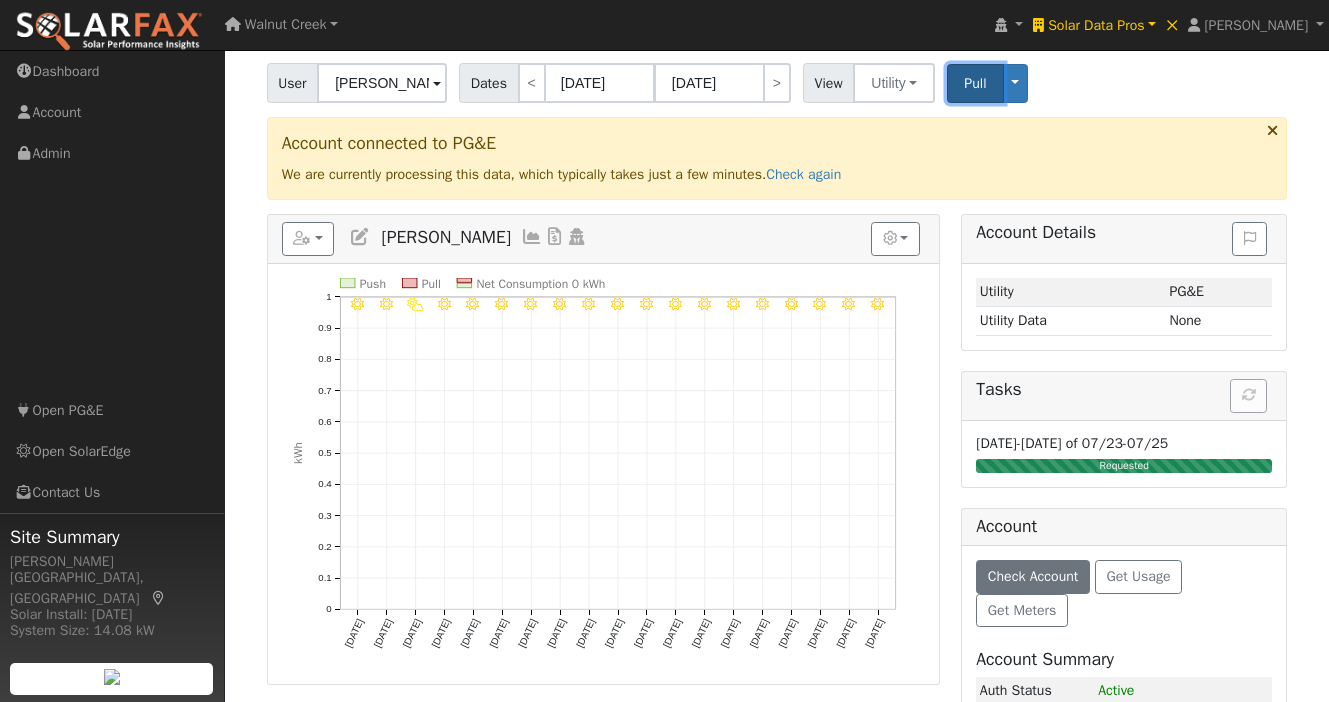 click on "Pull" at bounding box center (975, 83) 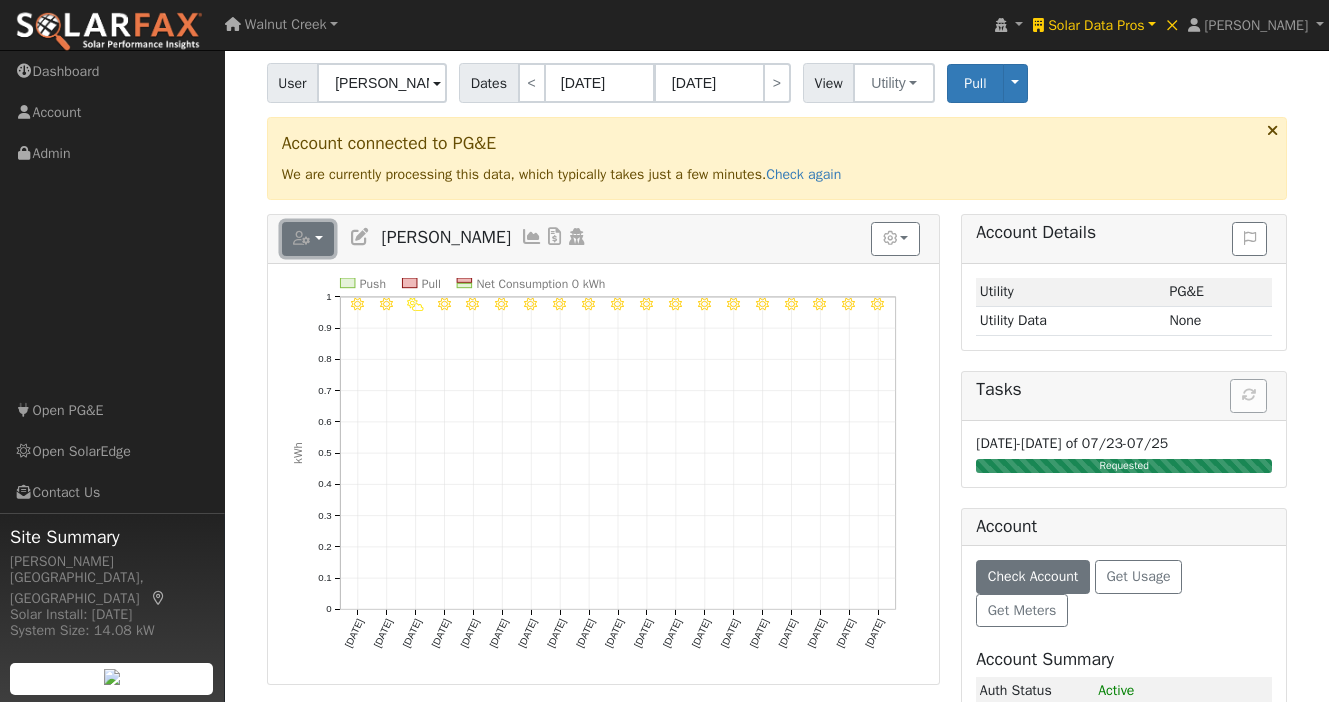click at bounding box center (308, 239) 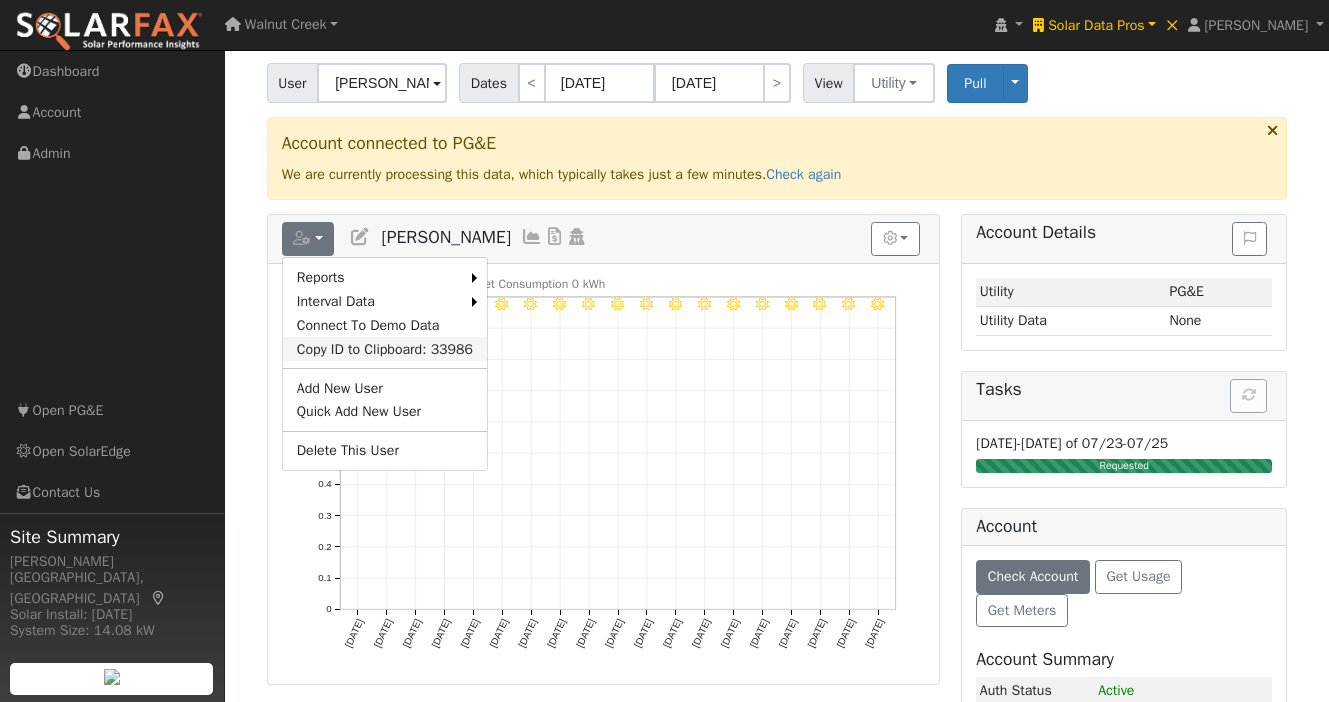click on "Copy ID to Clipboard: 33986" at bounding box center [385, 349] 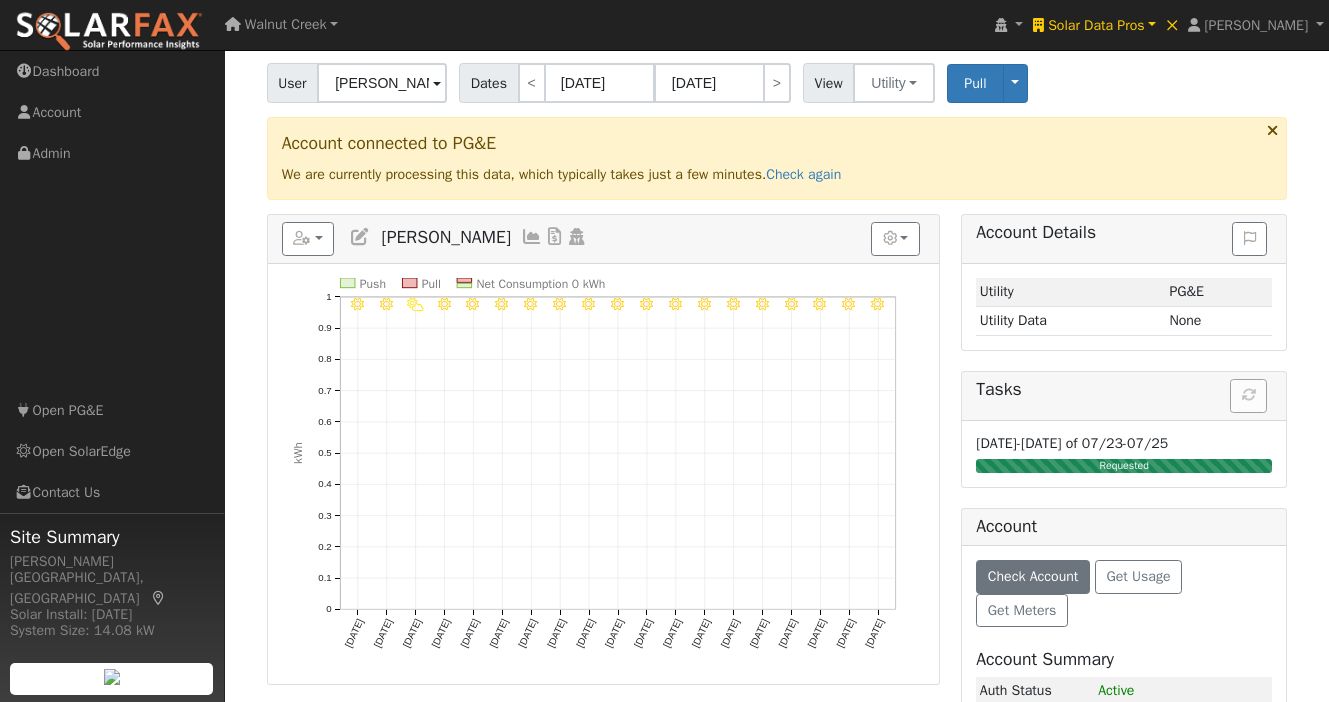 scroll, scrollTop: 0, scrollLeft: 0, axis: both 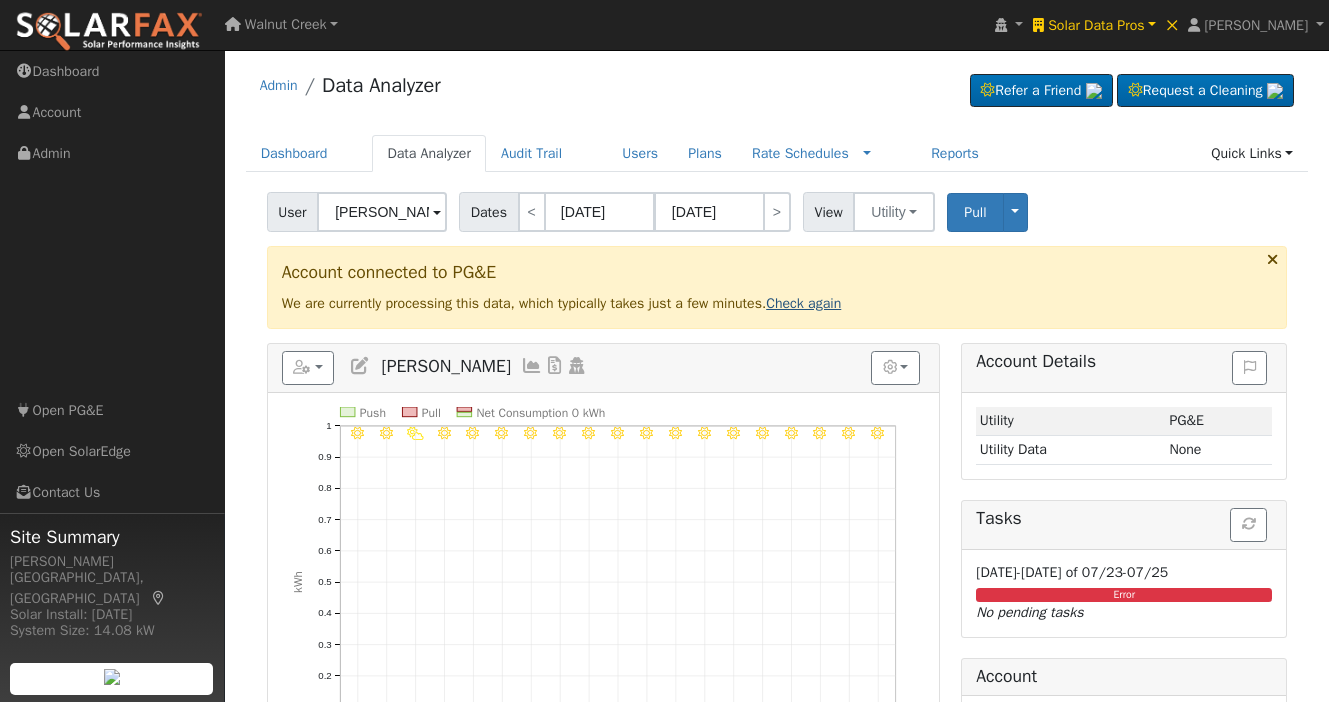 click on "Check again" at bounding box center [803, 303] 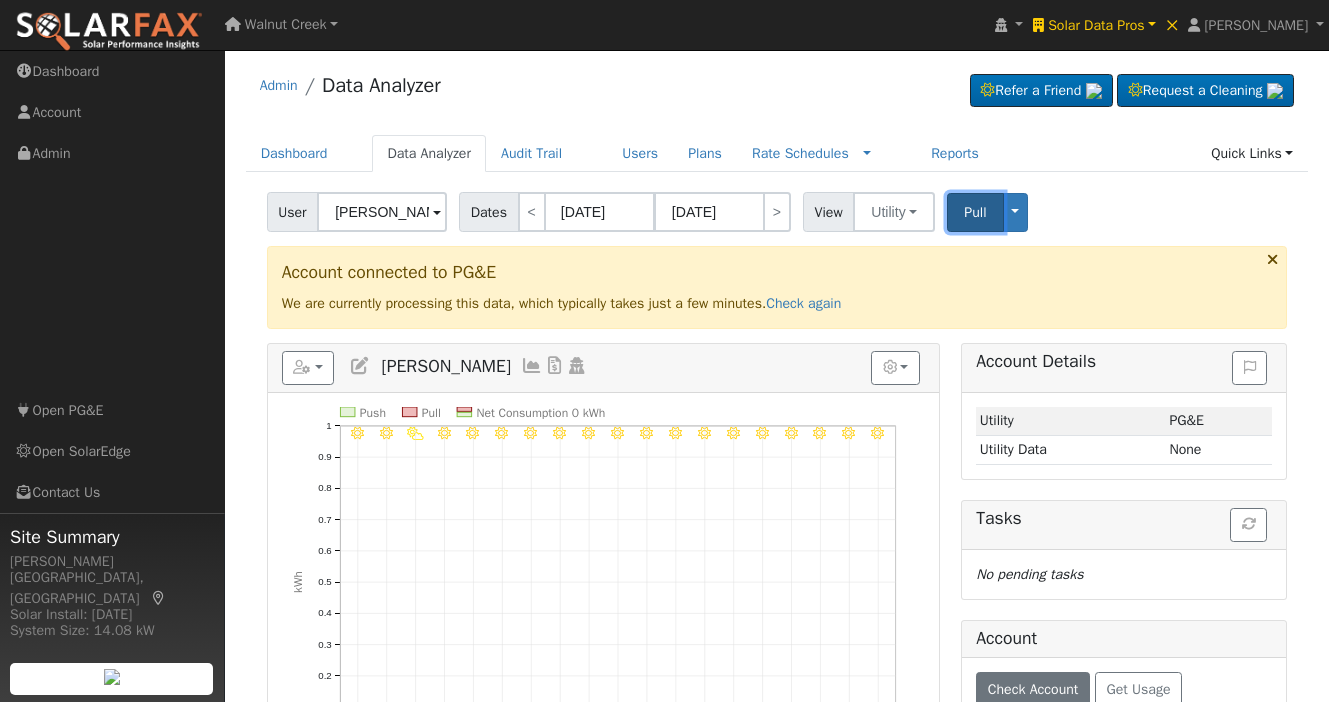 click on "Pull" at bounding box center [975, 212] 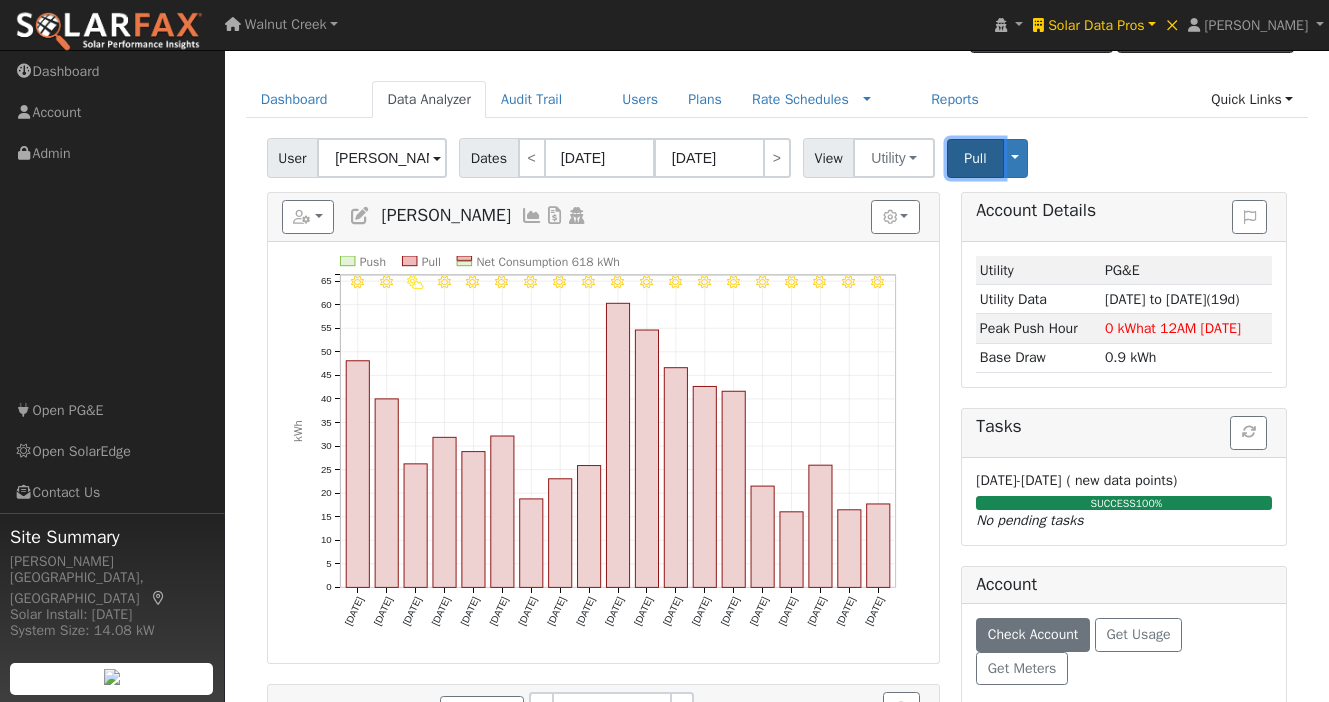 scroll, scrollTop: 55, scrollLeft: 0, axis: vertical 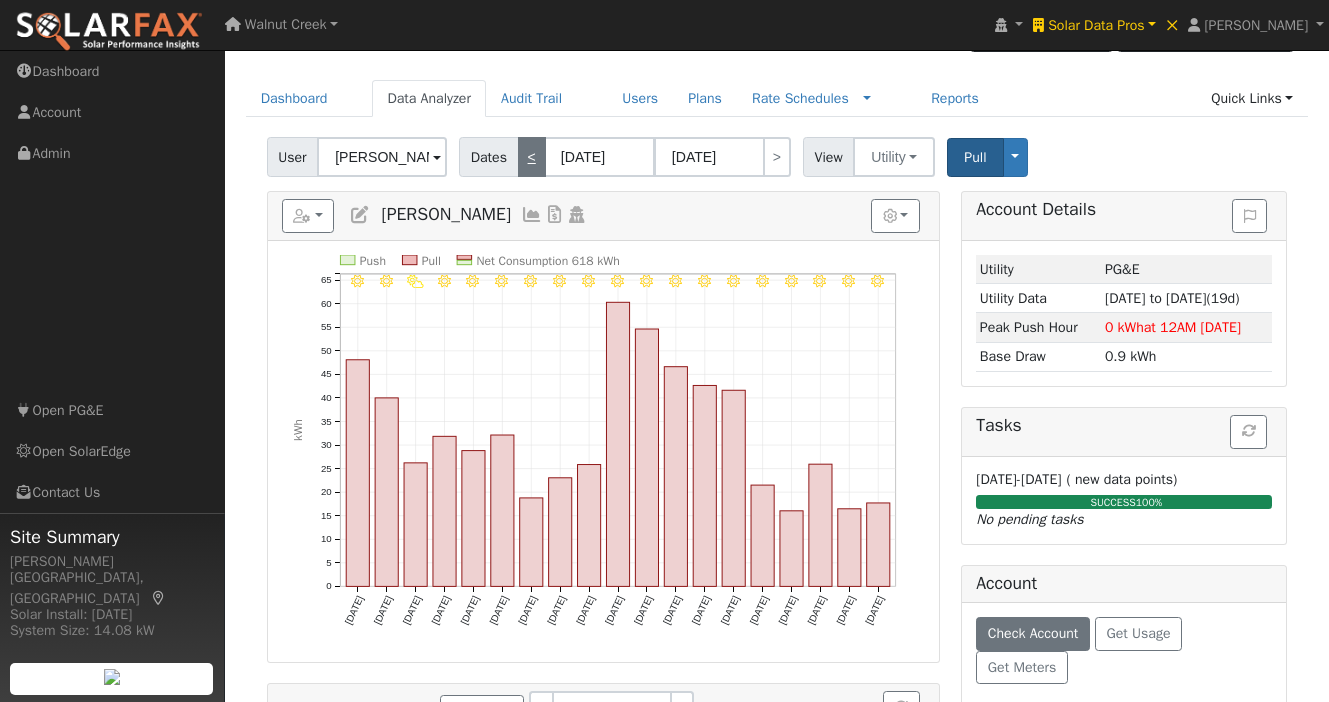 click on "<" at bounding box center [532, 157] 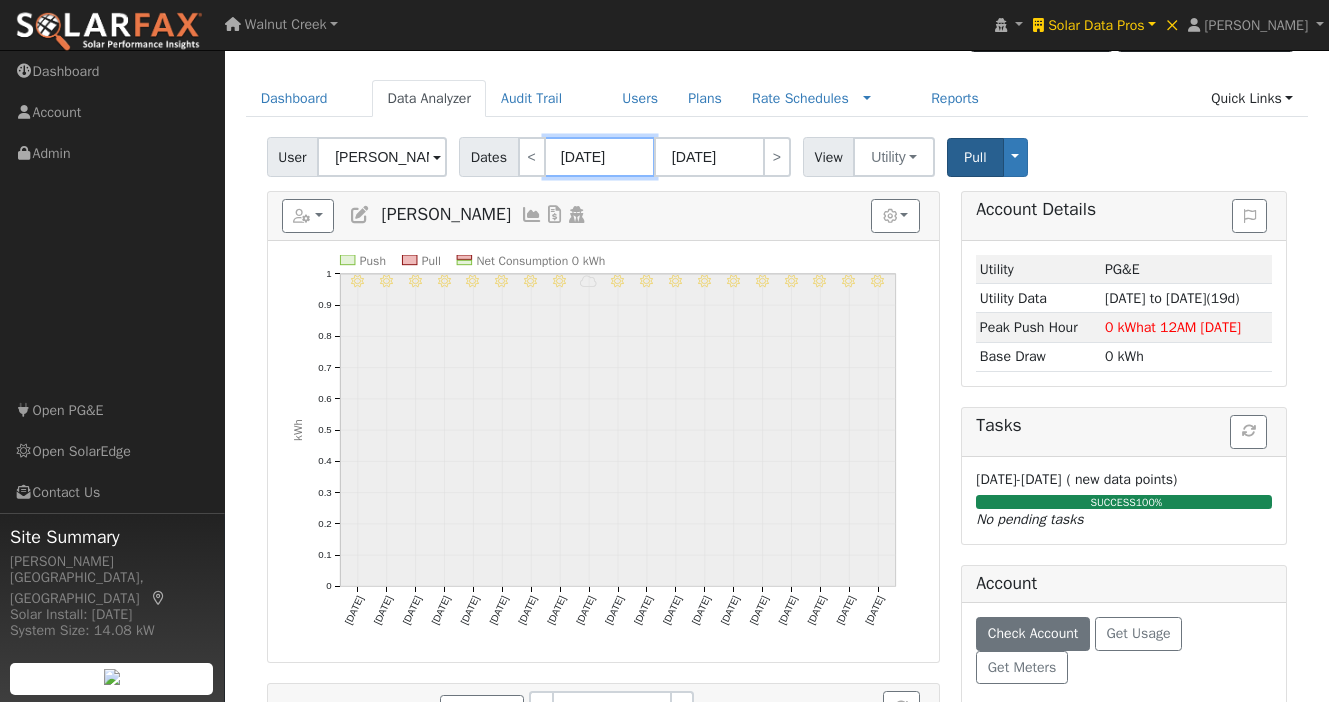 click on "06/12/2025" at bounding box center (600, 157) 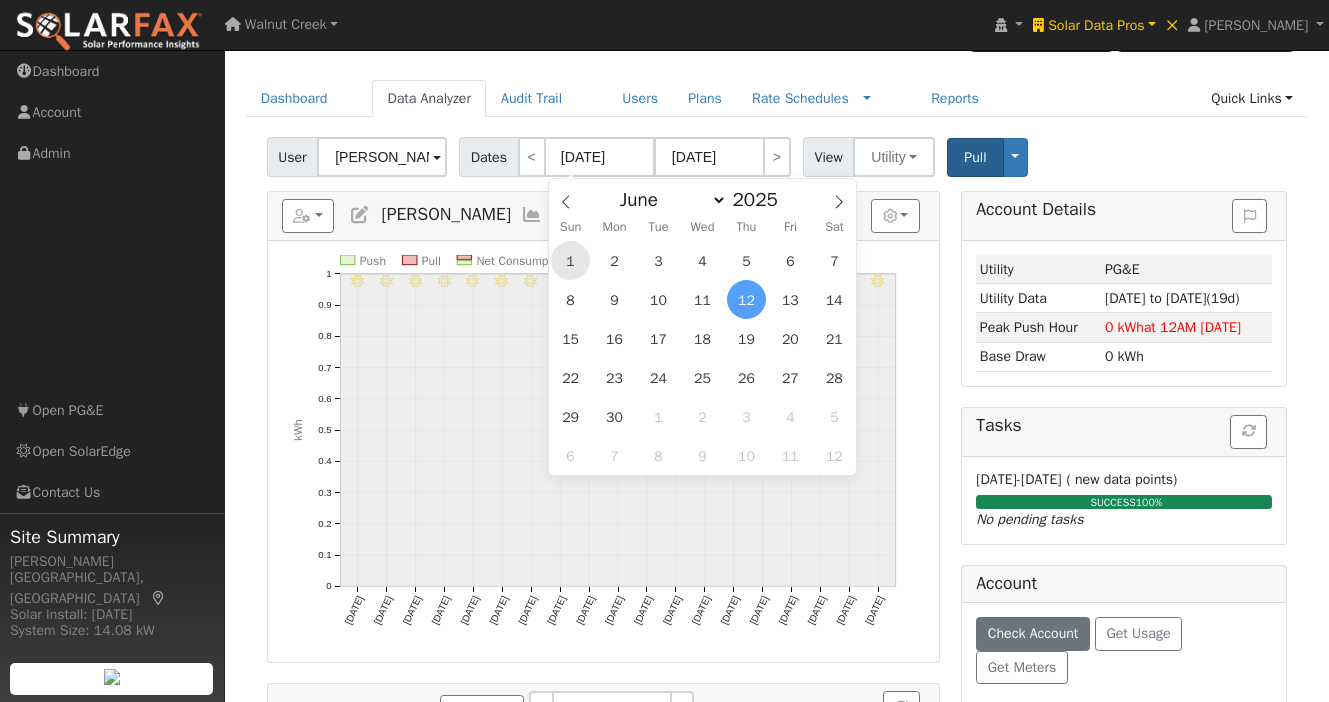 click on "1" at bounding box center (570, 260) 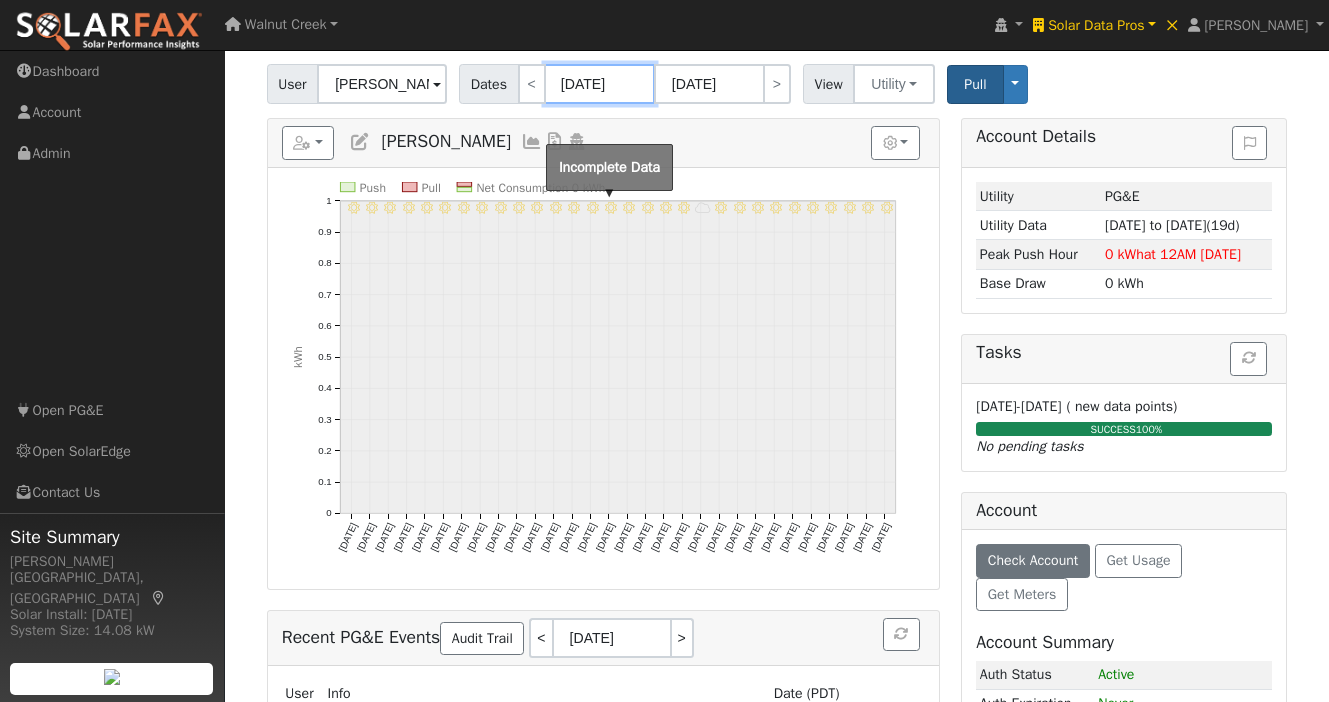 scroll, scrollTop: 129, scrollLeft: 0, axis: vertical 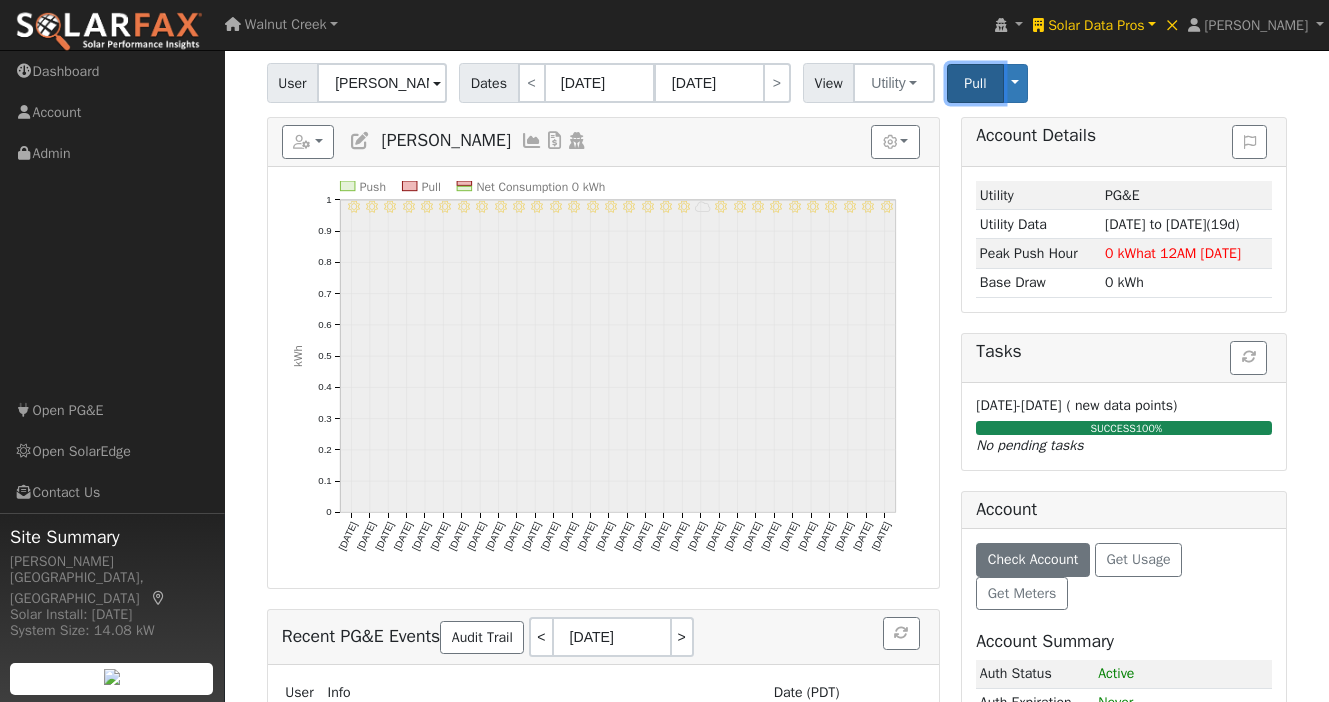 click on "Pull" at bounding box center [975, 83] 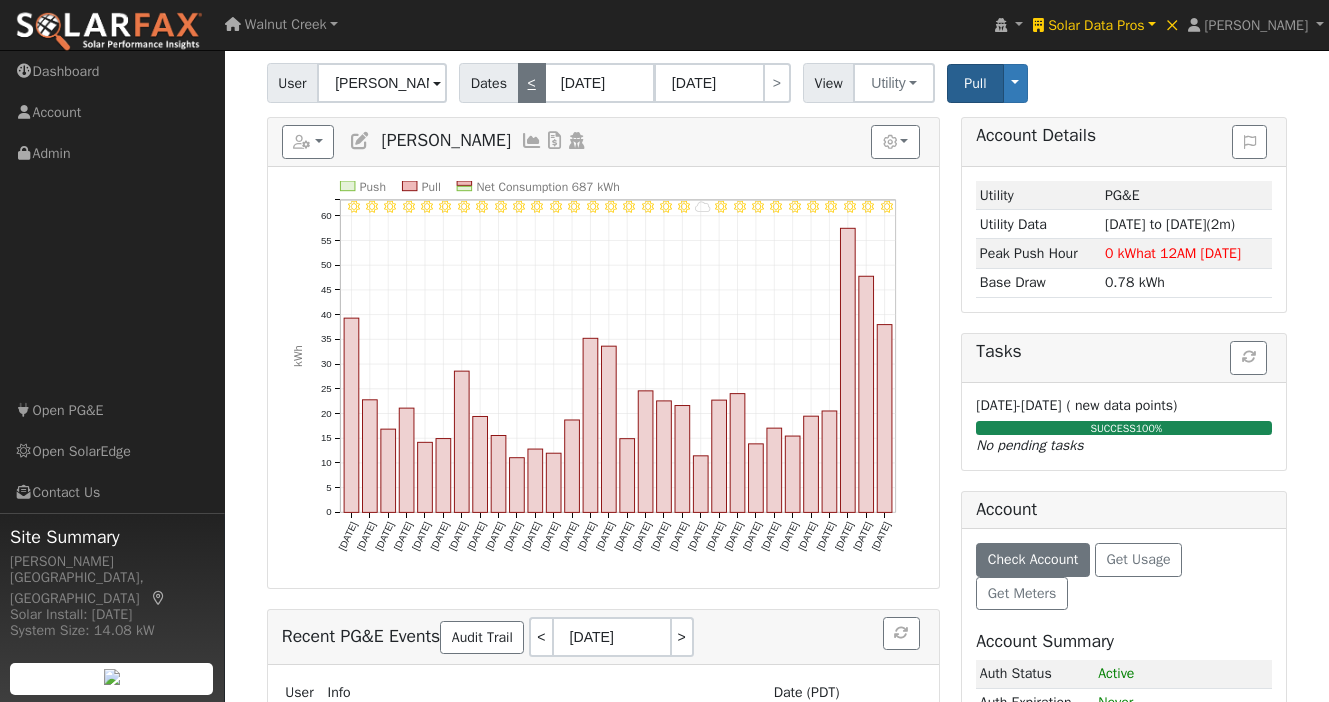 click on "<" at bounding box center (532, 83) 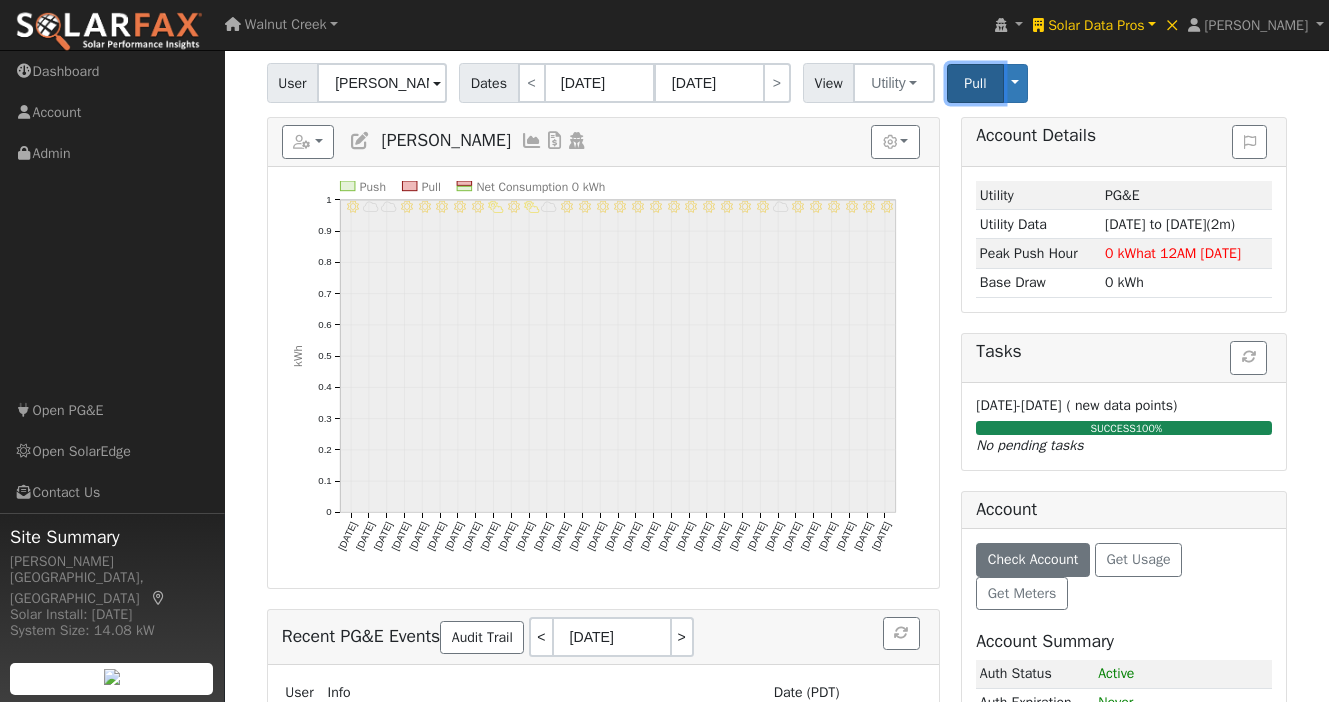 click on "Pull" at bounding box center (975, 83) 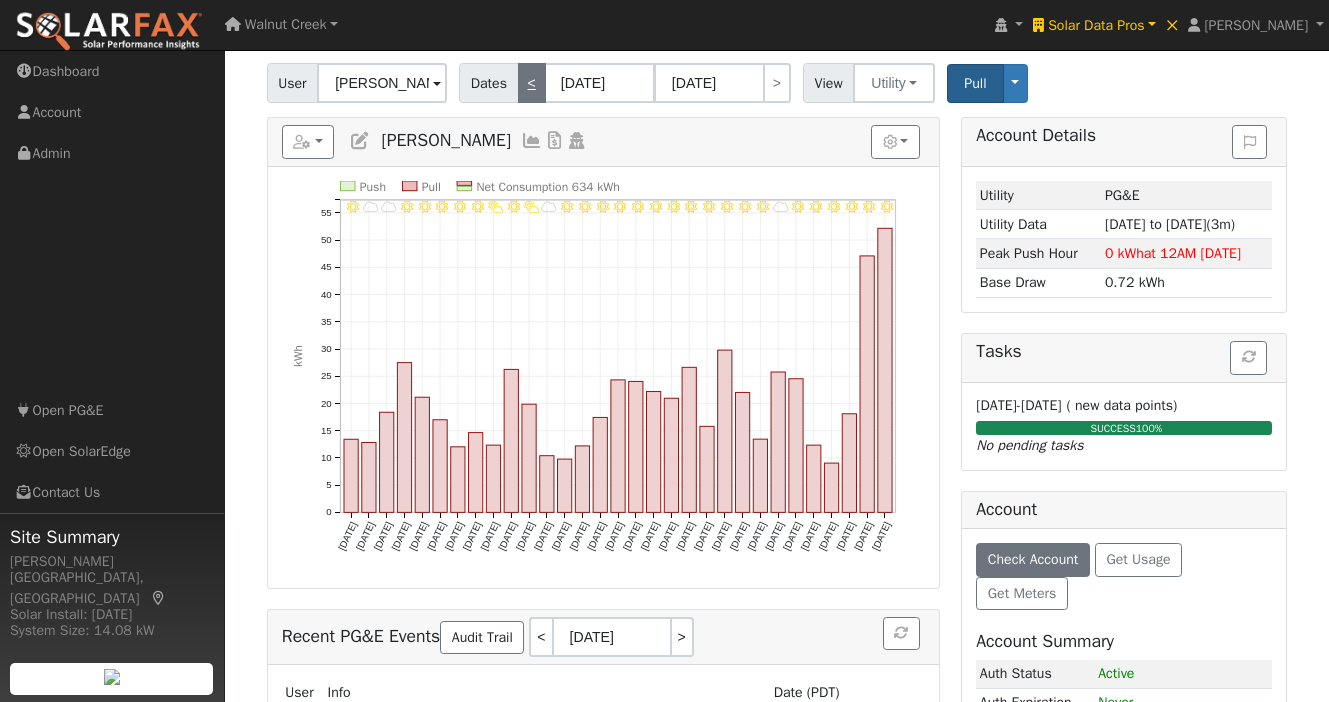 click on "<" at bounding box center (532, 83) 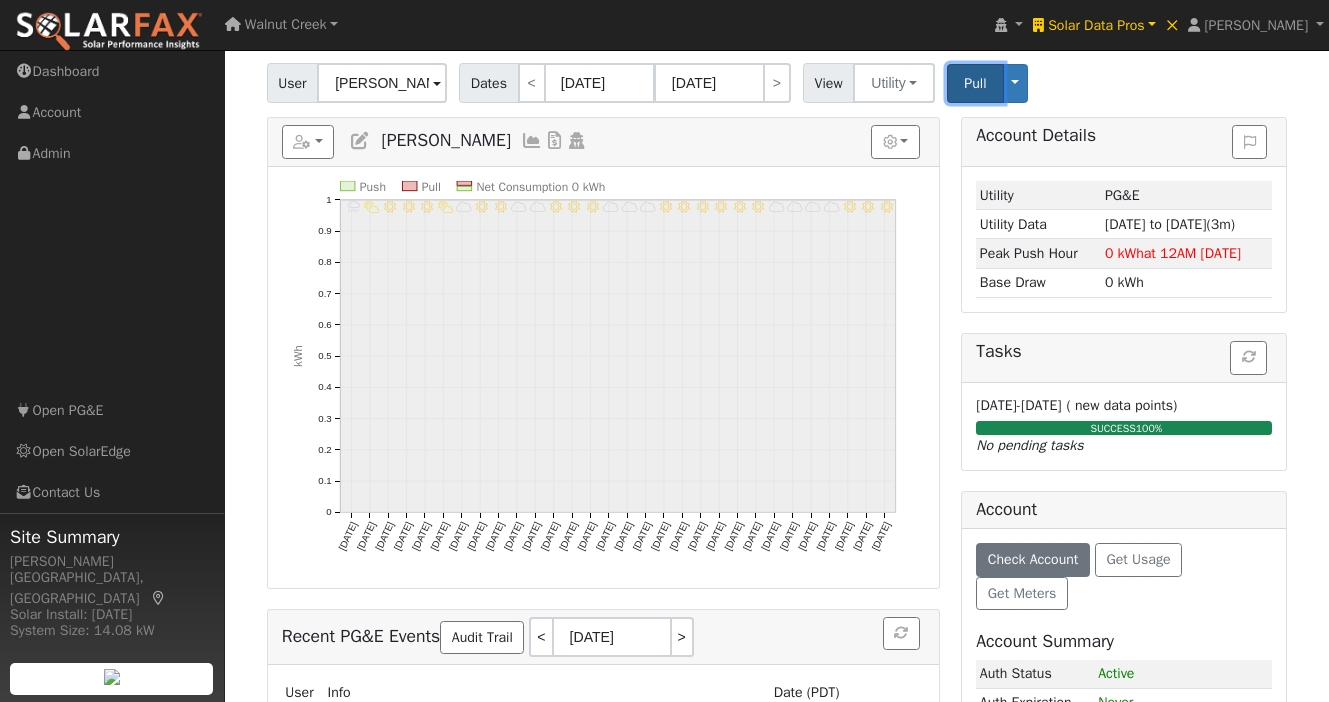 click on "Pull" at bounding box center [975, 83] 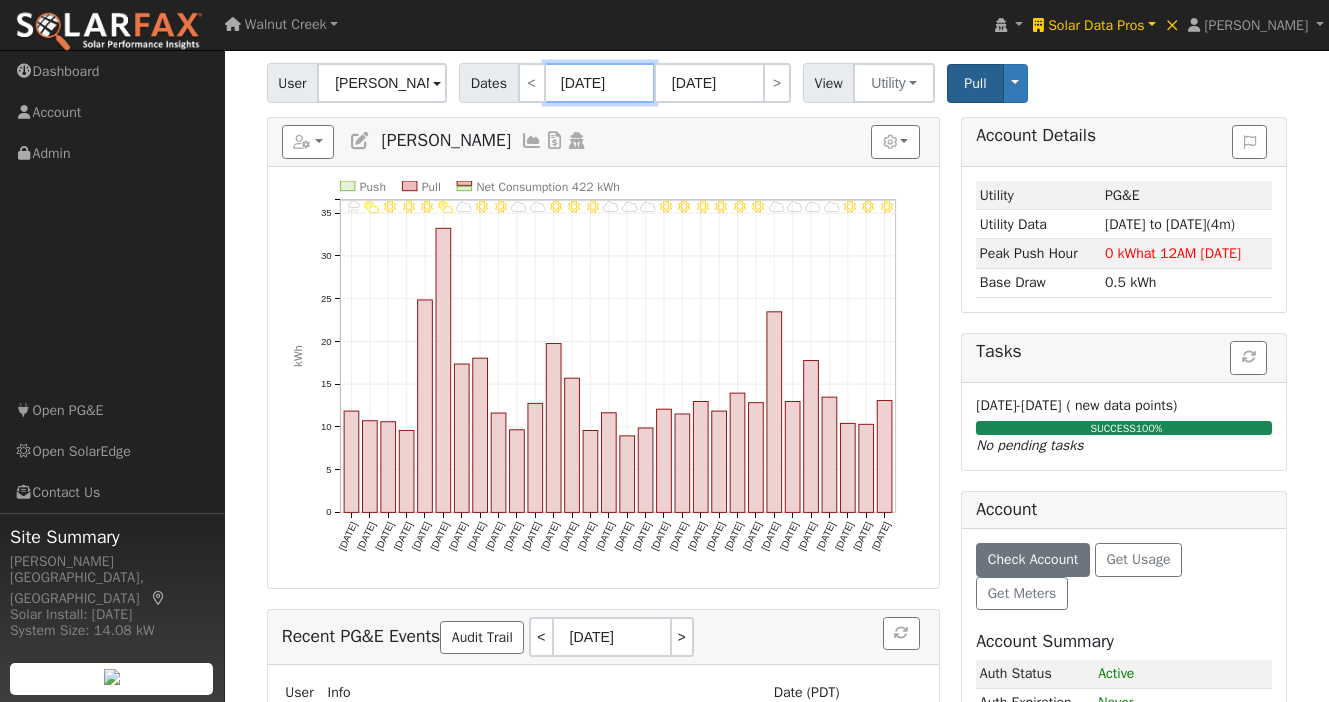 click on "04/01/2025" at bounding box center [600, 83] 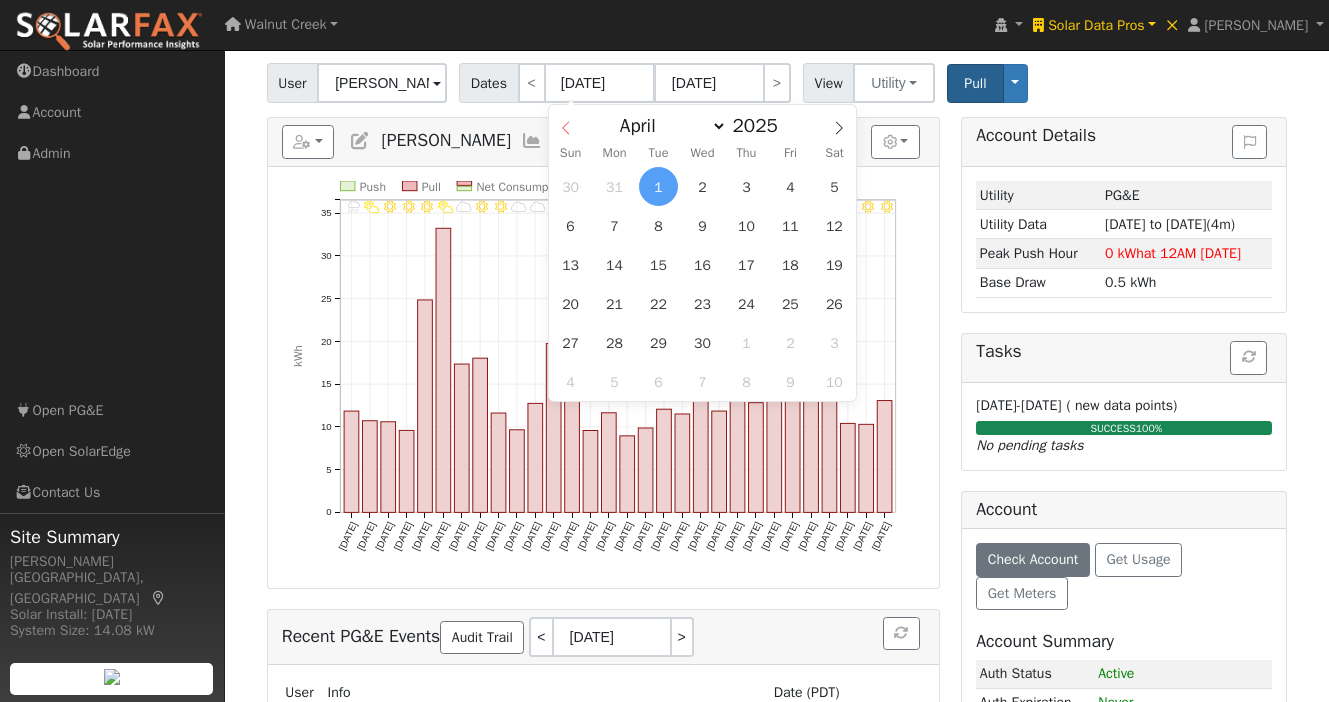 click at bounding box center [566, 122] 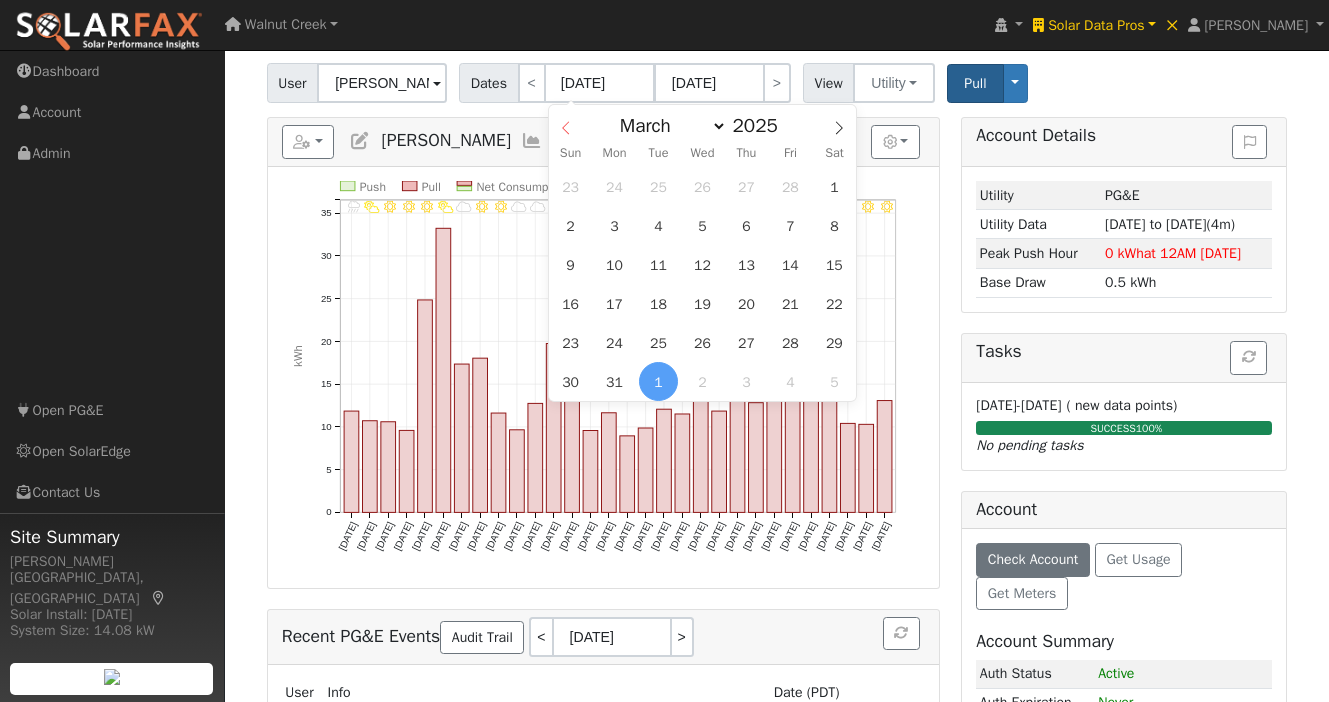 click at bounding box center [566, 122] 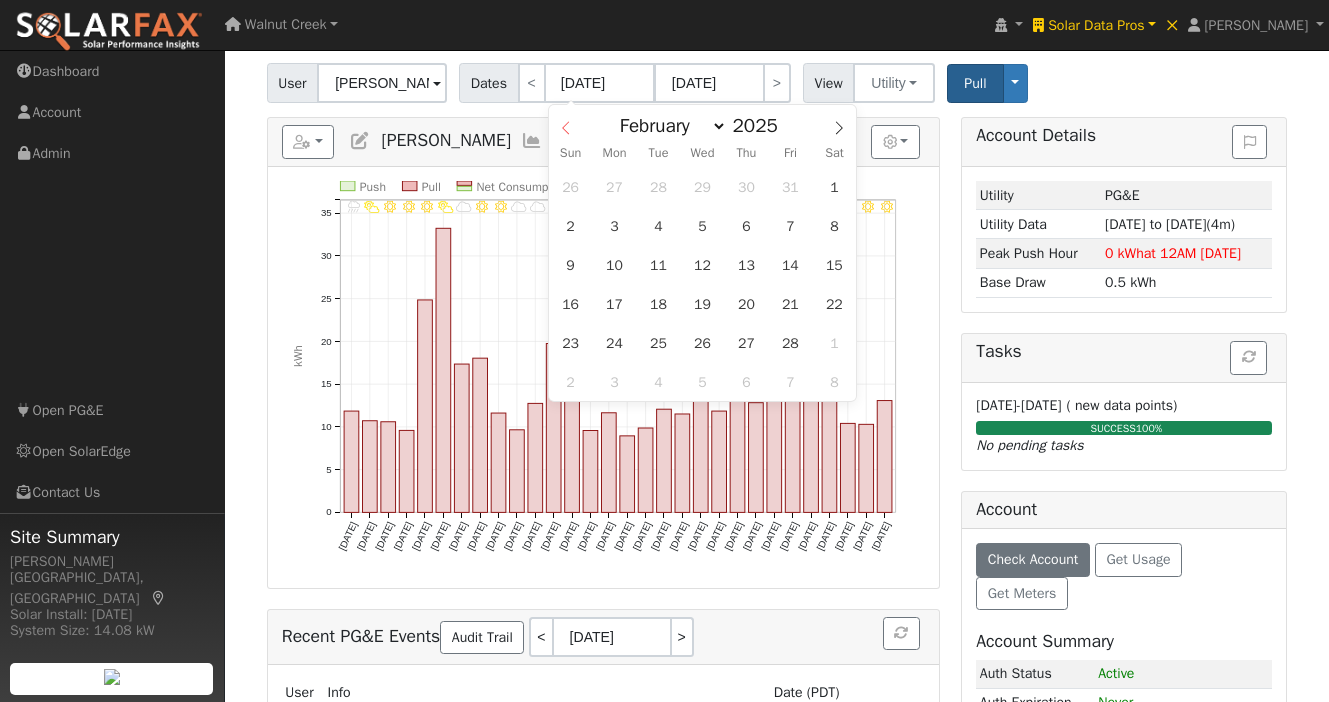 click at bounding box center [566, 122] 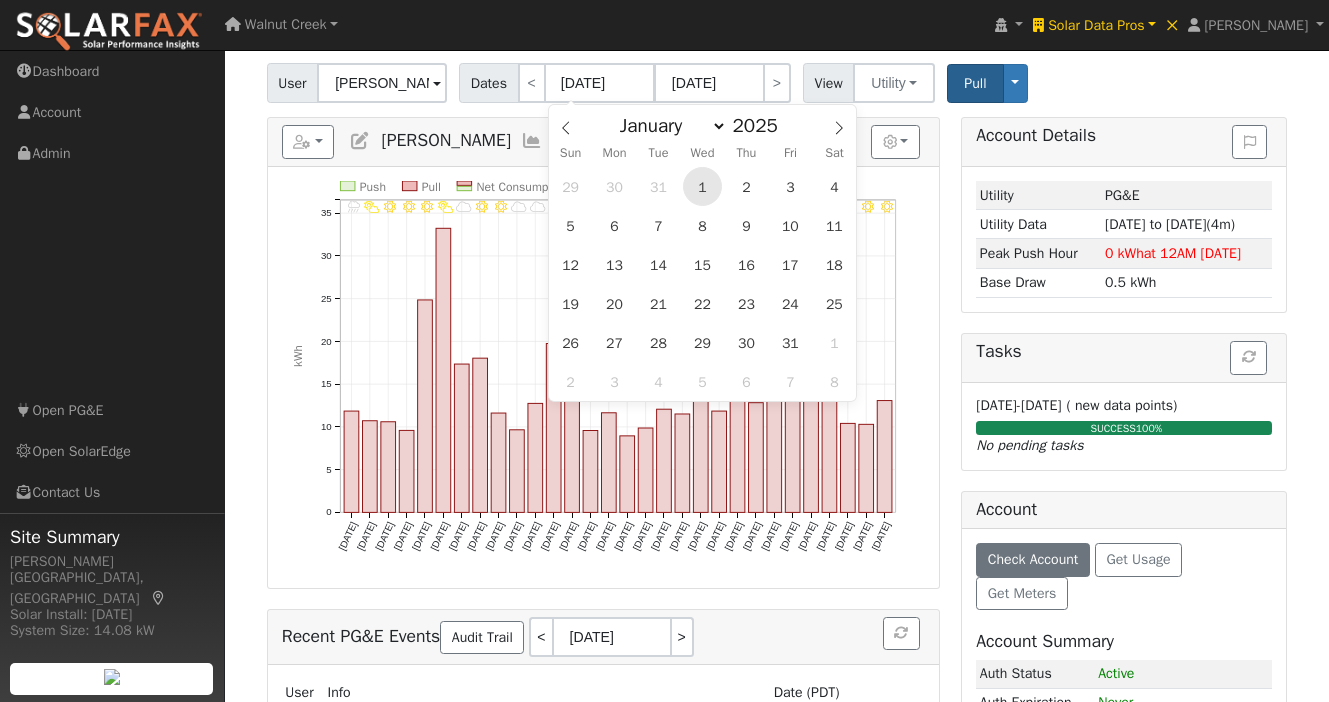 click on "1" at bounding box center (702, 186) 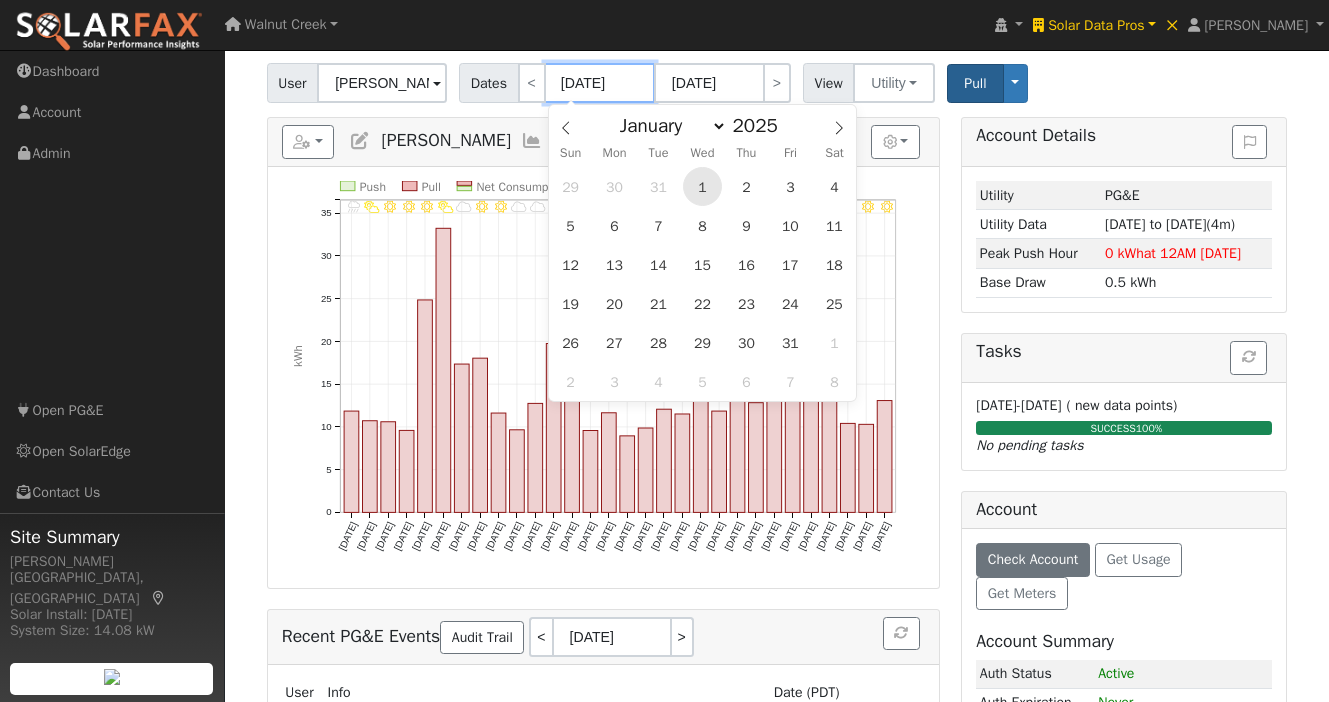 type on "01/01/2025" 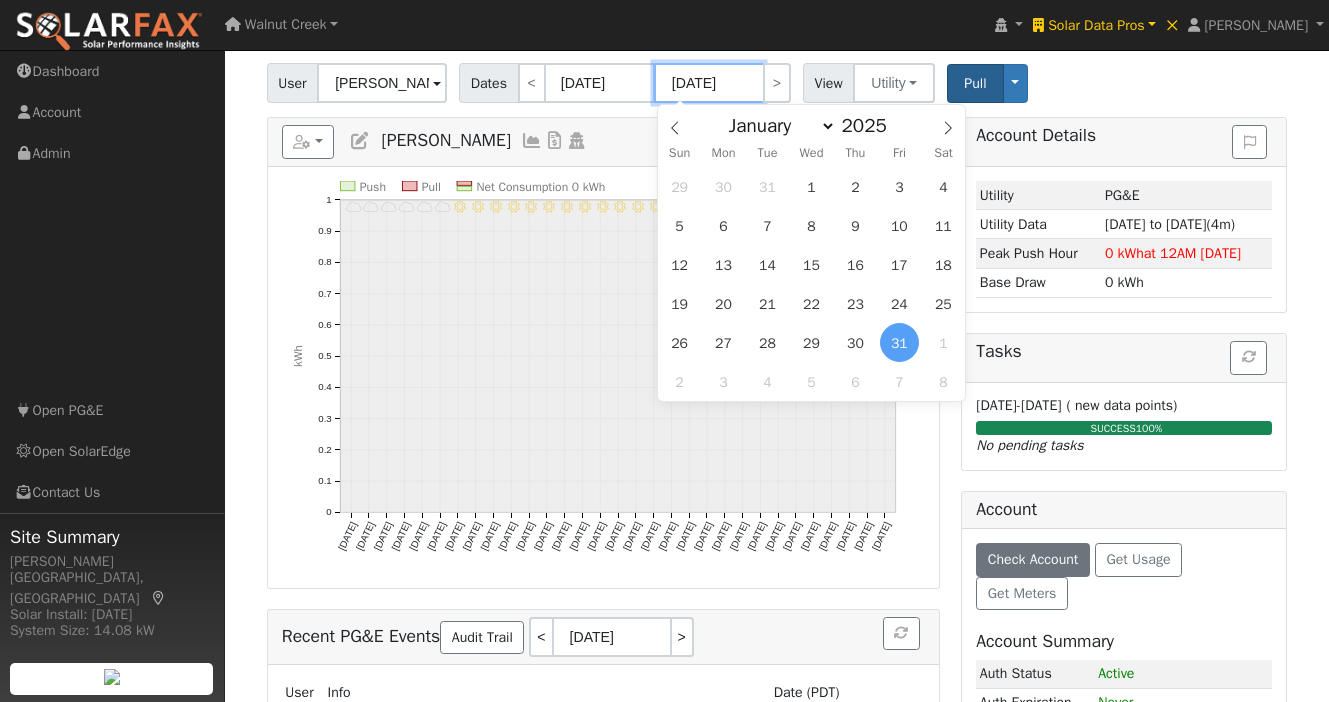 click on "01/31/2025" at bounding box center [709, 83] 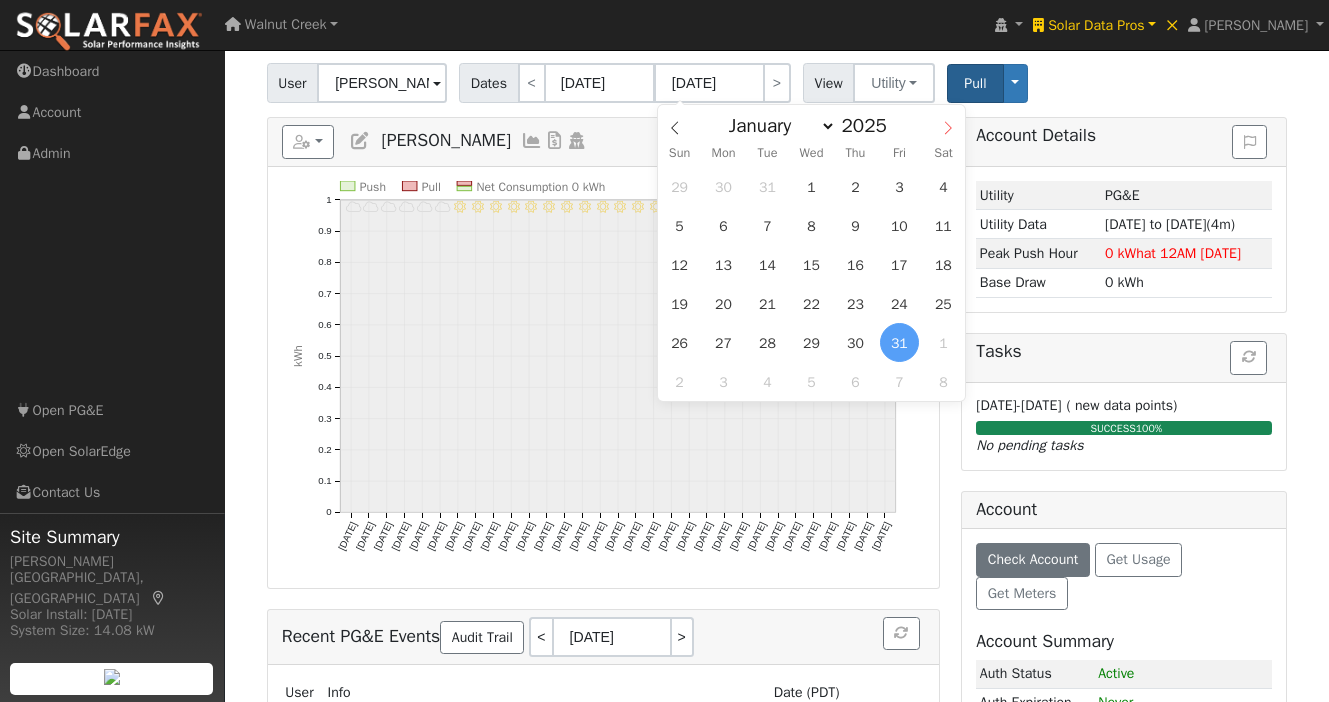 click 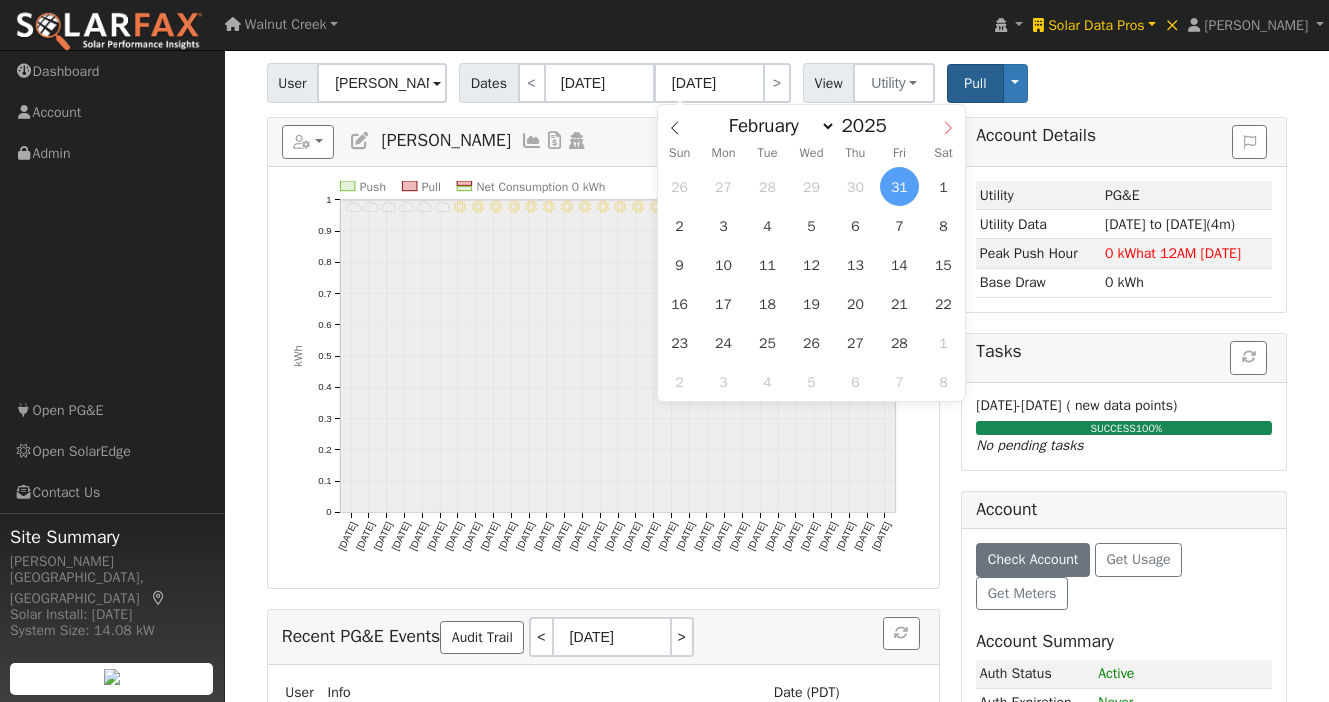 click 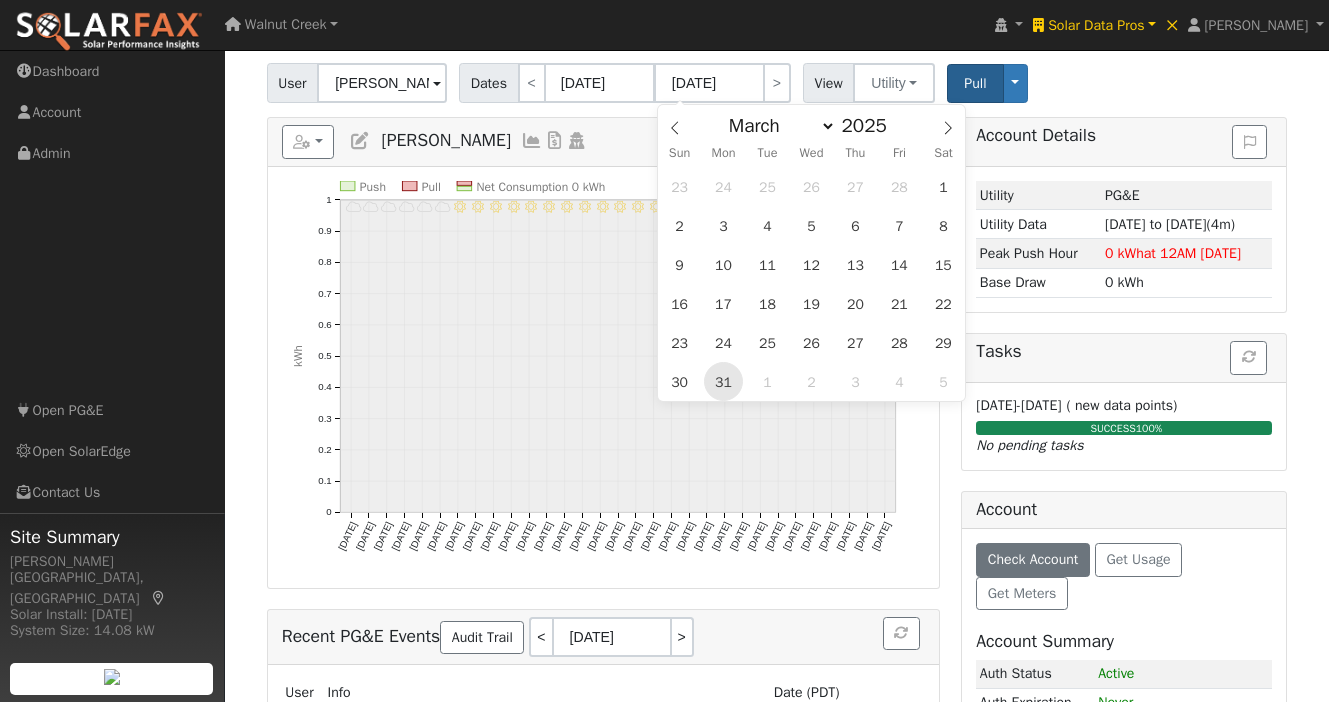 click on "31" at bounding box center (723, 381) 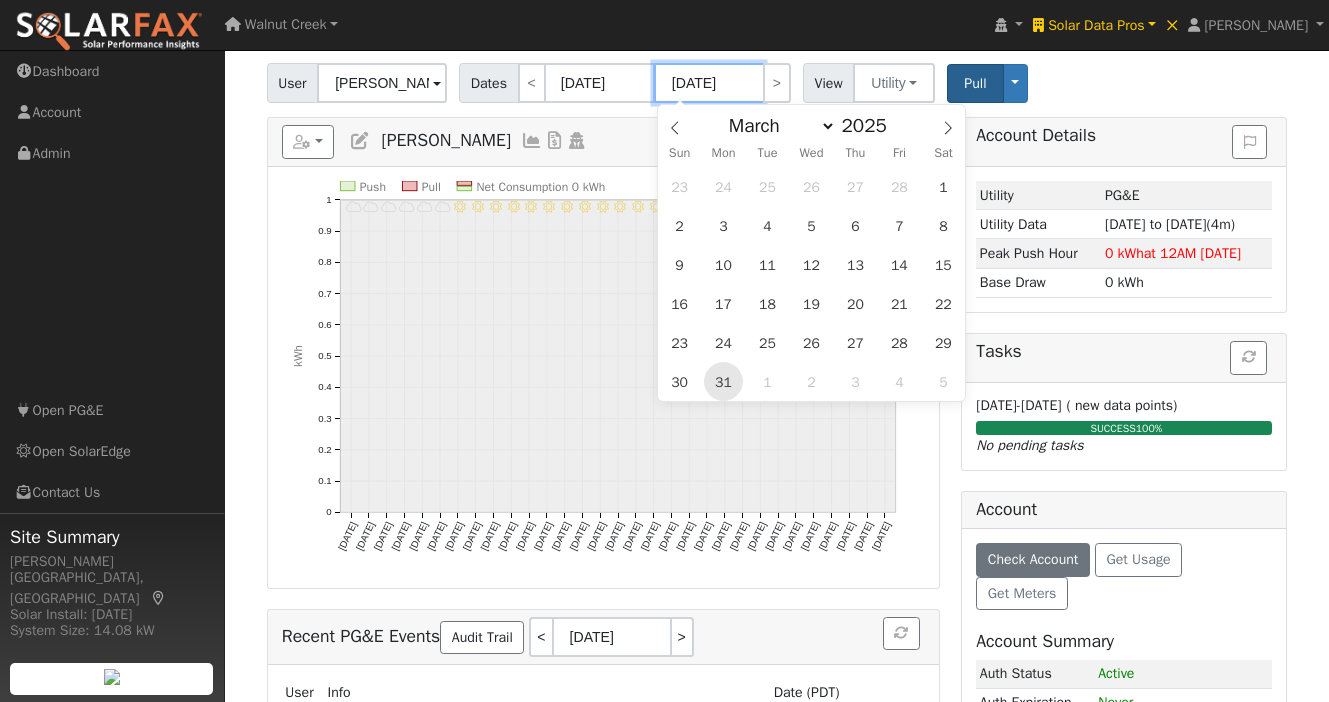 type on "03/31/2025" 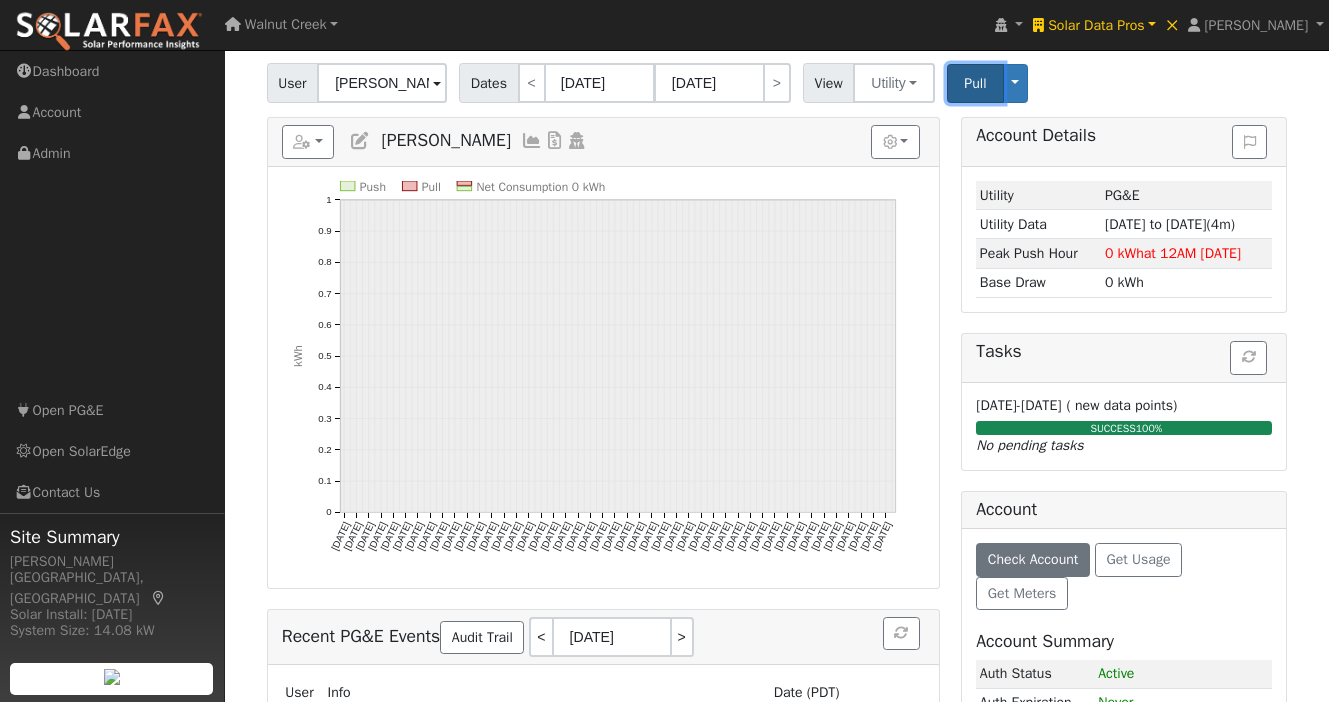 click on "Pull" at bounding box center [975, 83] 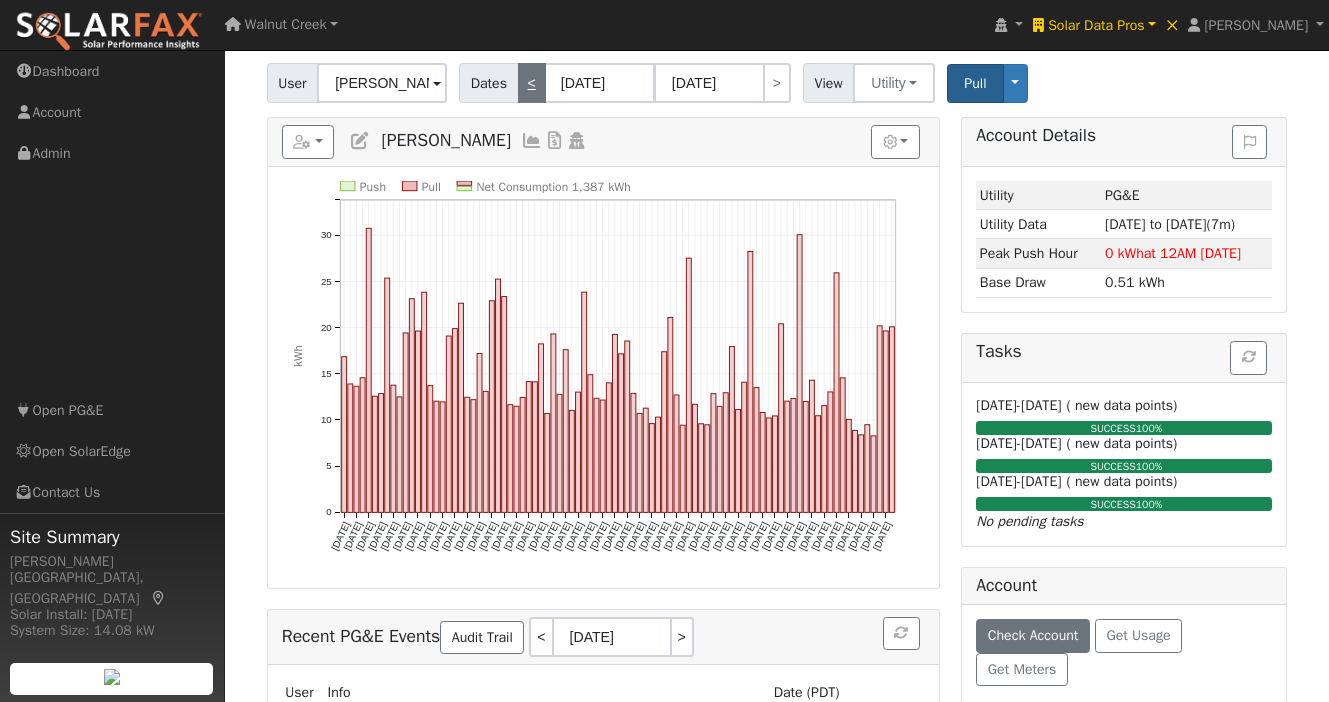 click on "<" at bounding box center [532, 83] 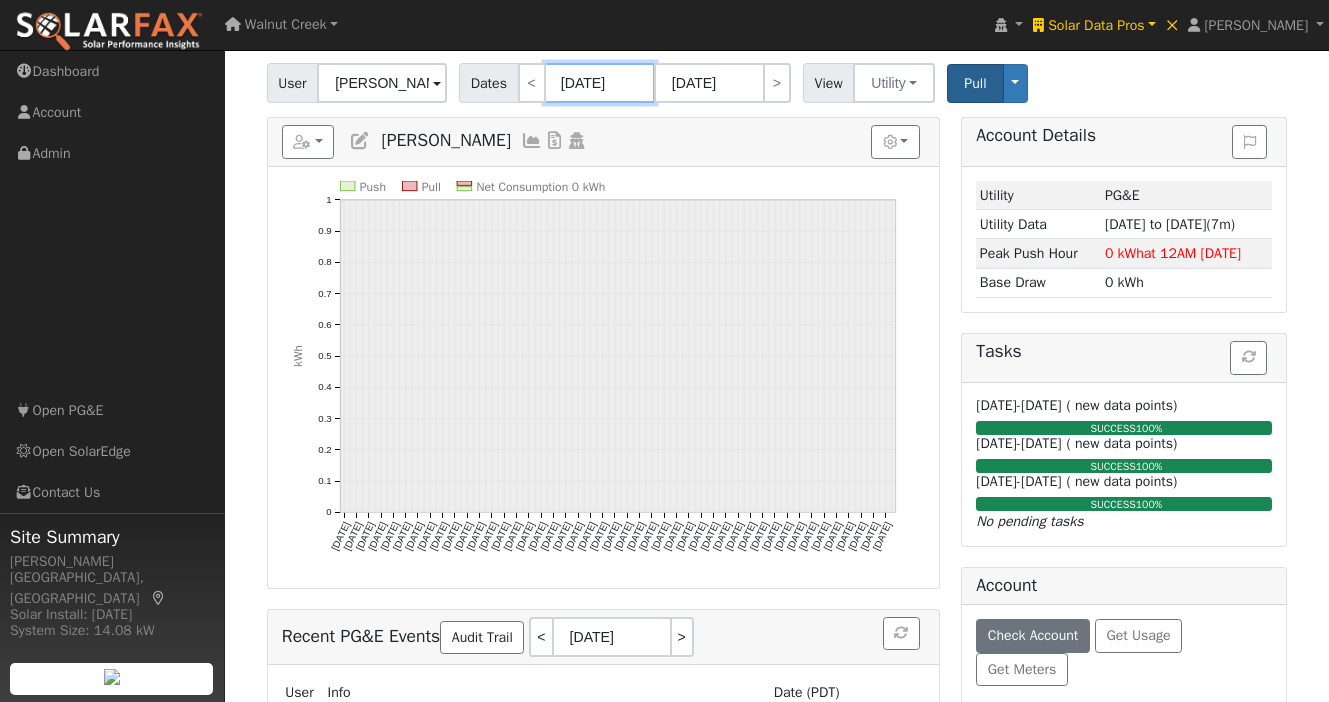 click on "10/03/2024" at bounding box center (600, 83) 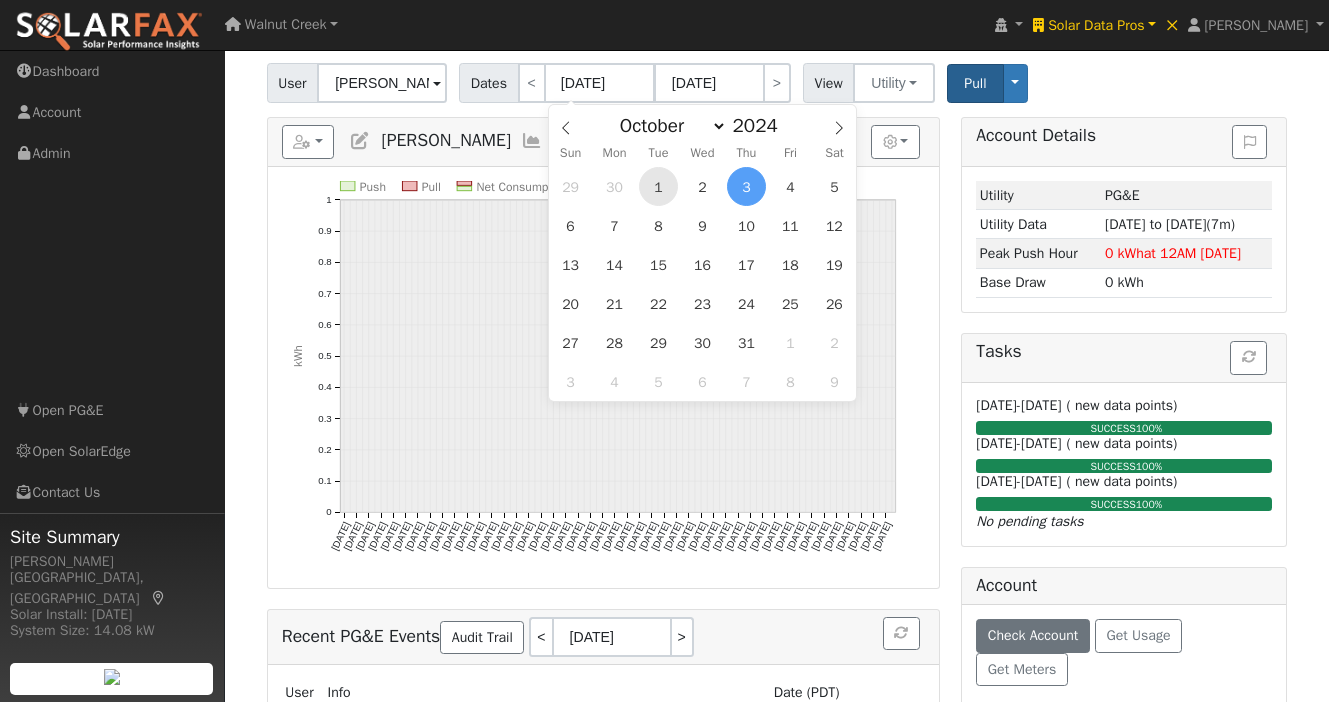 click on "1" at bounding box center (658, 186) 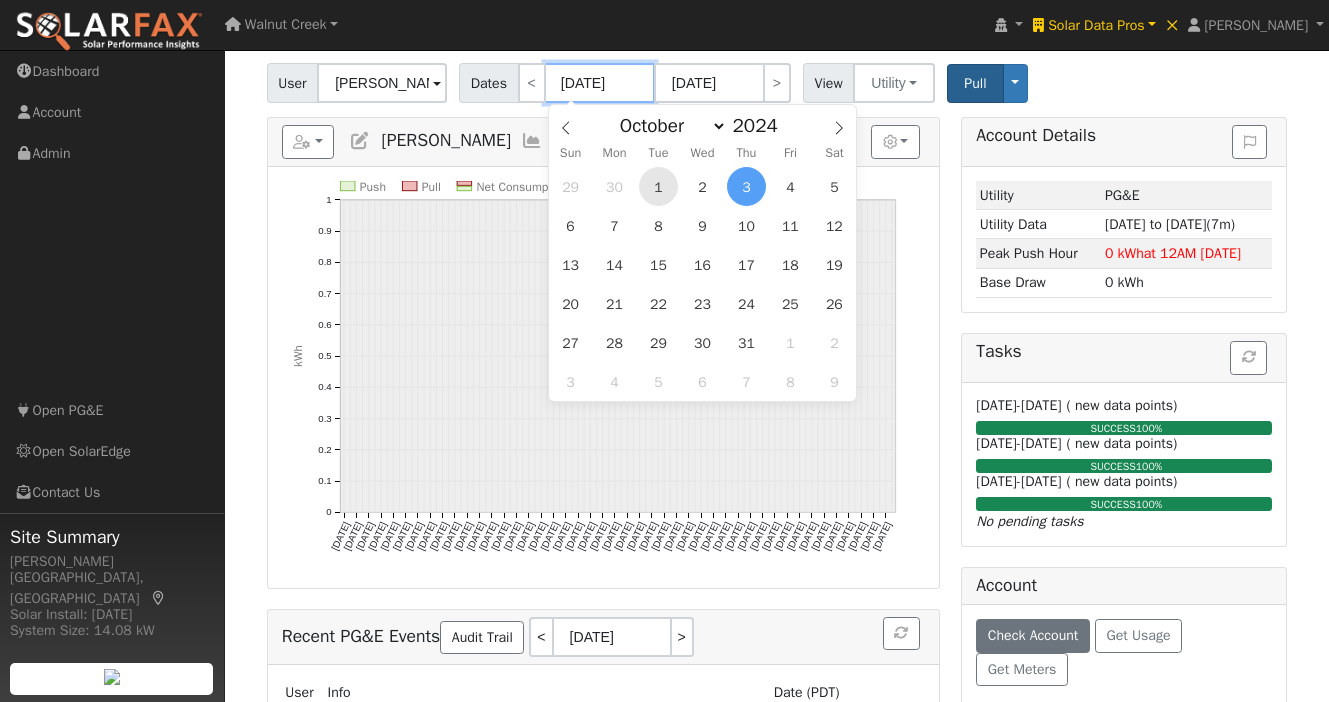 type on "10/01/2024" 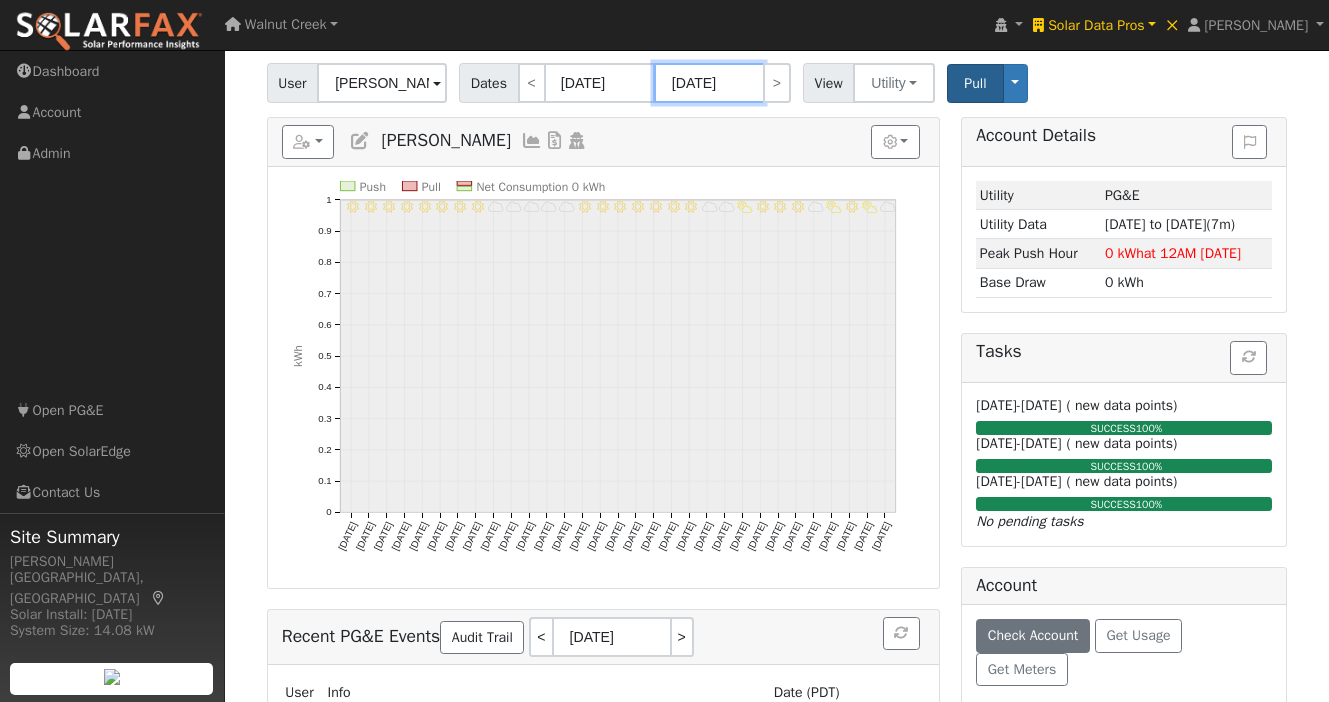 click on "10/31/2024" at bounding box center (709, 83) 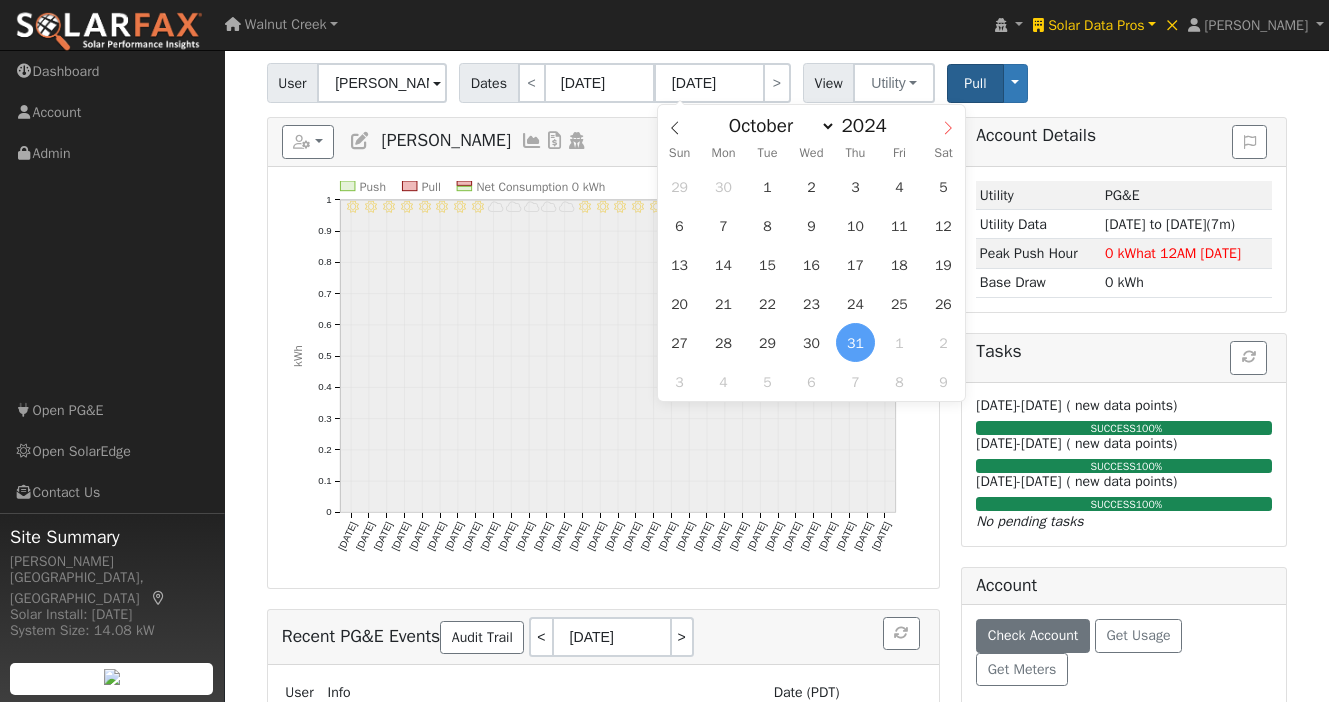 click at bounding box center (948, 122) 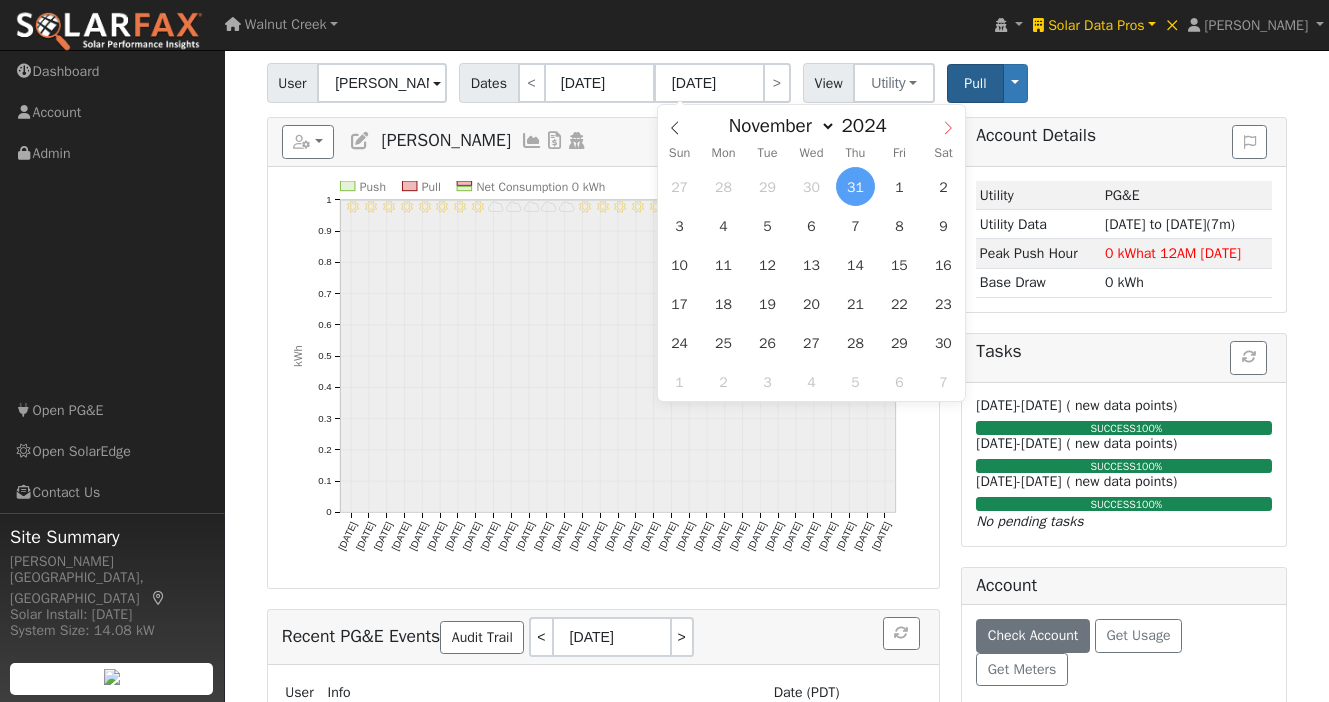 click at bounding box center [948, 122] 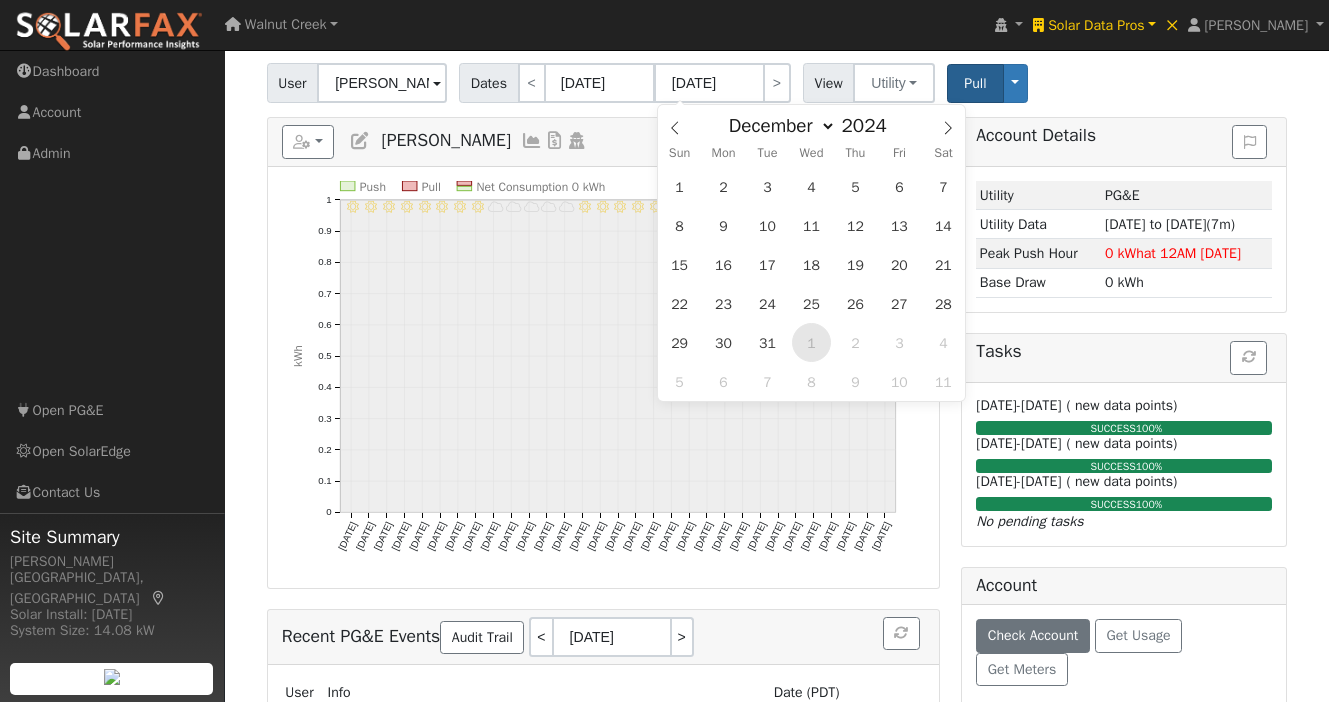 click on "1" at bounding box center [811, 342] 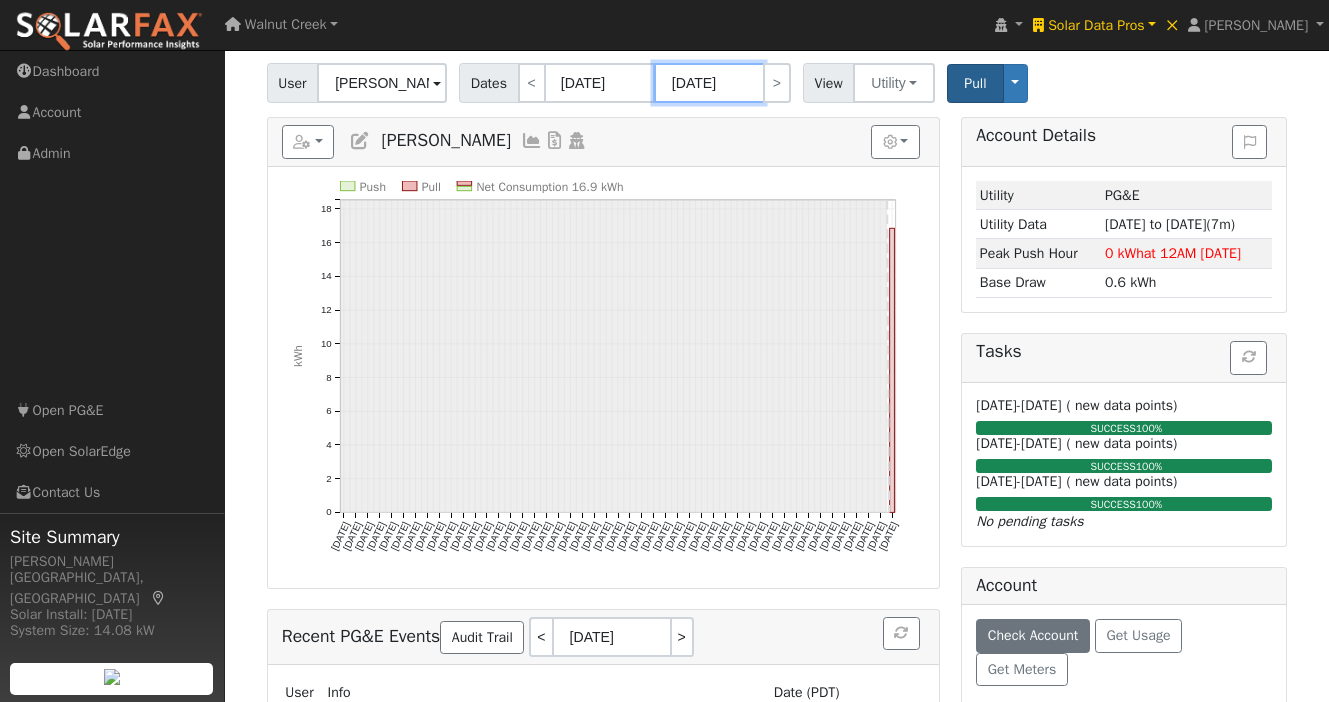 click on "01/01/2025" at bounding box center (709, 83) 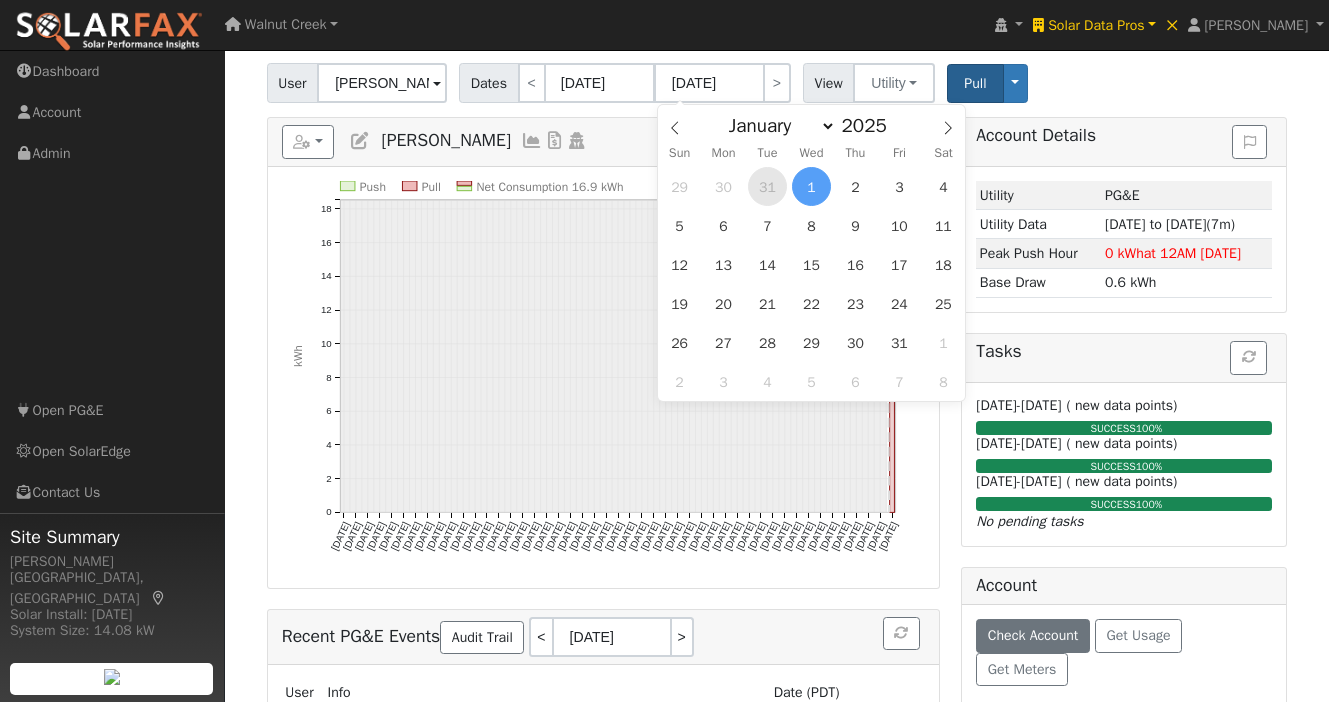 click on "31" at bounding box center (767, 186) 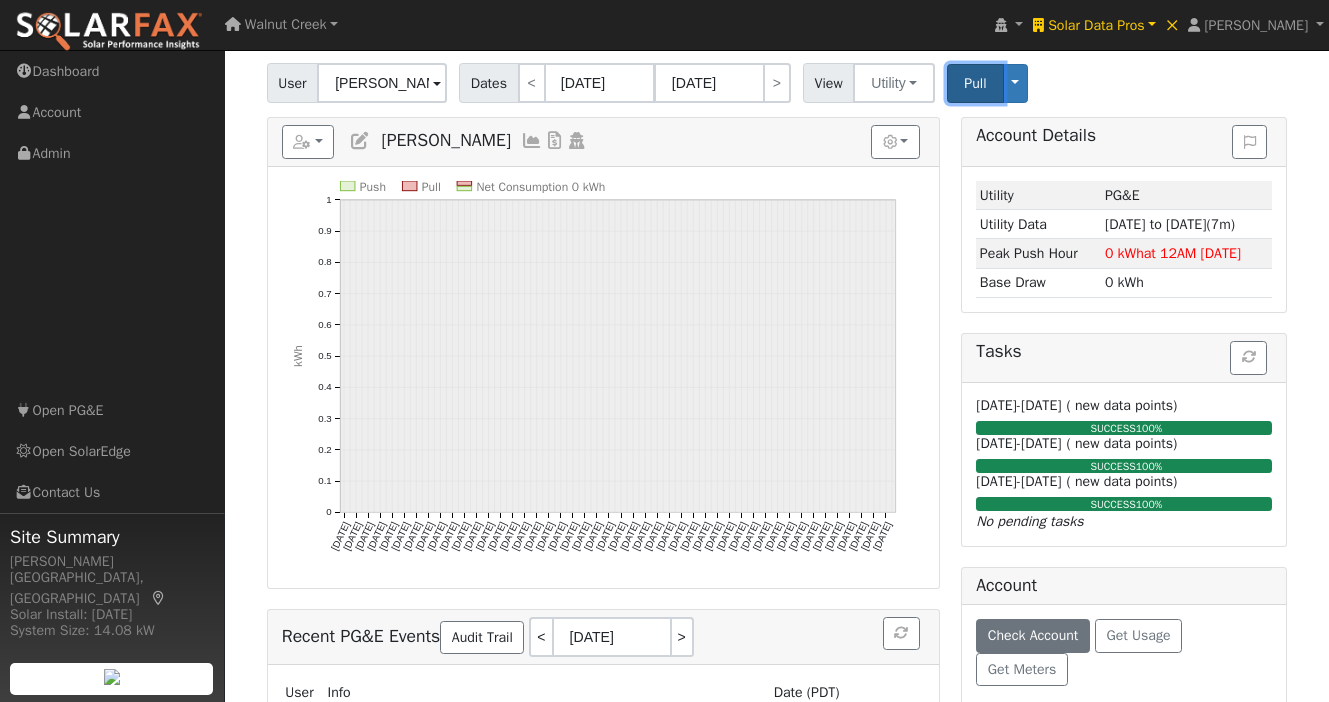 click on "Pull" at bounding box center (975, 83) 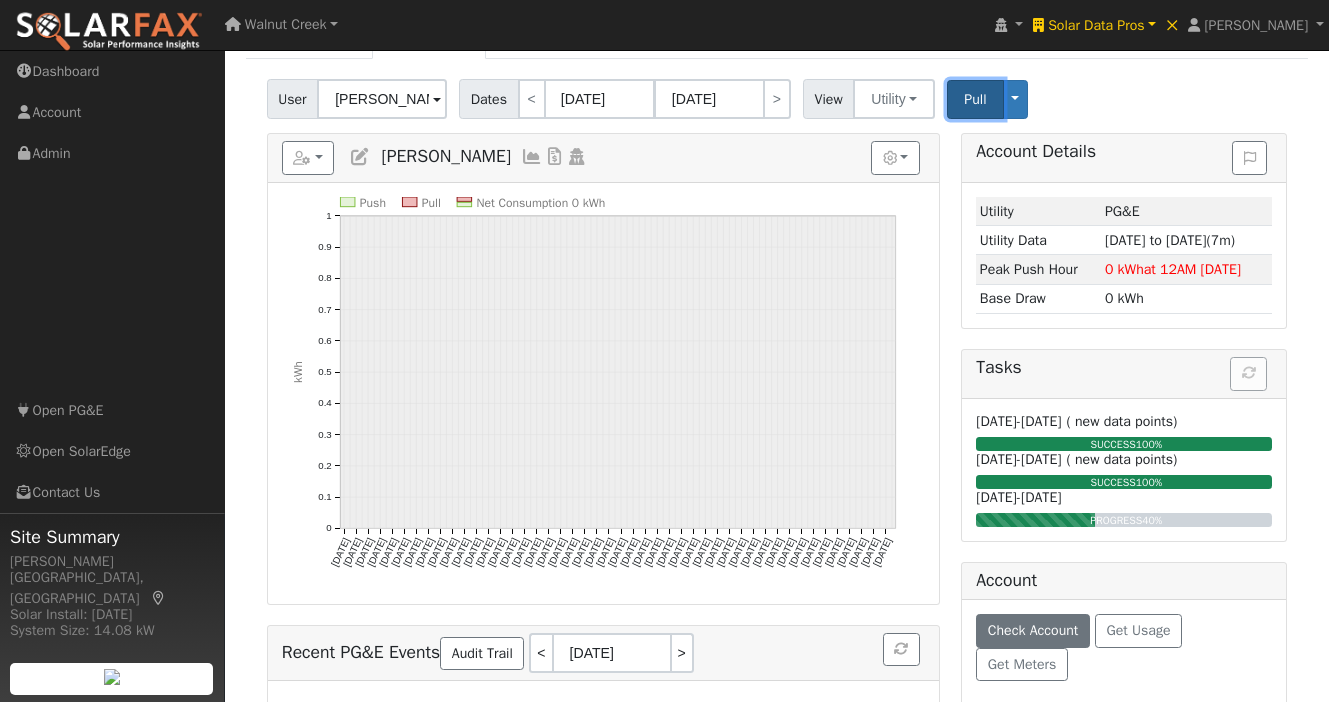 scroll, scrollTop: 131, scrollLeft: 0, axis: vertical 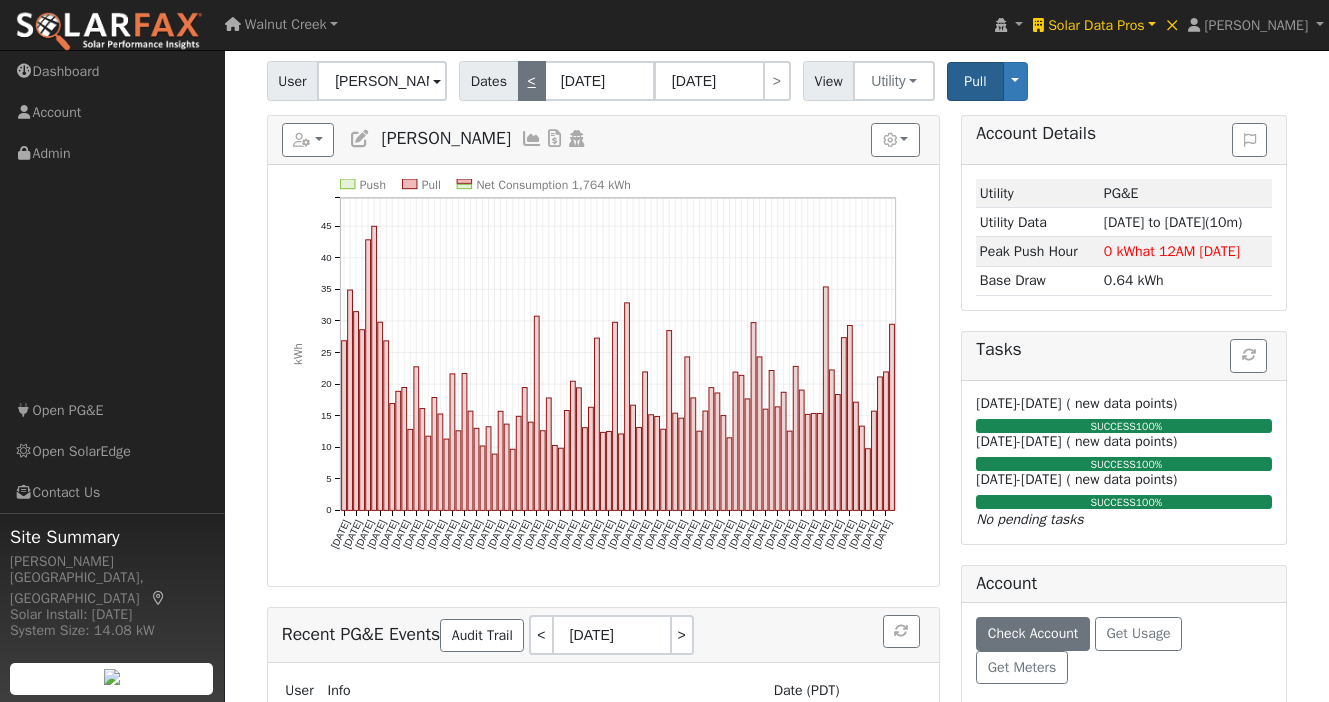 click on "<" at bounding box center (532, 81) 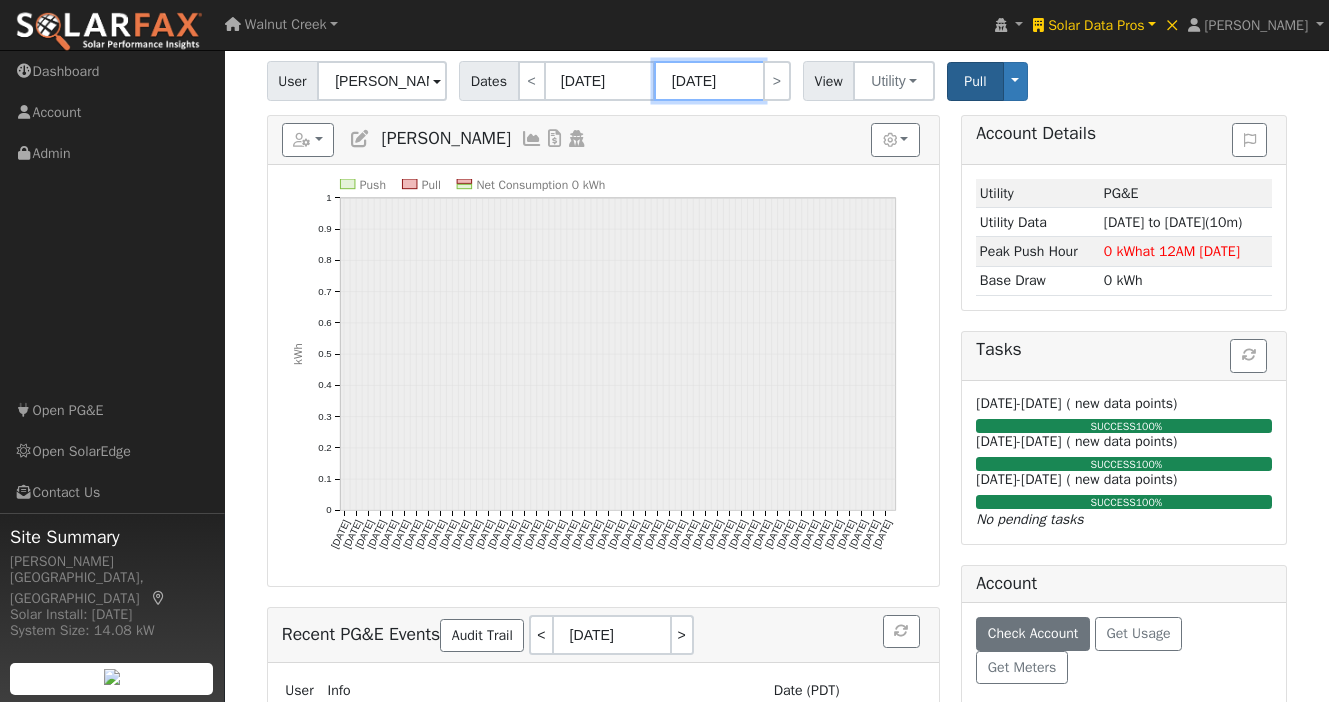 click on "09/30/2024" at bounding box center (709, 81) 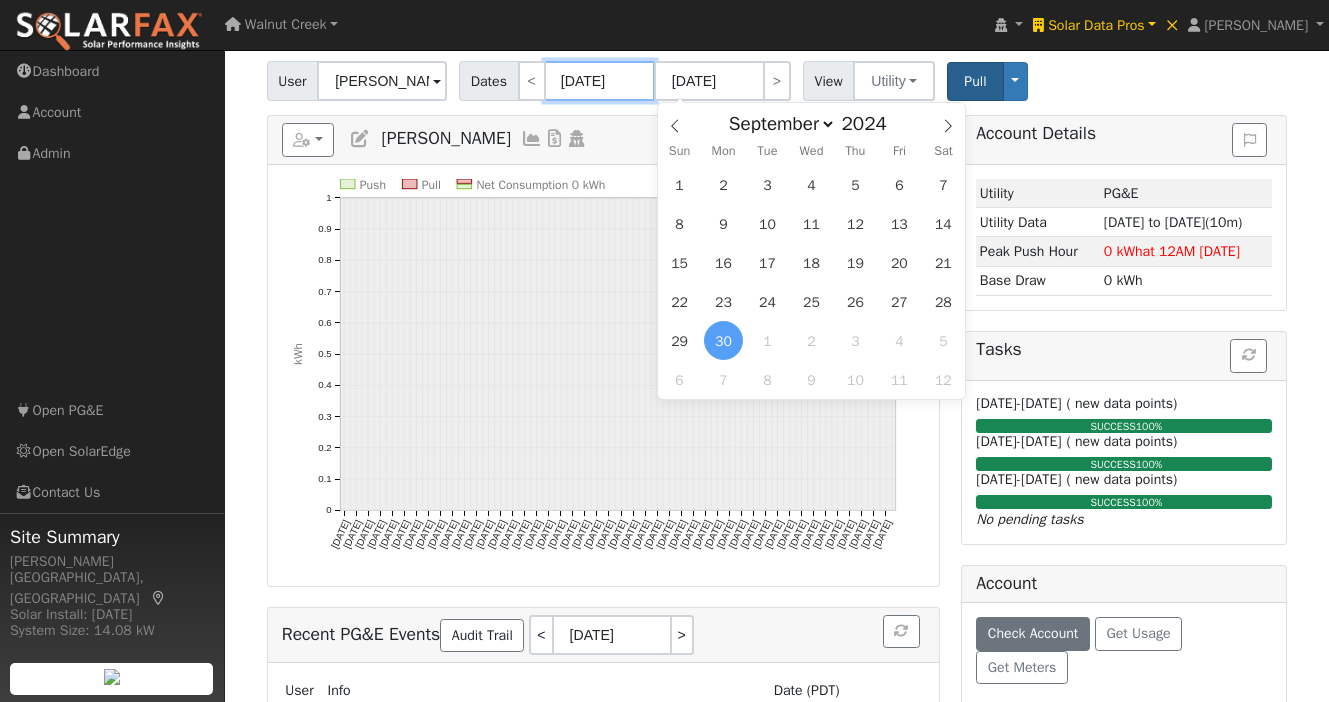 click on "07/01/2024" at bounding box center [600, 81] 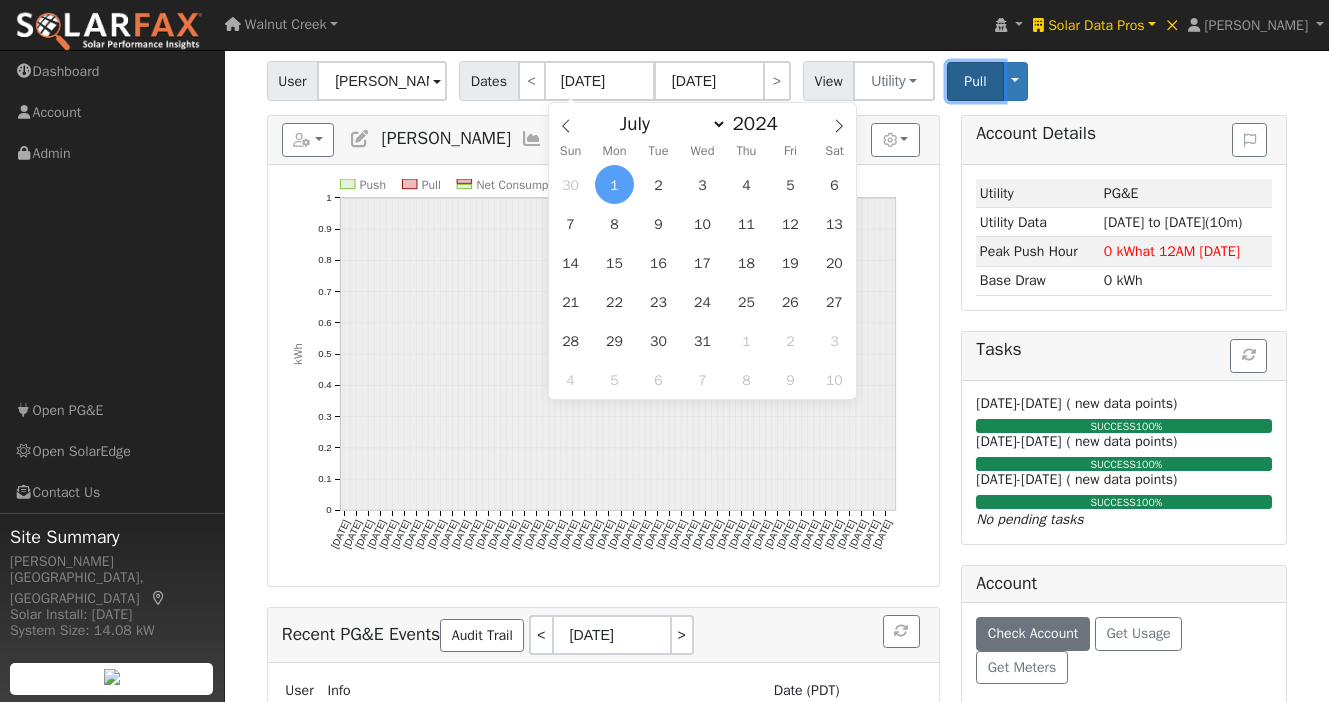 click on "Pull" at bounding box center [975, 81] 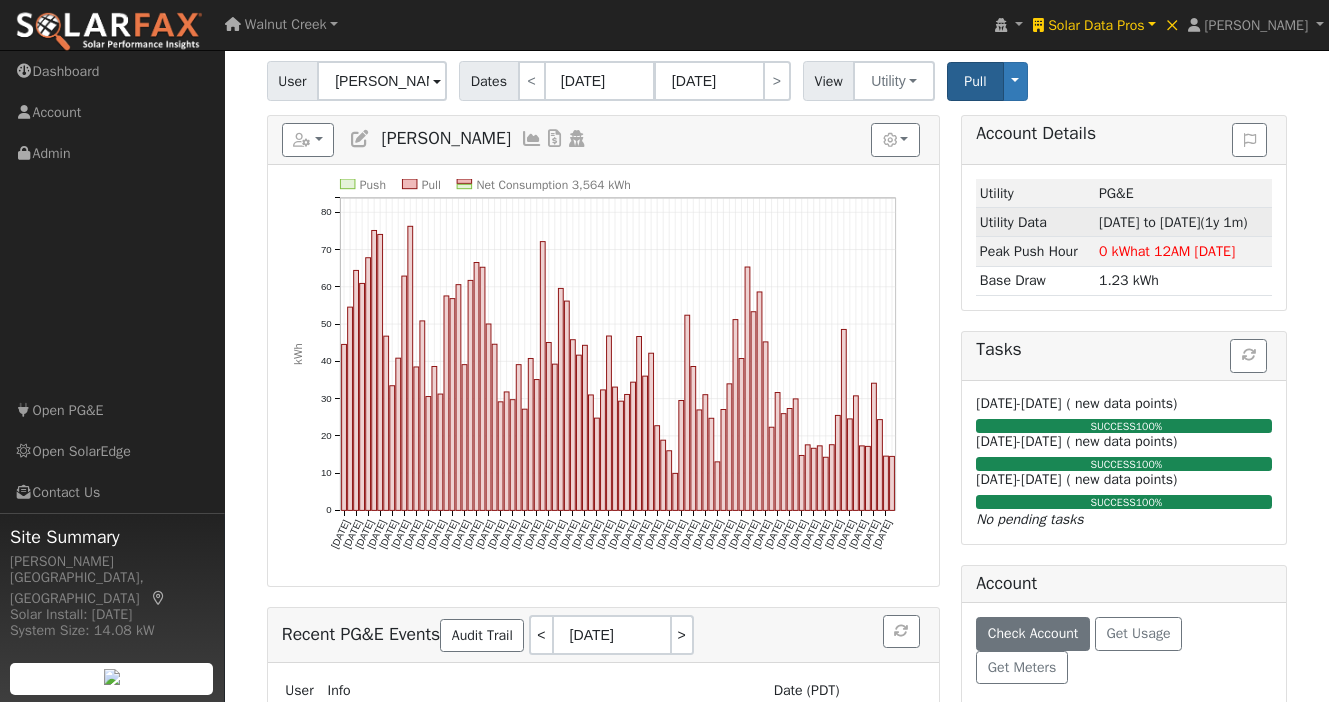 click on "07/01/24 to 07/19/25" at bounding box center (1150, 222) 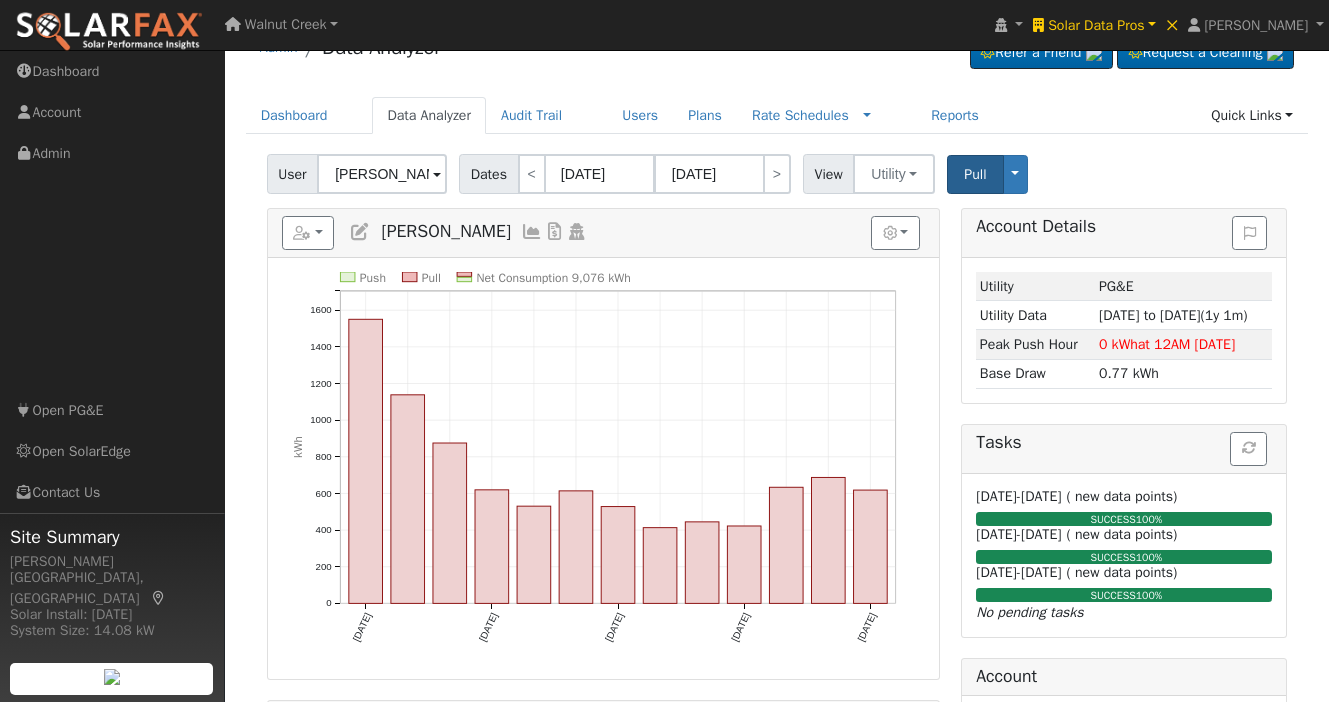 scroll, scrollTop: 0, scrollLeft: 0, axis: both 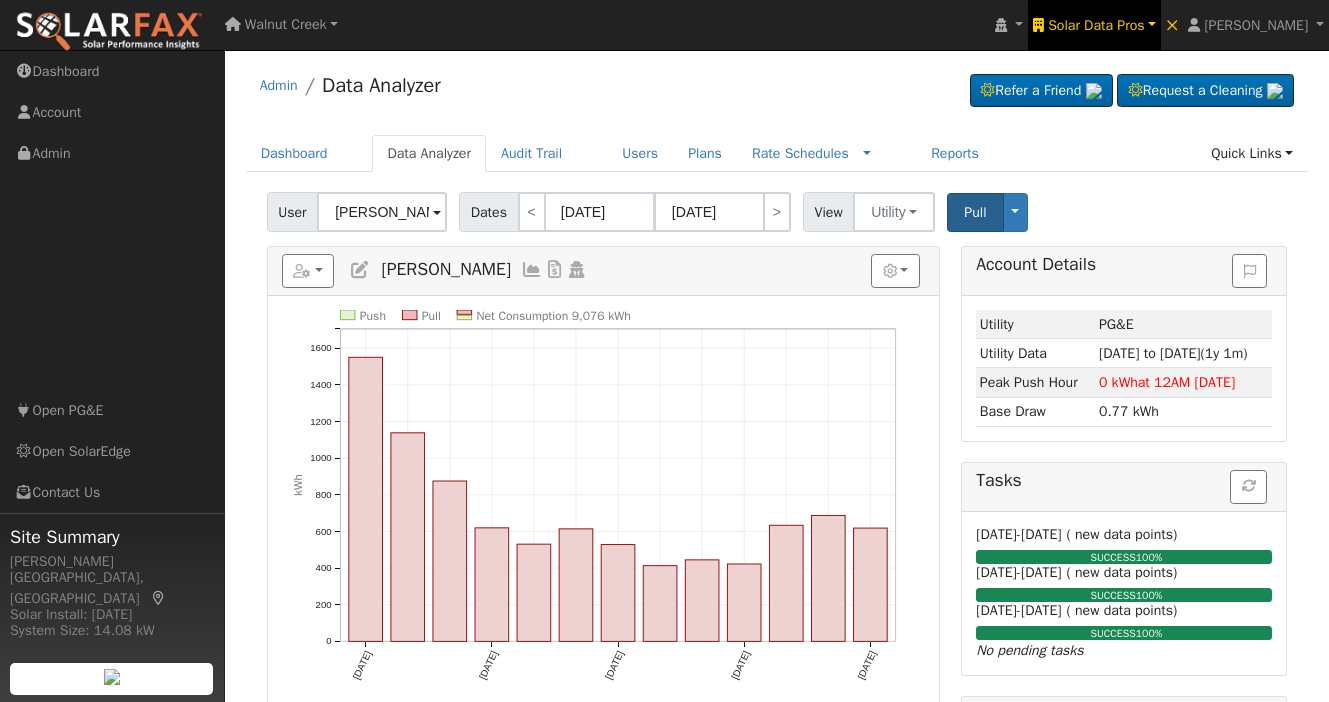 click on "Solar Data Pros" at bounding box center (1096, 25) 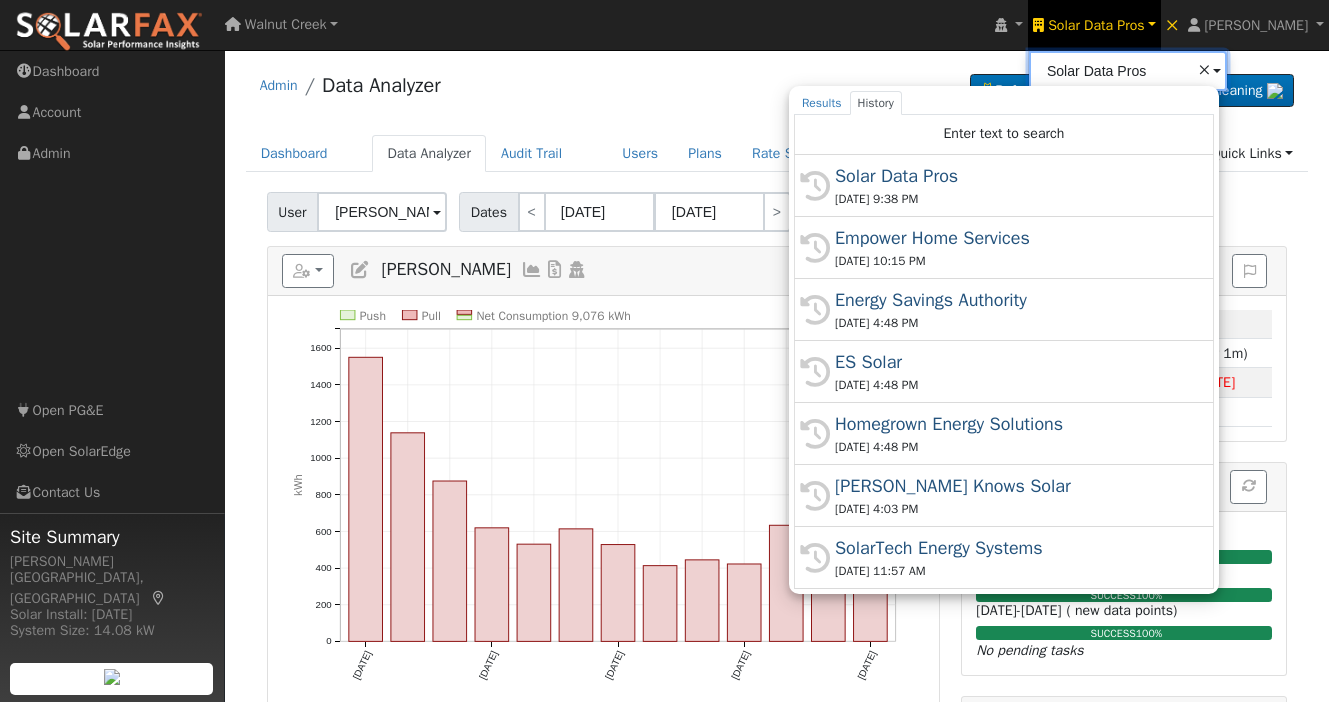 paste on "Pristine" 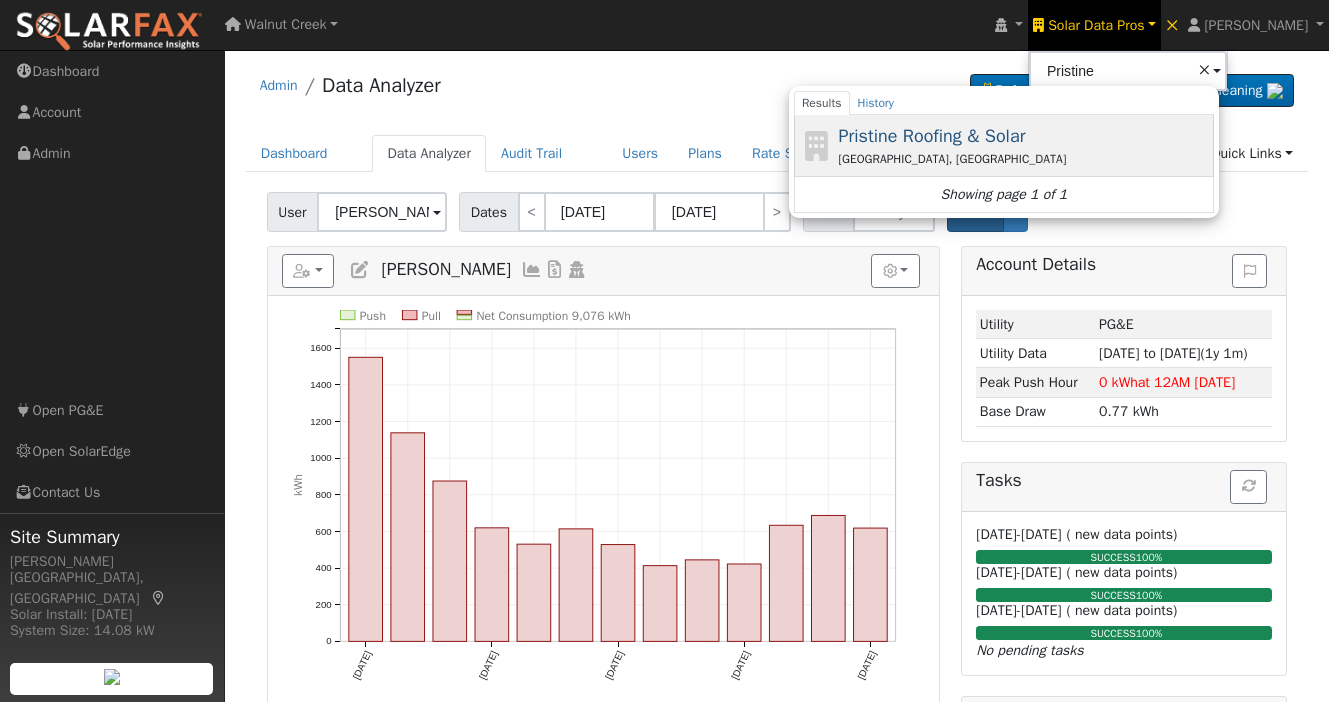 click on "Pristine Roofing & Solar Hanford, CA" 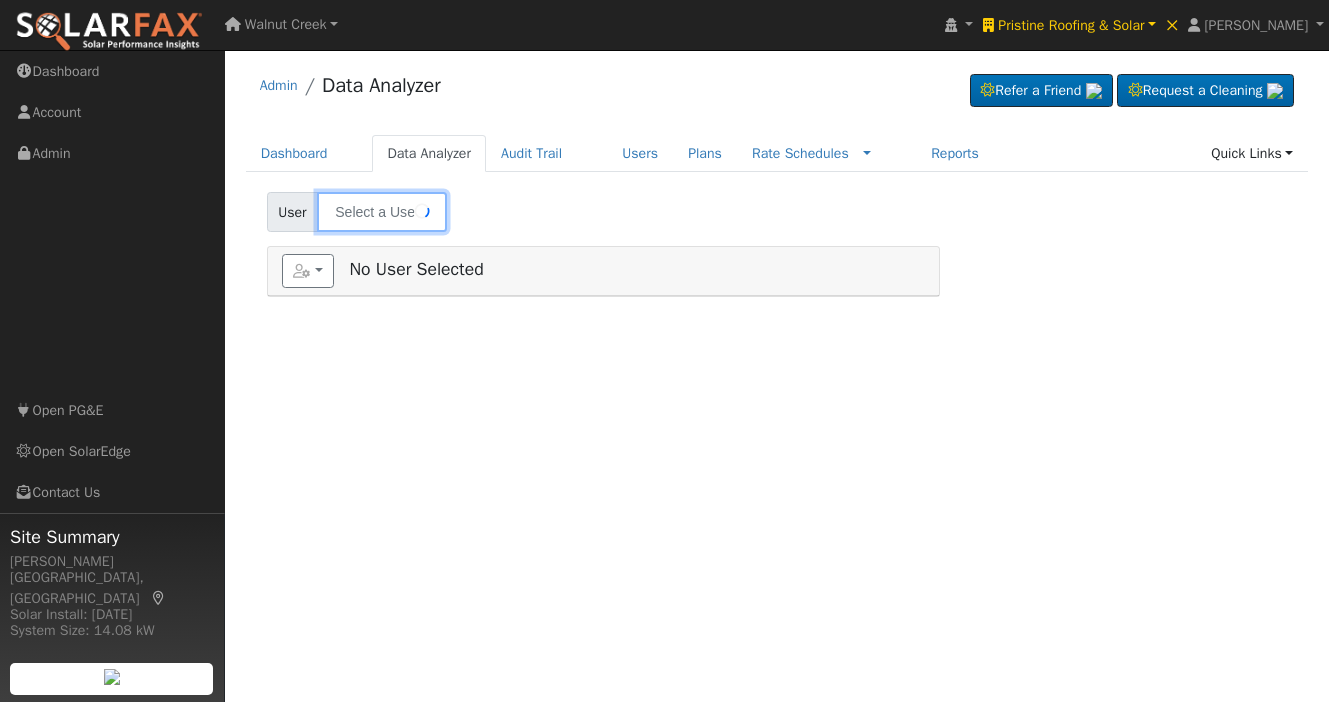 scroll, scrollTop: 0, scrollLeft: 0, axis: both 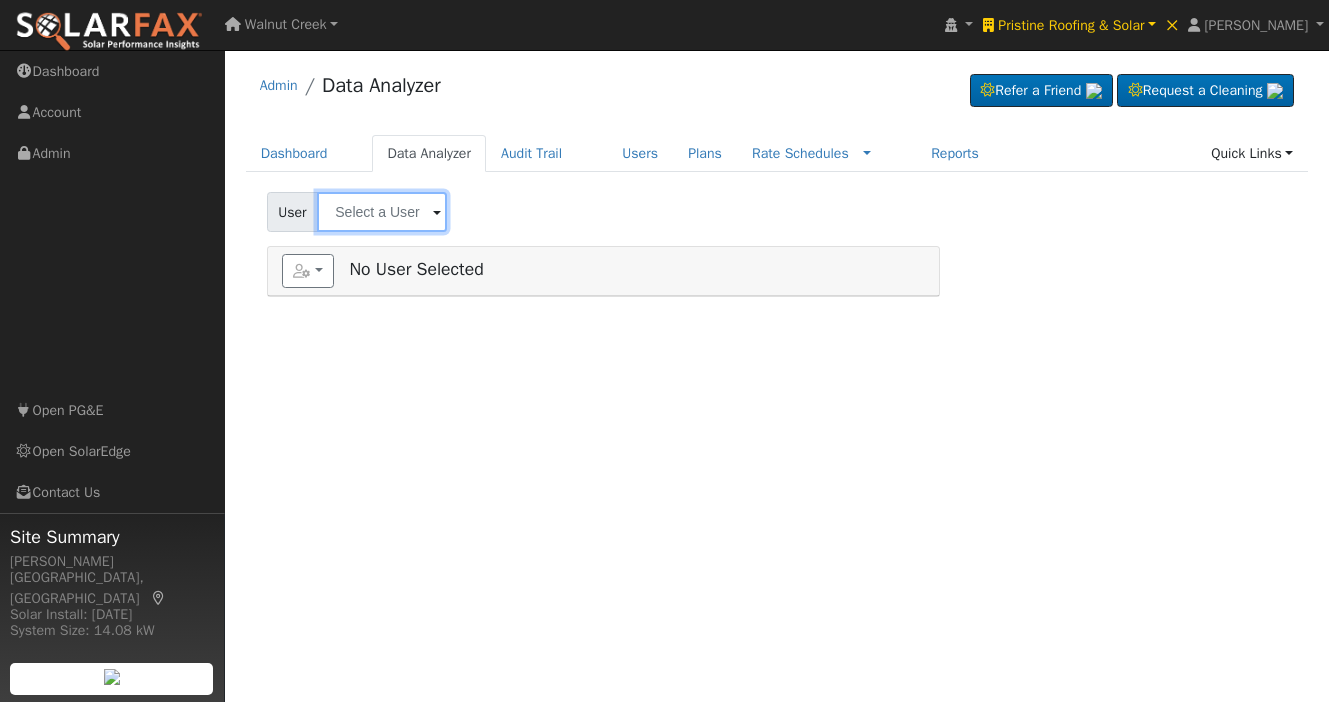 click at bounding box center (382, 212) 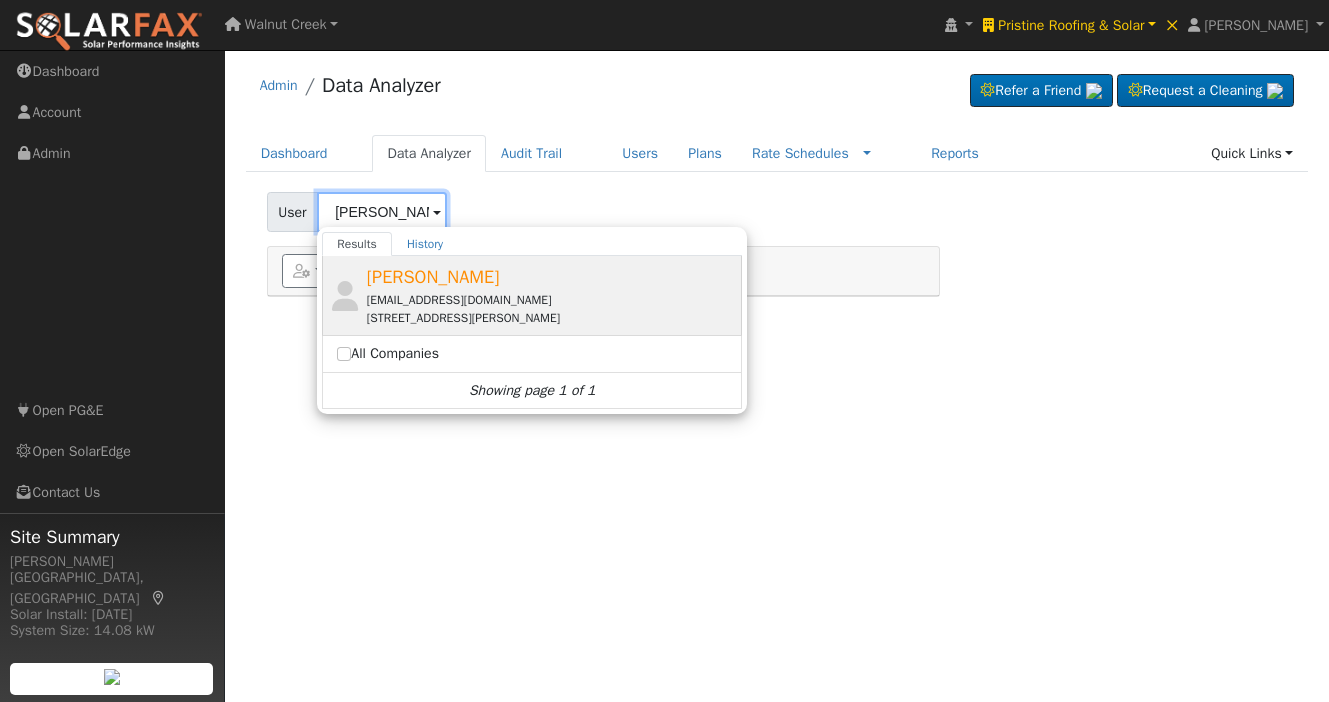 type on "[PERSON_NAME]" 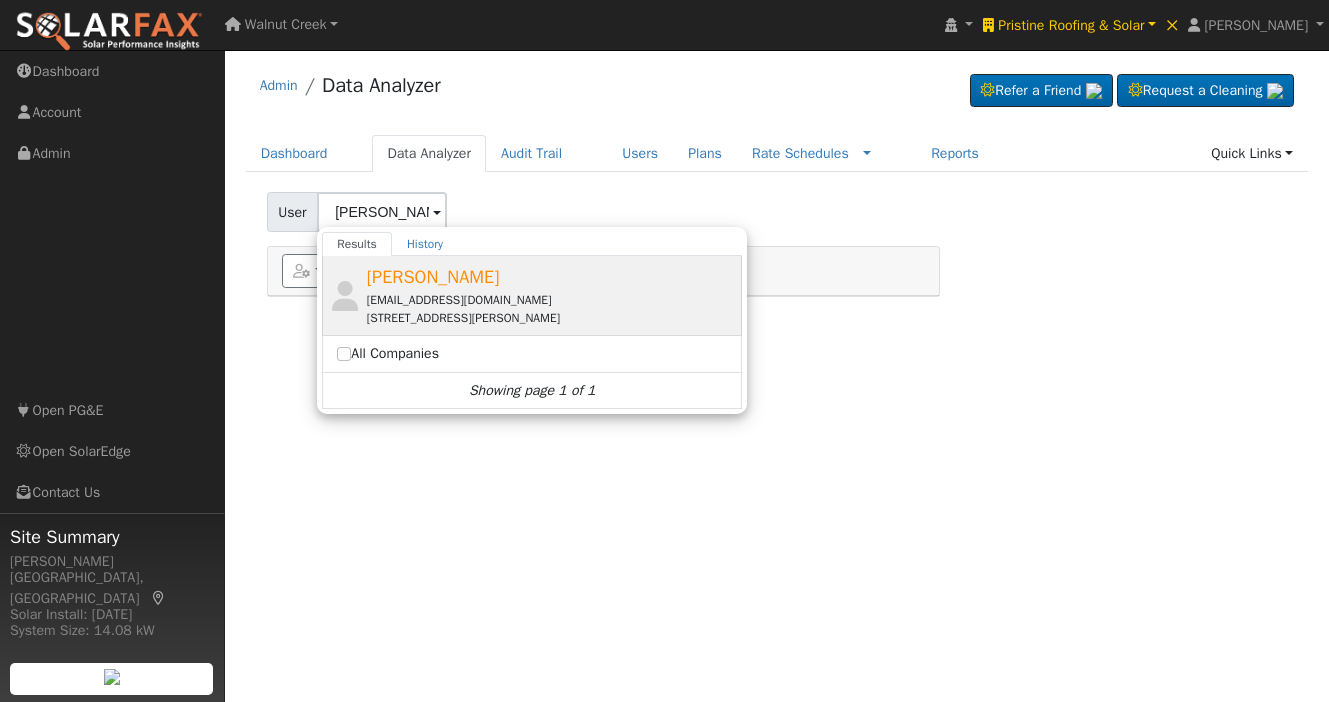 click on "[PERSON_NAME] [EMAIL_ADDRESS][DOMAIN_NAME] [STREET_ADDRESS][PERSON_NAME]" at bounding box center (552, 295) 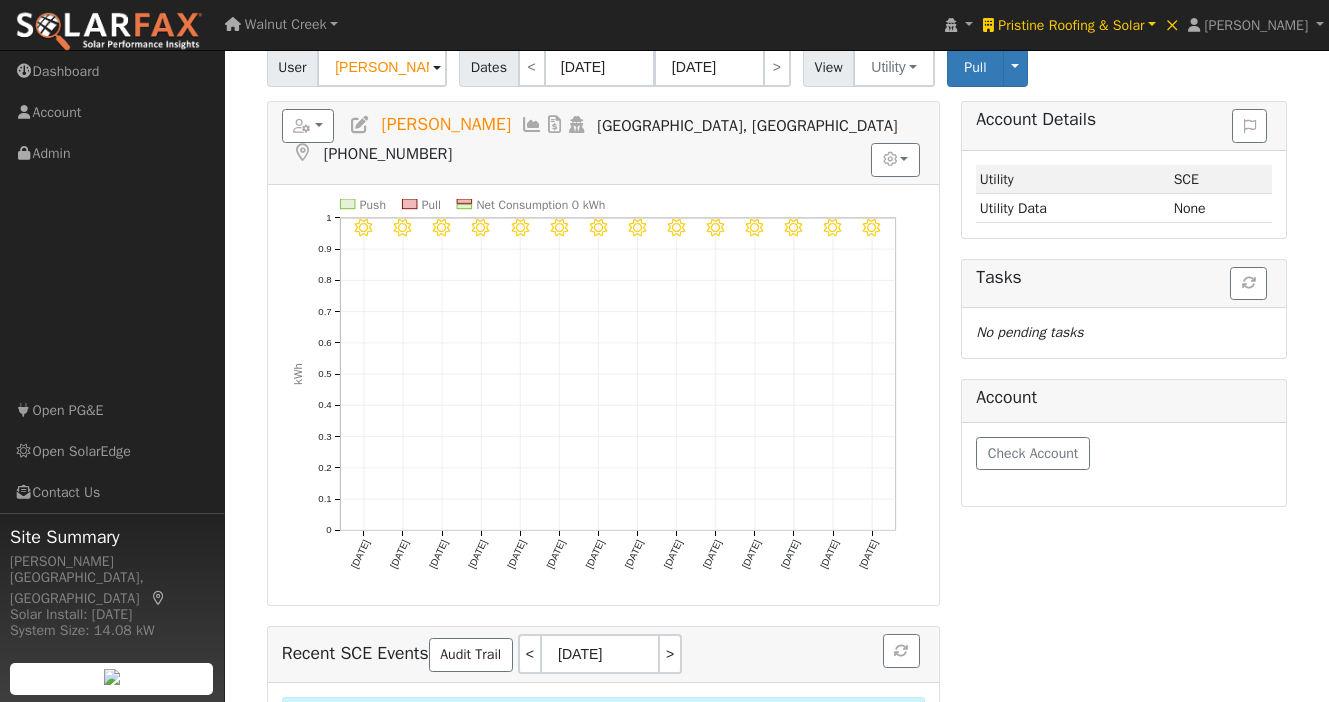 scroll, scrollTop: 147, scrollLeft: 0, axis: vertical 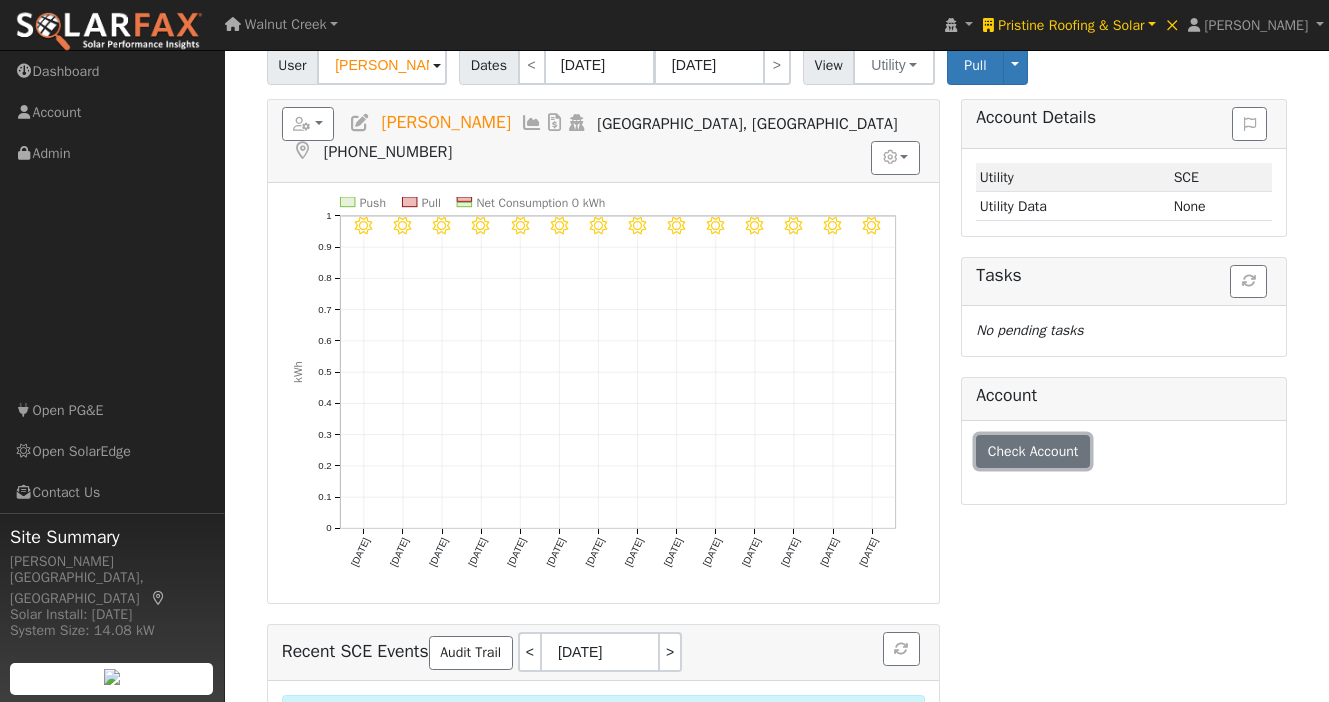 click on "Check Account" at bounding box center [1033, 452] 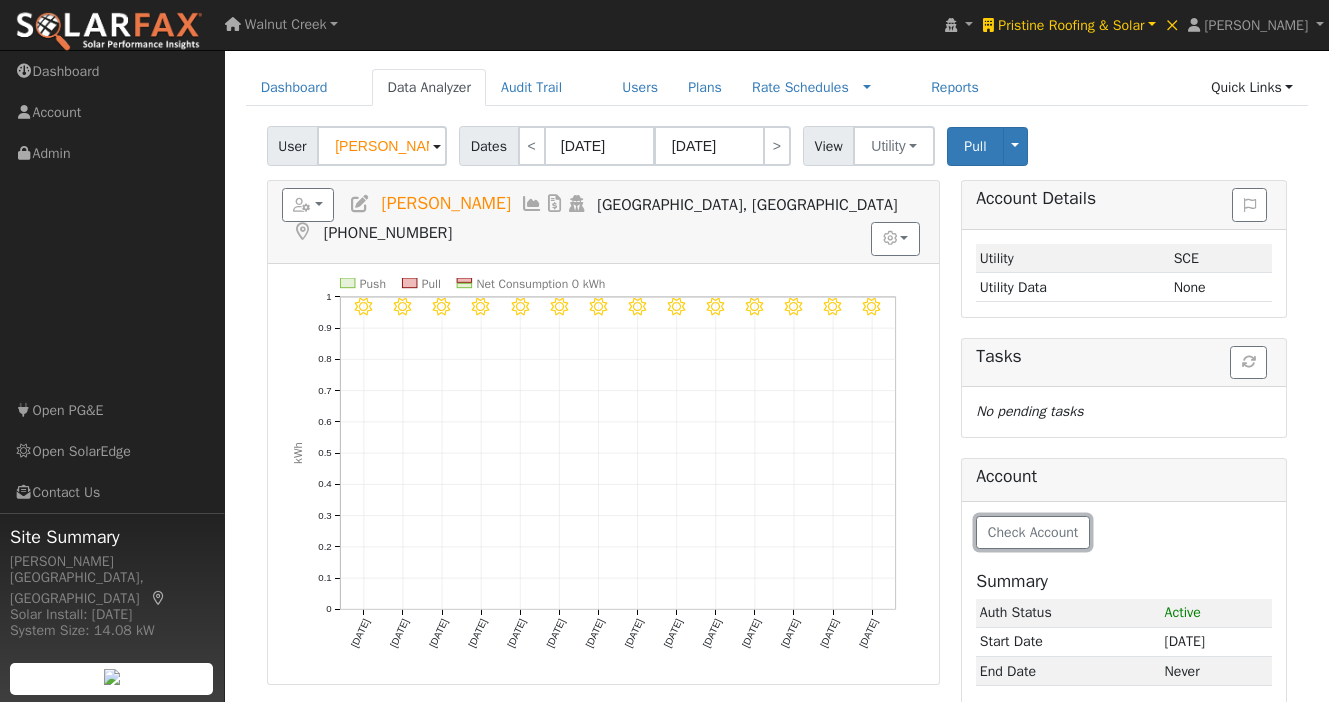 scroll, scrollTop: 68, scrollLeft: 0, axis: vertical 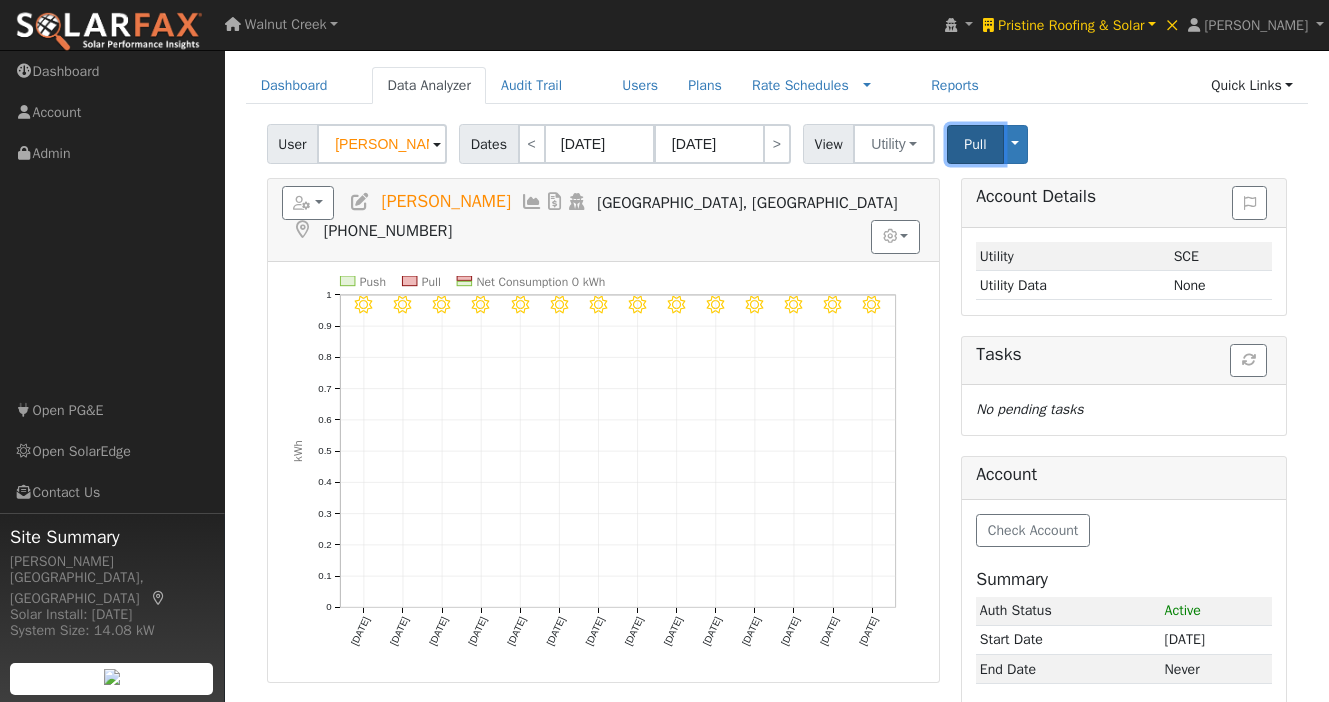 click on "Pull" at bounding box center (975, 144) 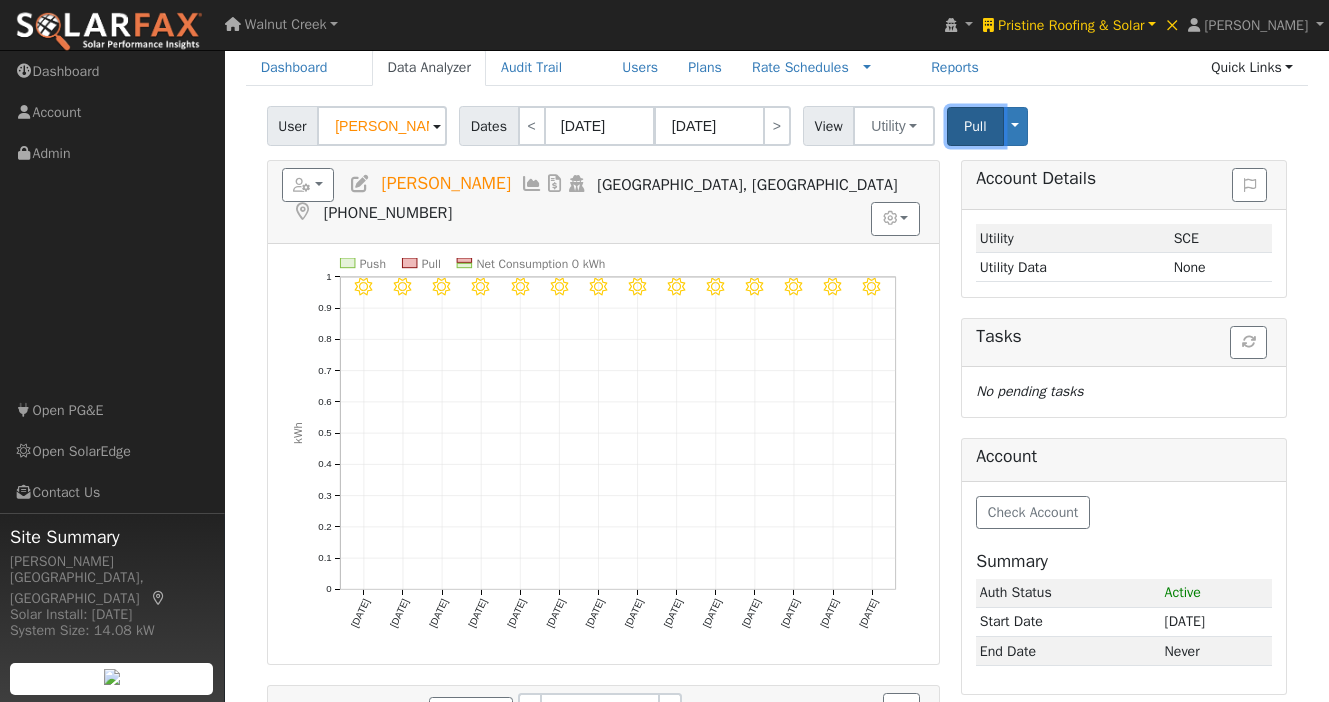 scroll, scrollTop: 82, scrollLeft: 0, axis: vertical 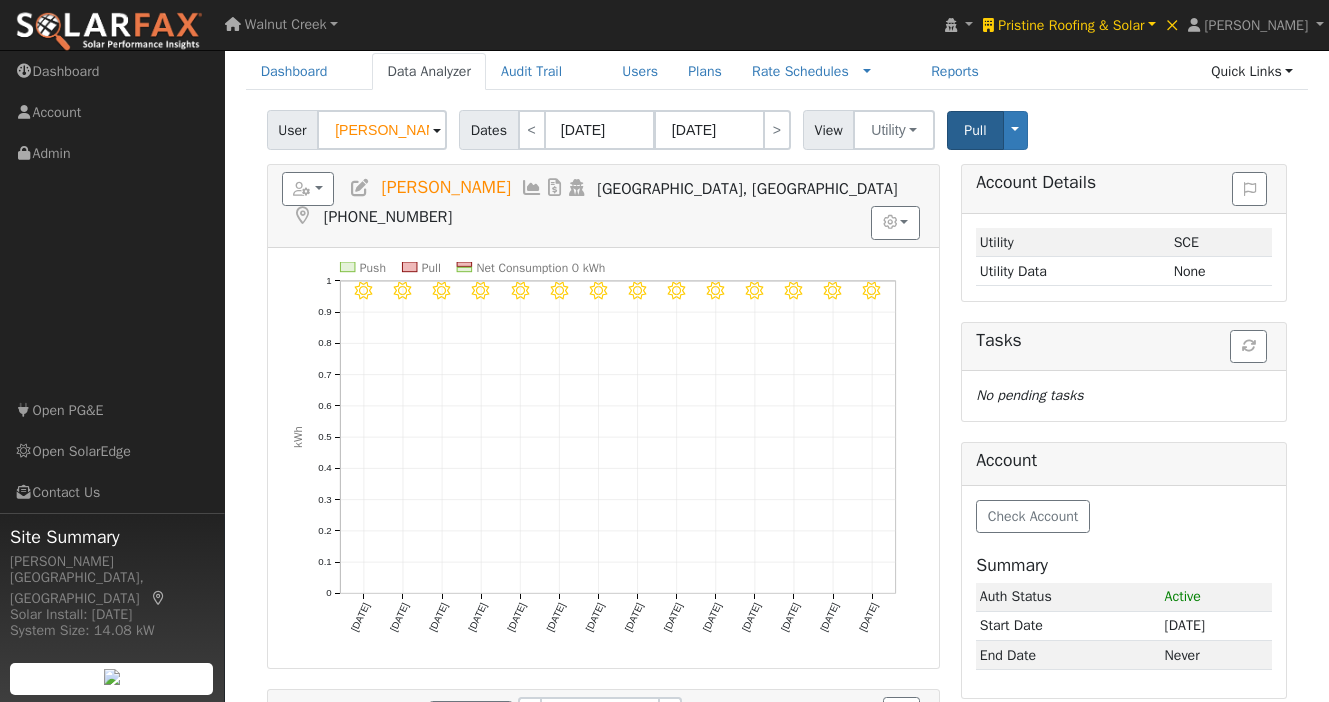 click at bounding box center [360, 188] 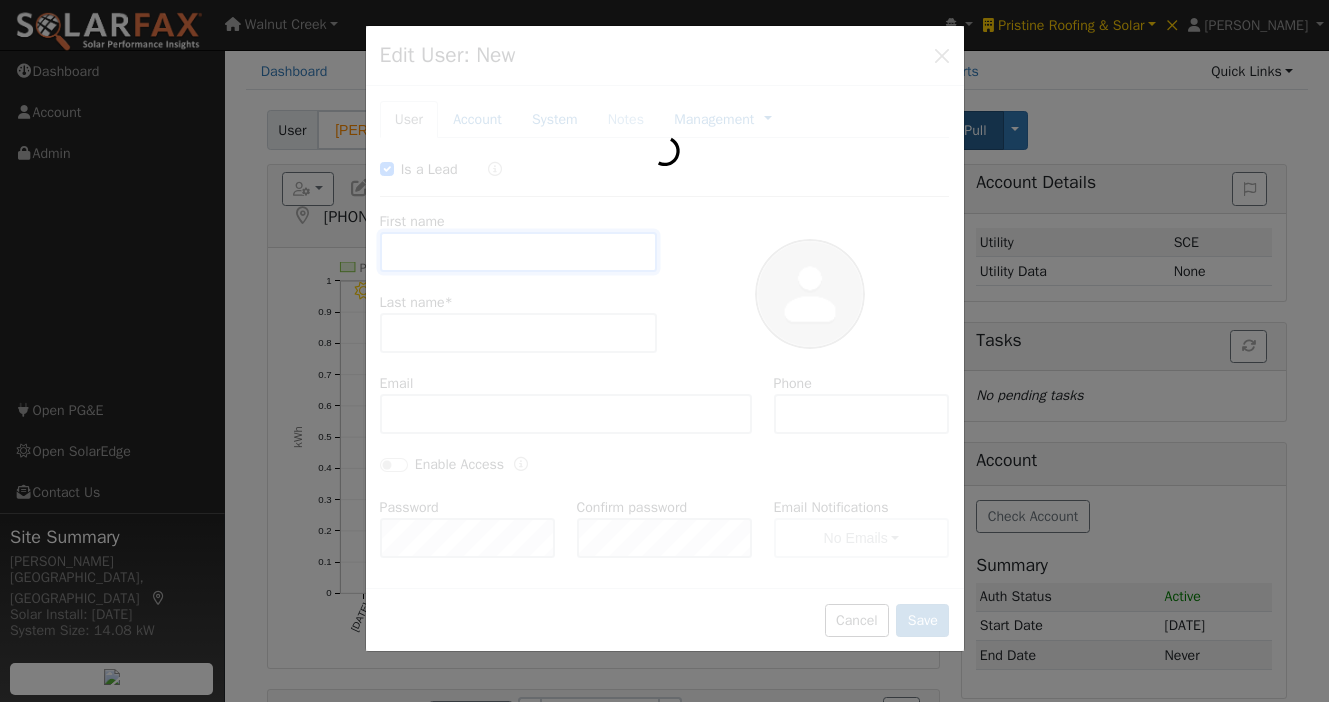 checkbox on "true" 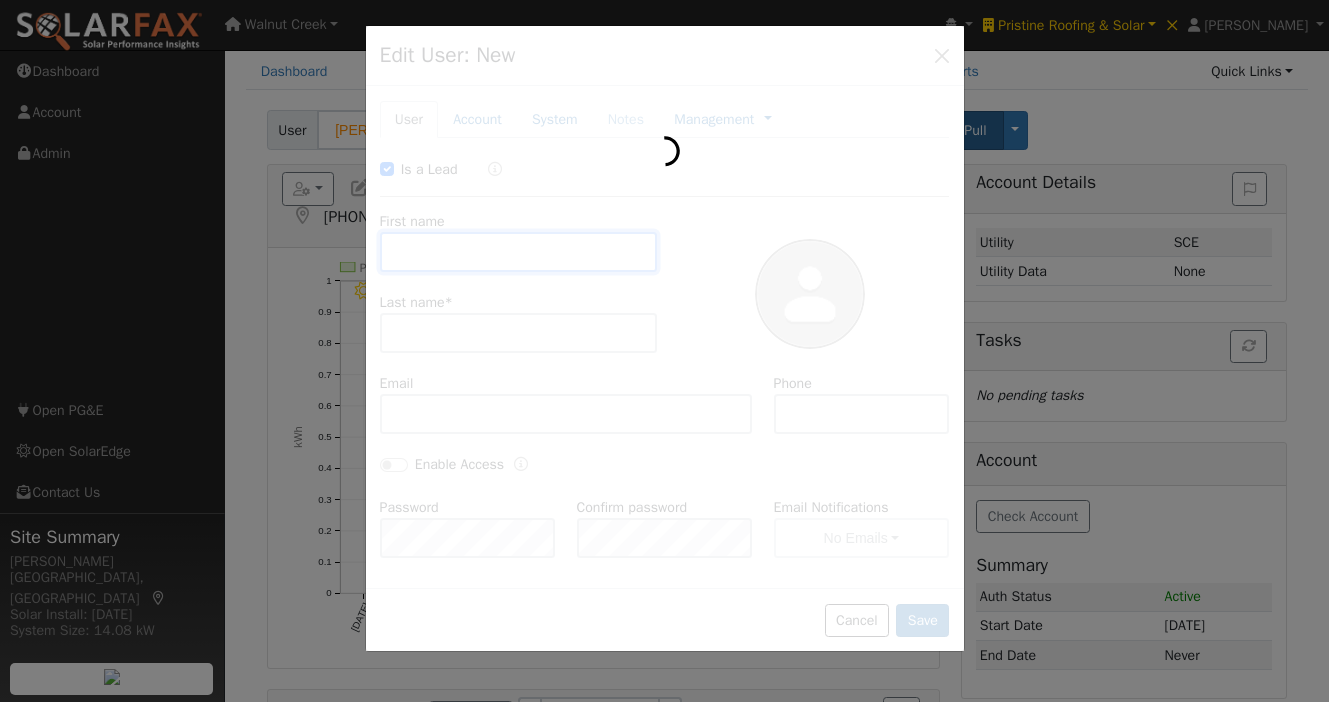 type on "Mary" 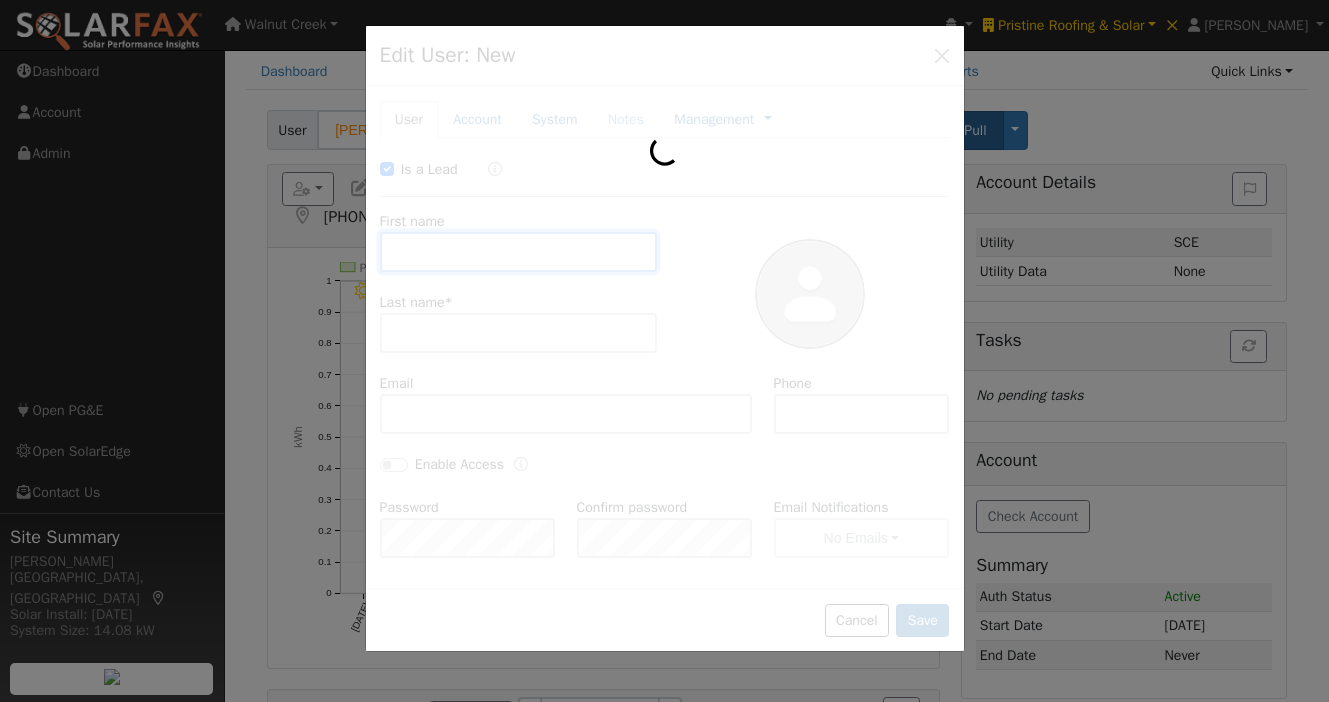 type on "Mitchell" 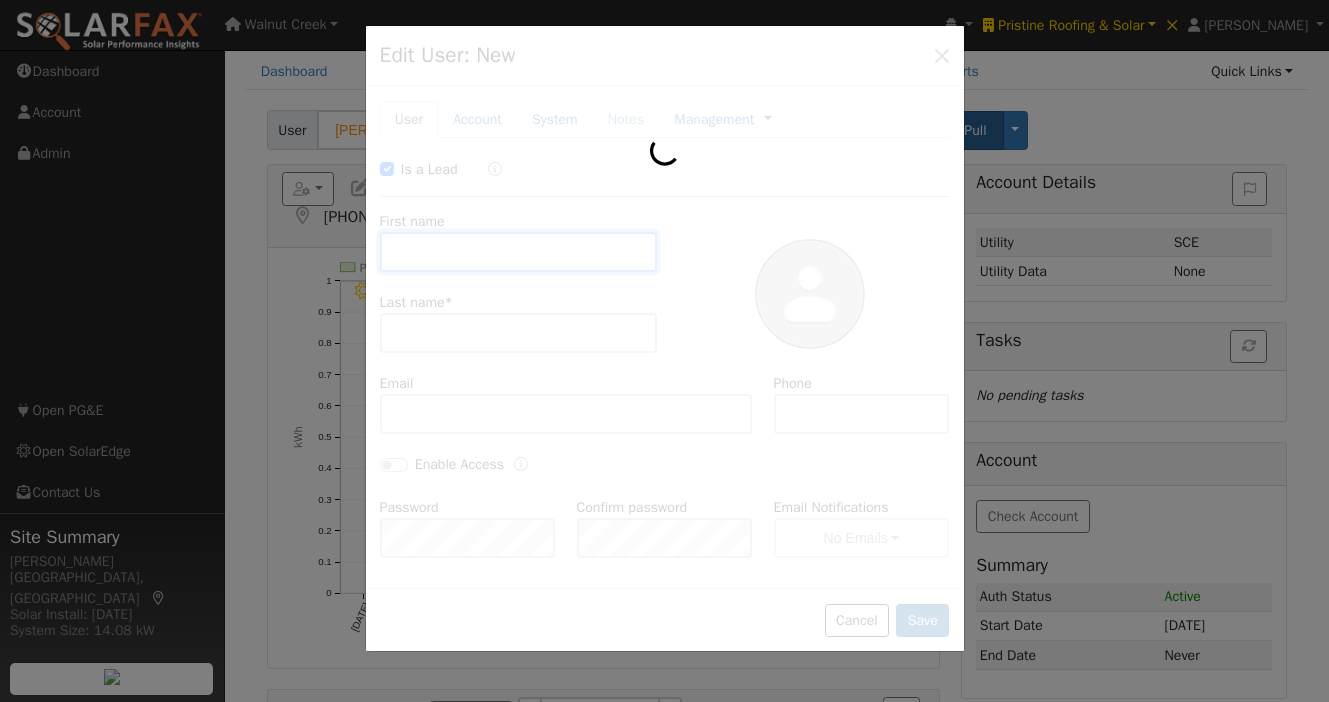 type on "marymitchell7777@yahoo.com" 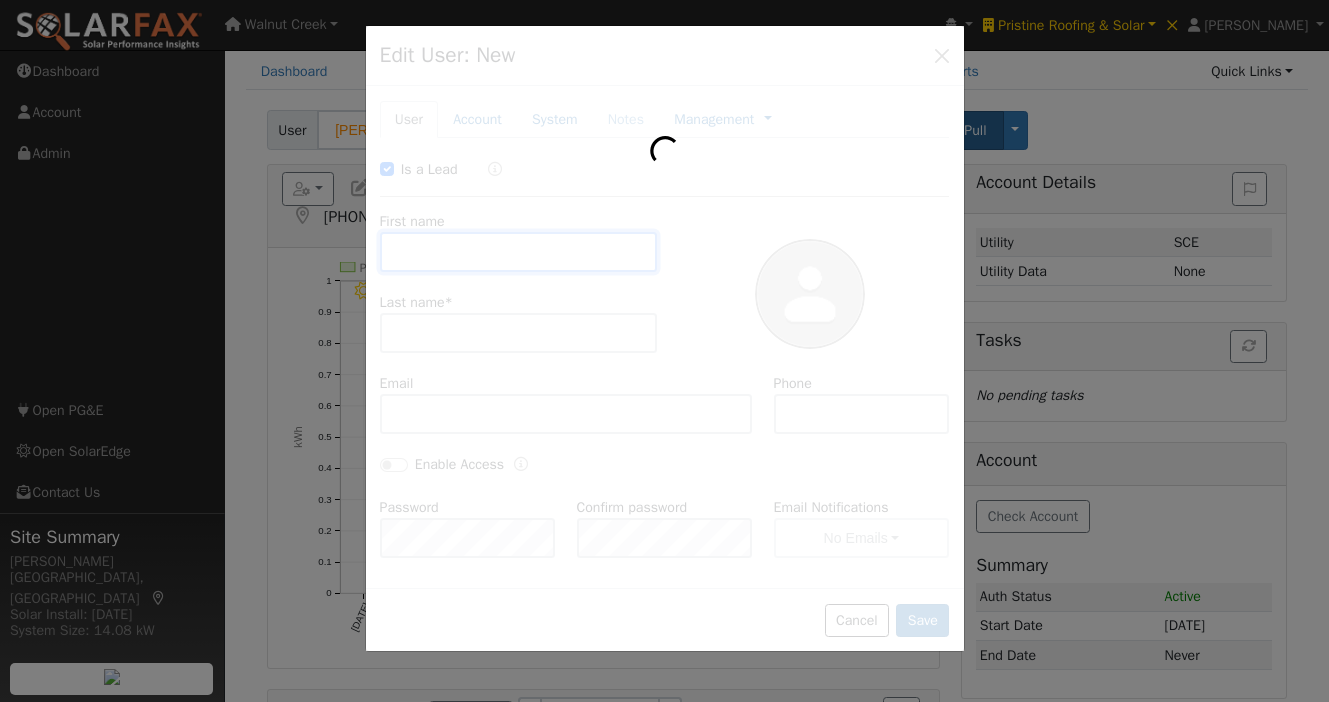 type on "5598271740" 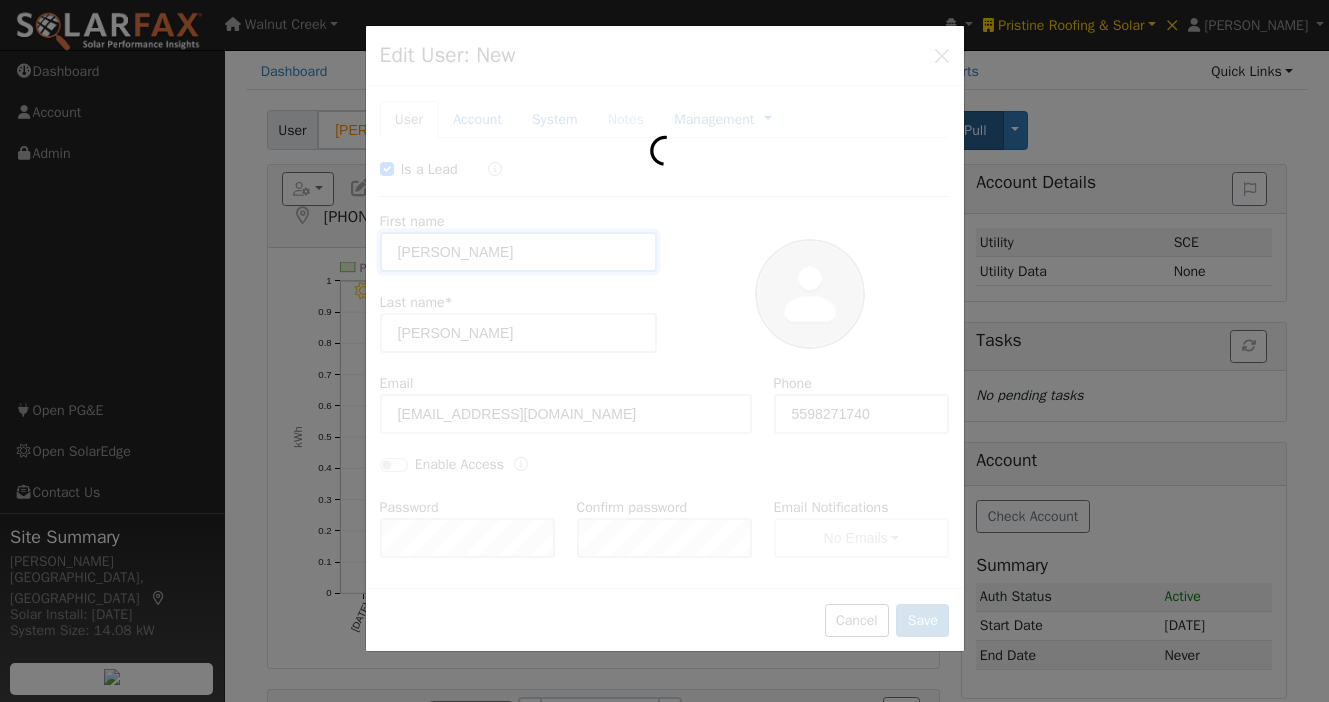 type on "Southern California Edison" 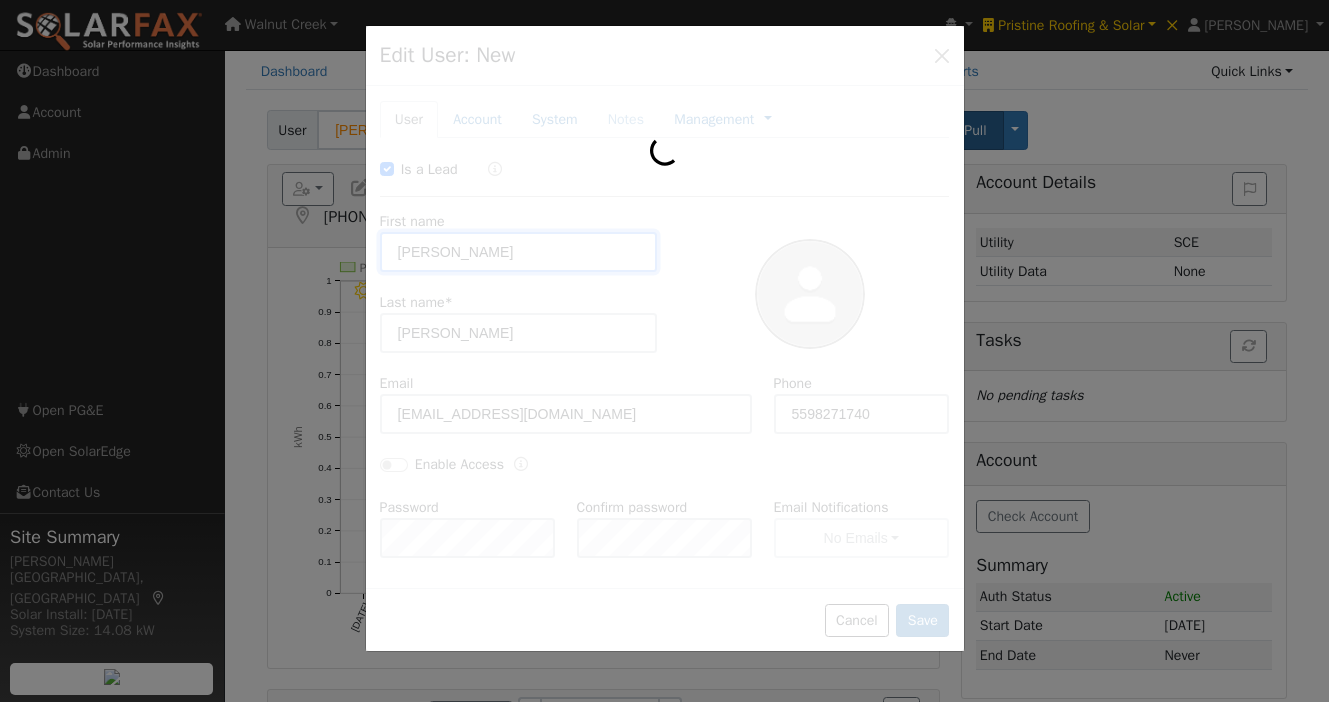 type on "Schedule DR - RES" 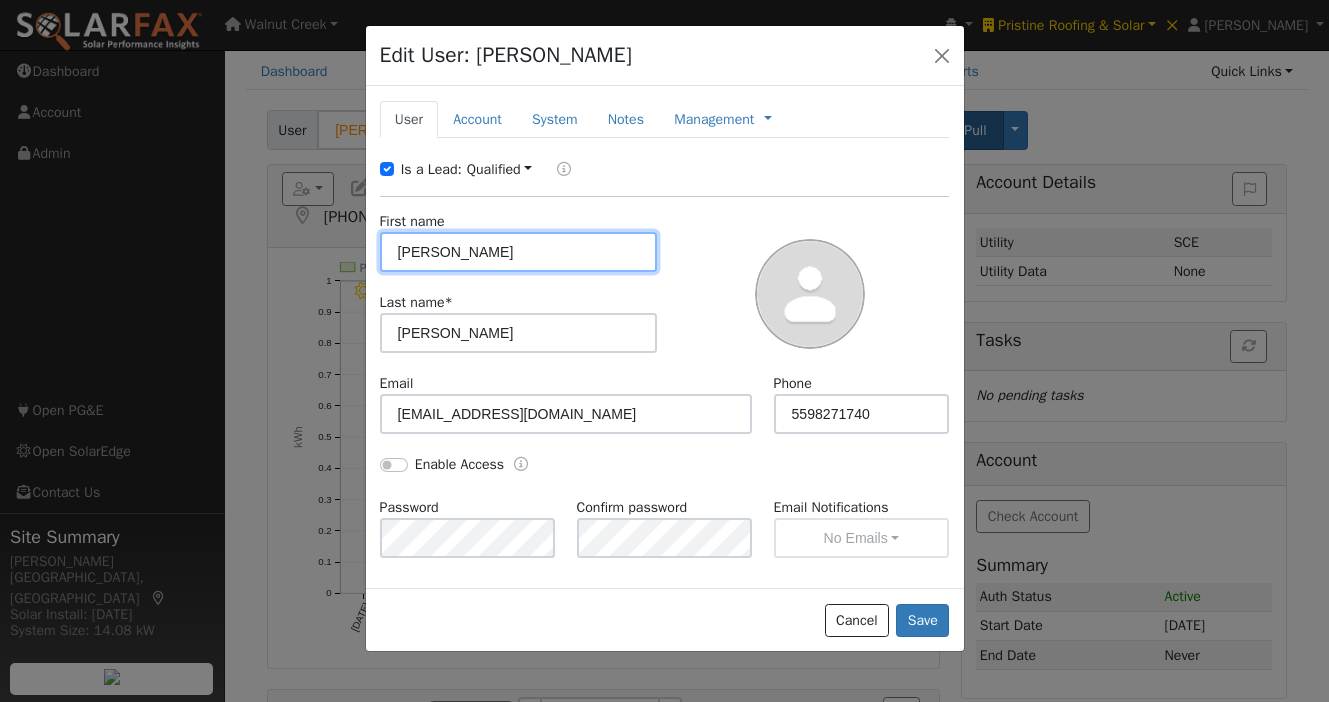 type on "SCE" 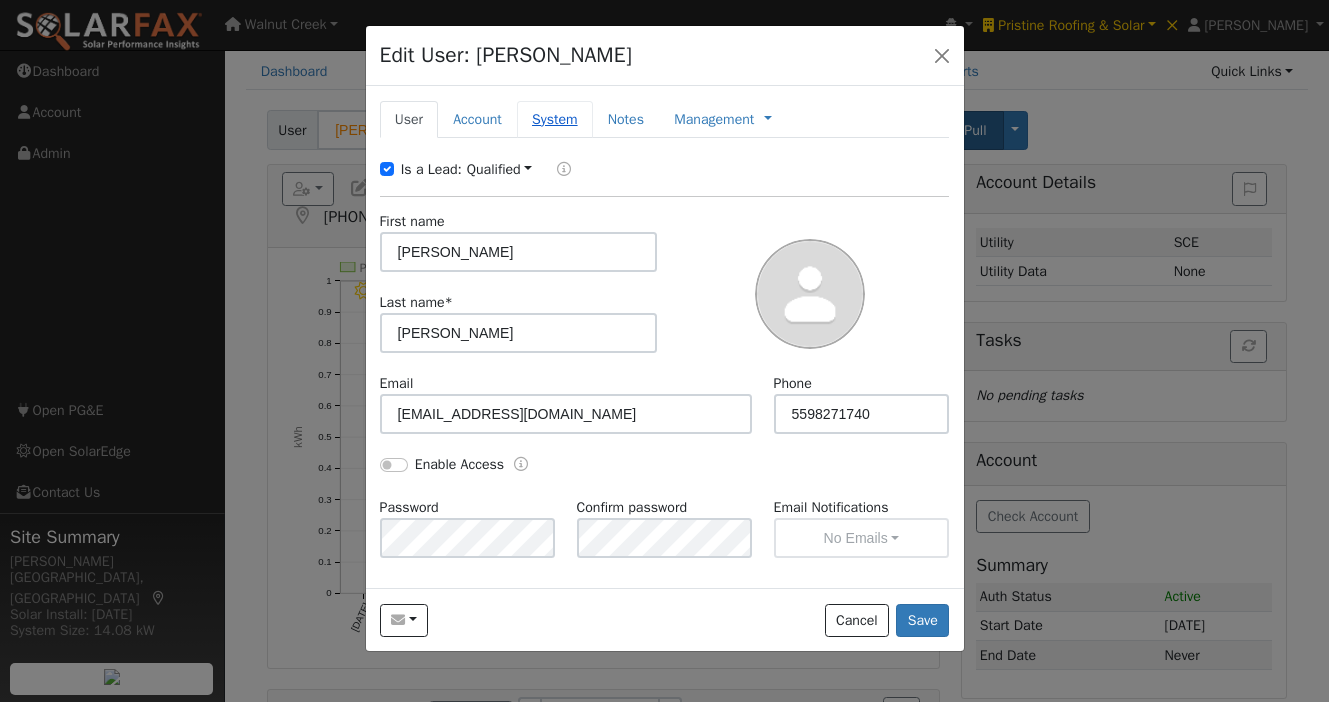 click on "System" at bounding box center (555, 119) 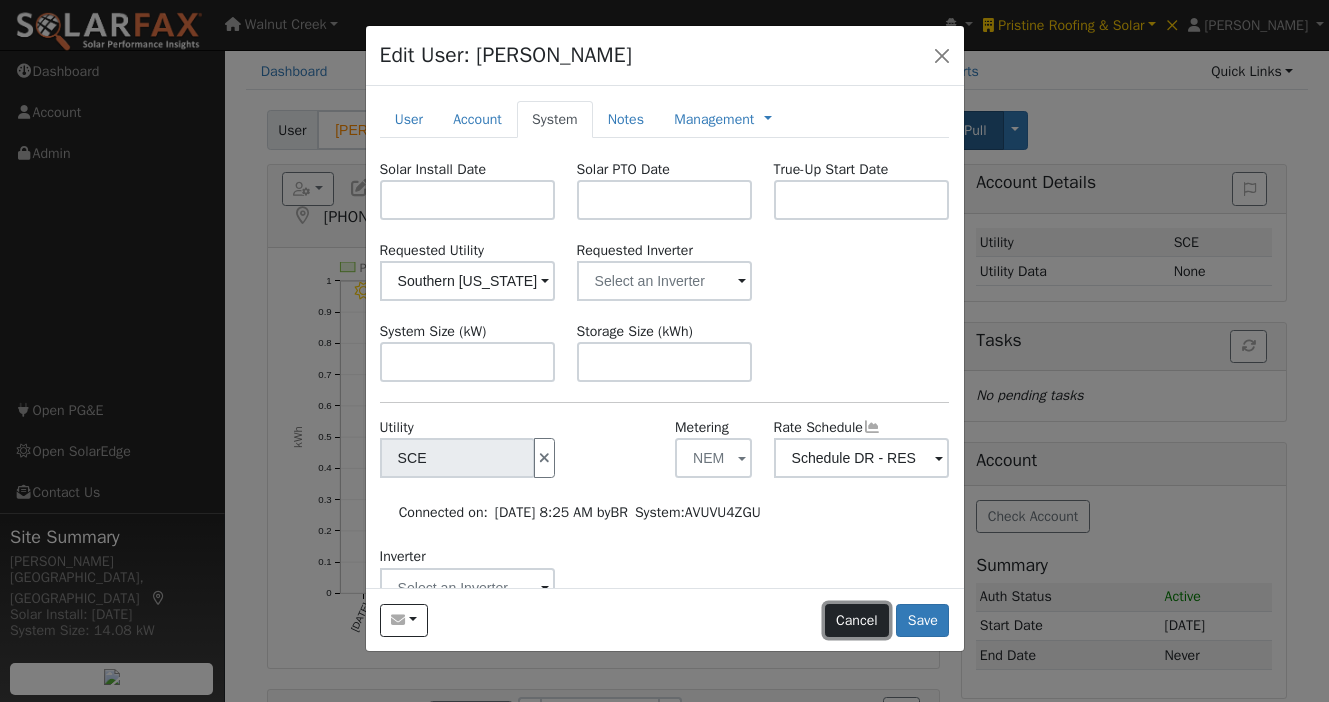 click on "Cancel" at bounding box center [857, 621] 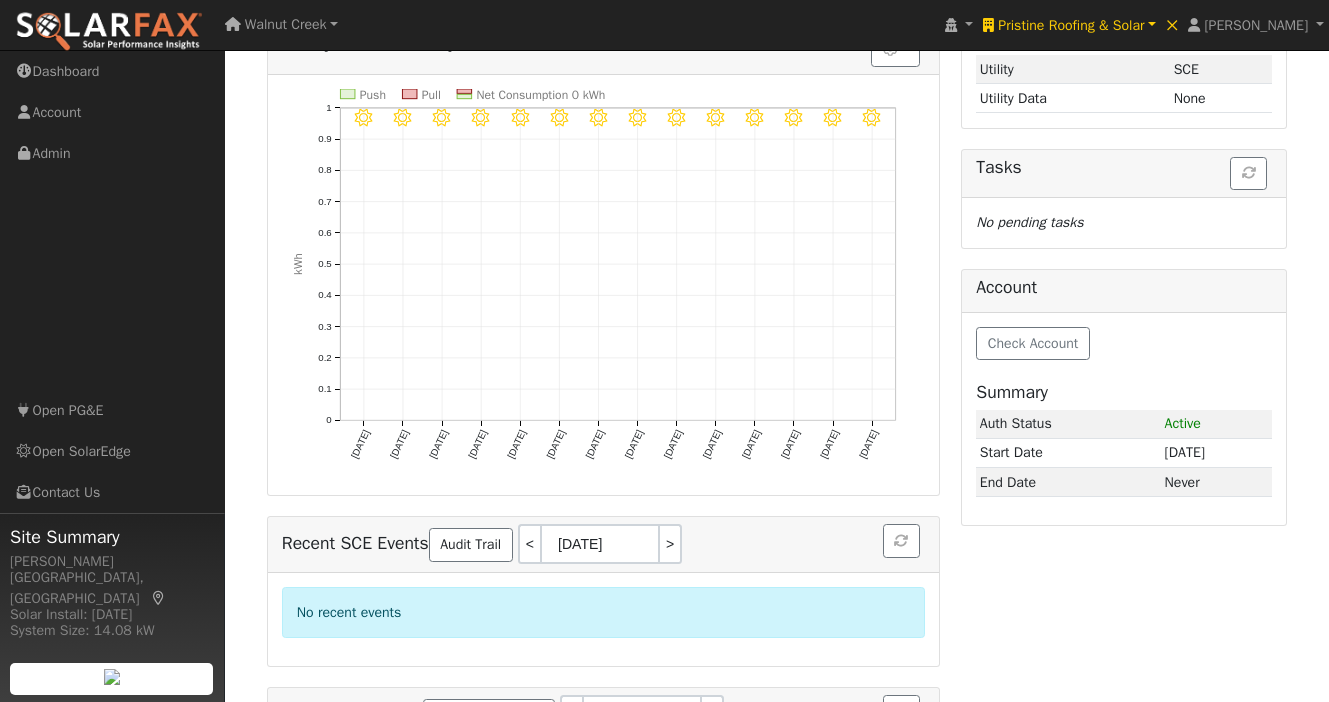 scroll, scrollTop: 366, scrollLeft: 0, axis: vertical 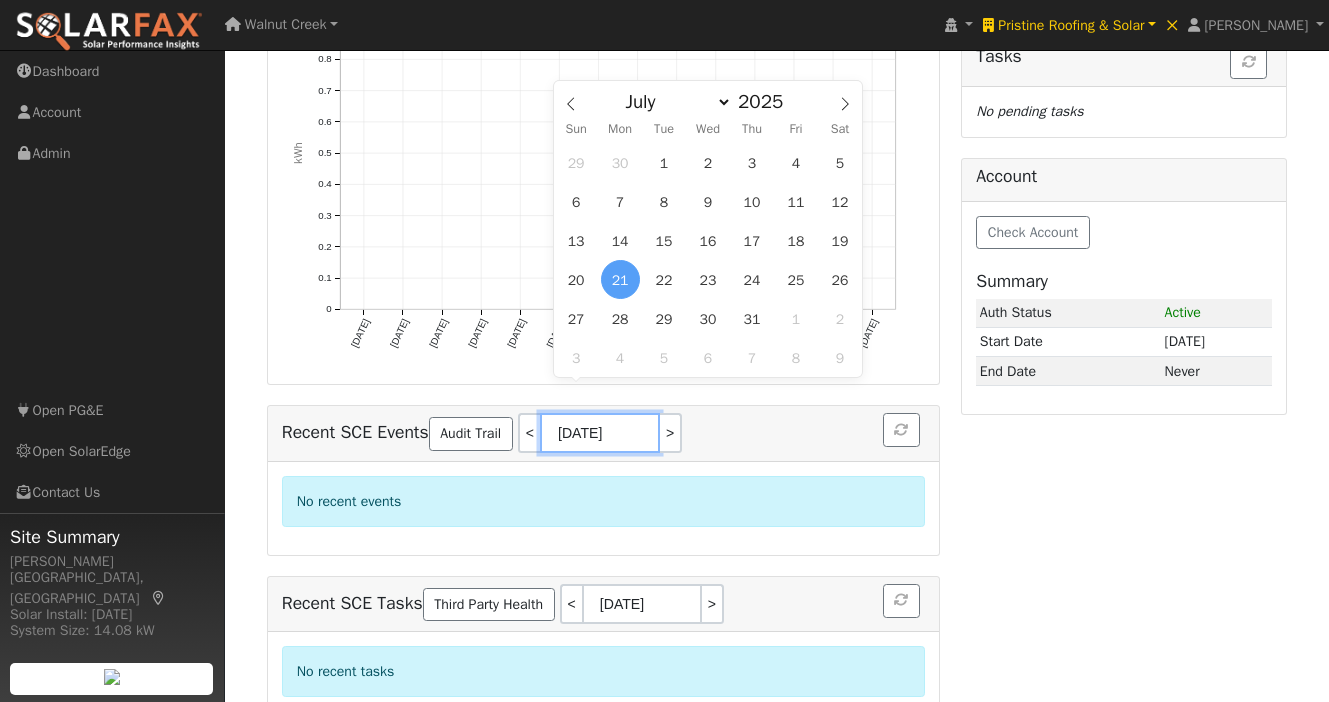 click on "[DATE]" at bounding box center [600, 433] 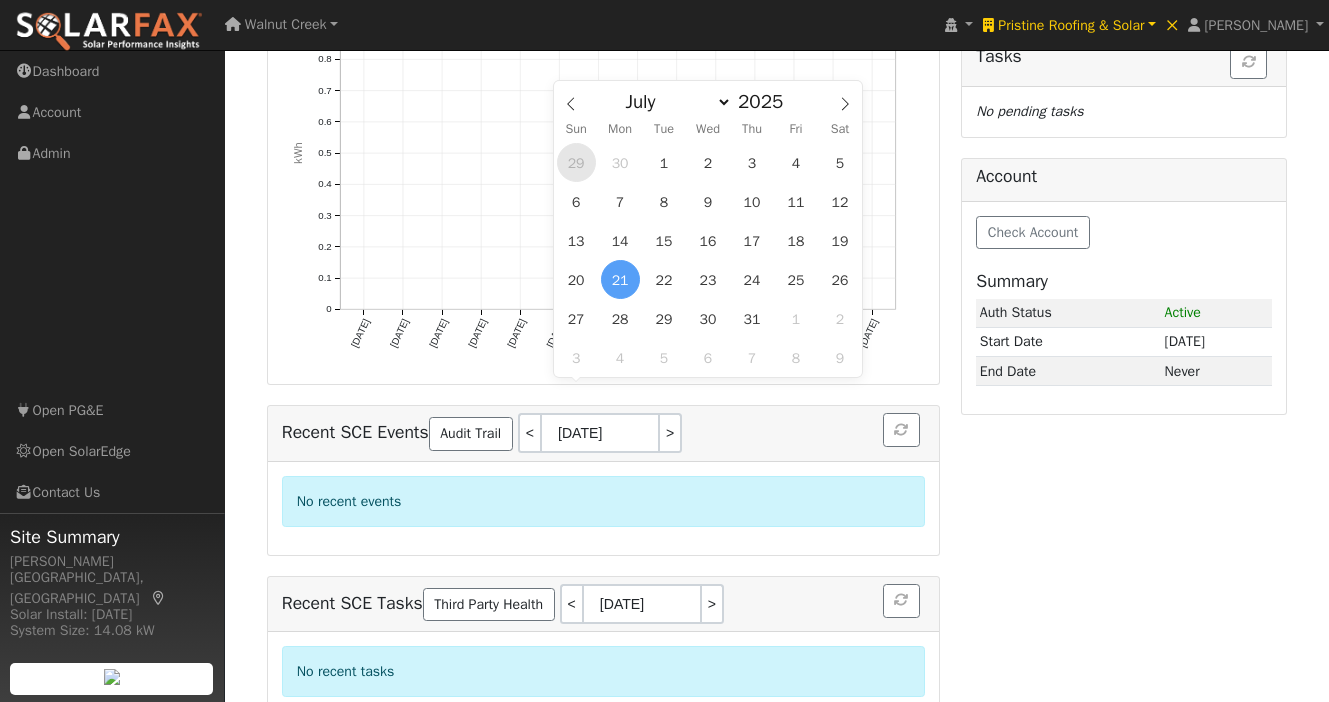 click on "29" at bounding box center (576, 162) 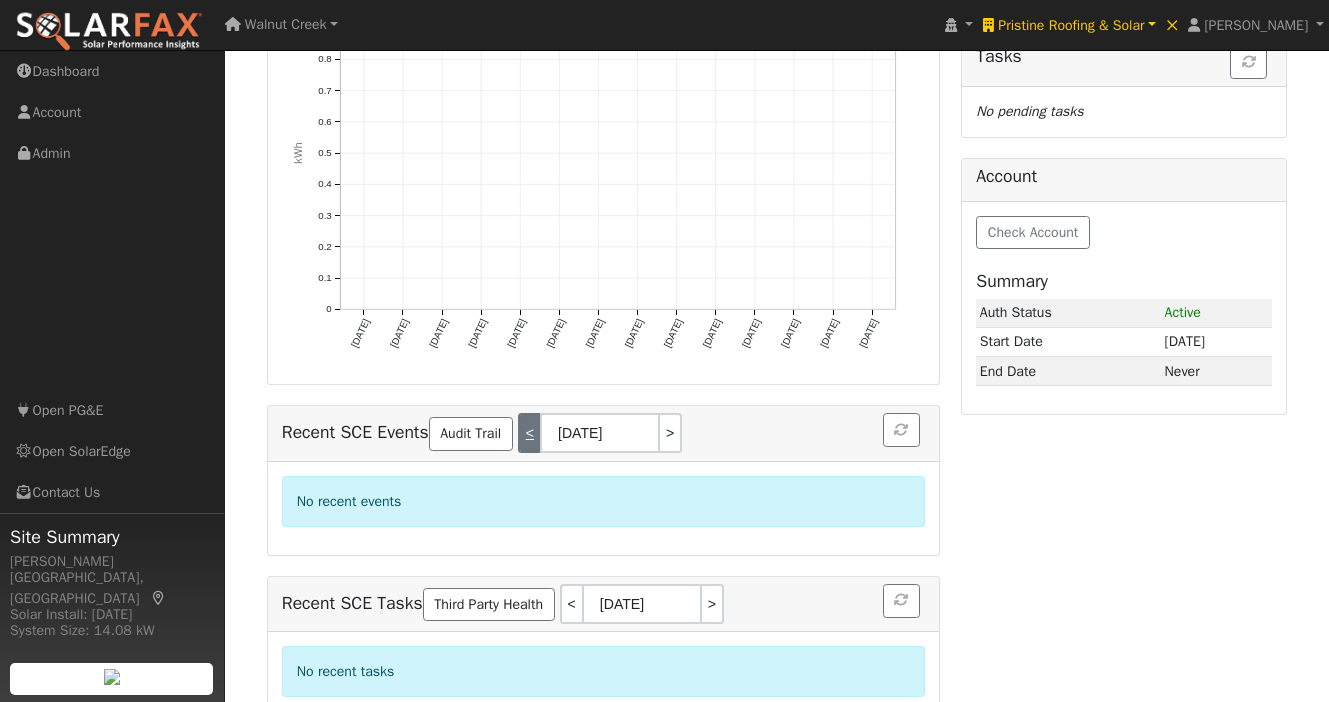 click on "<" at bounding box center [529, 433] 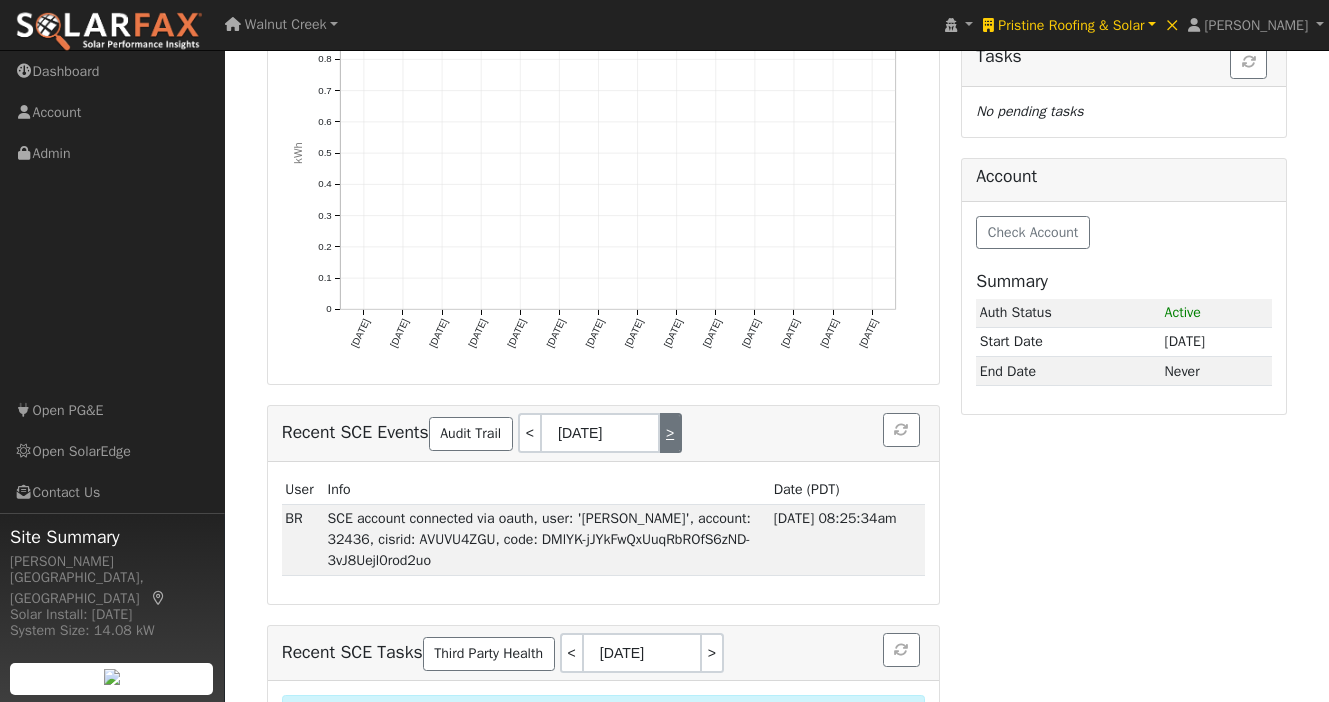 click on ">" at bounding box center [671, 433] 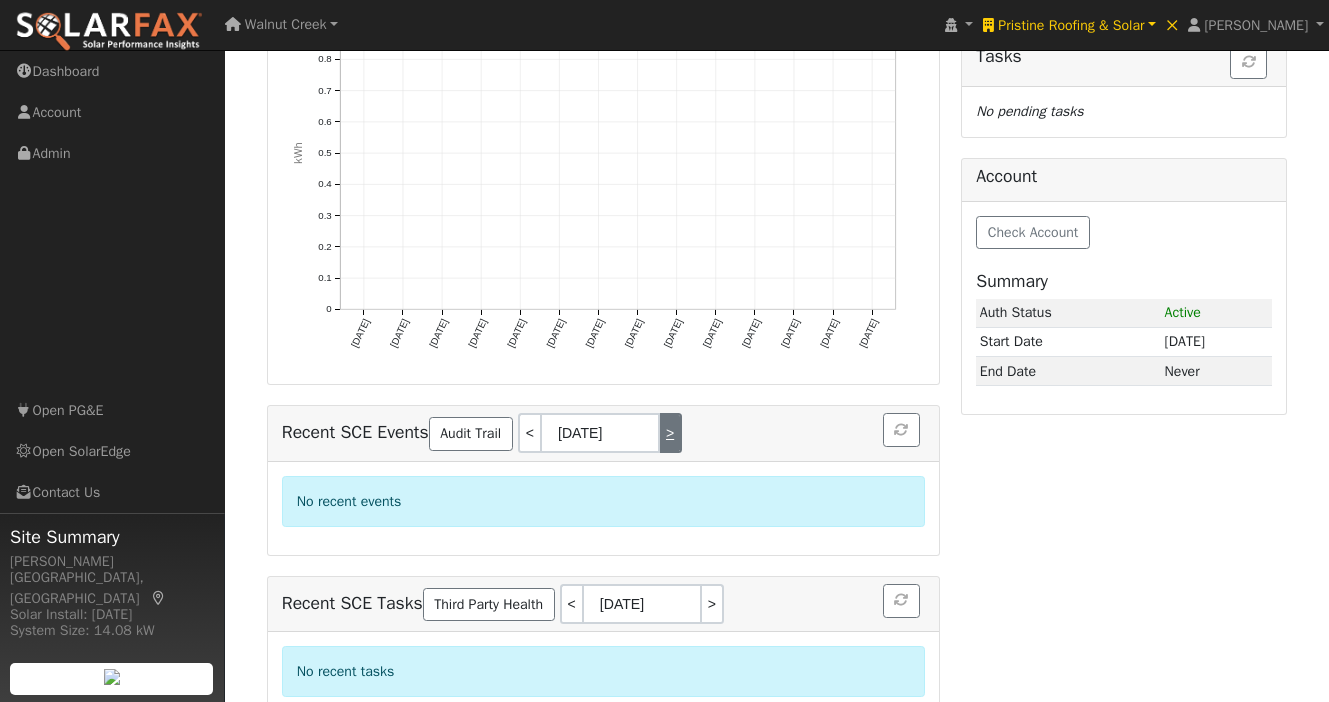click on ">" at bounding box center (671, 433) 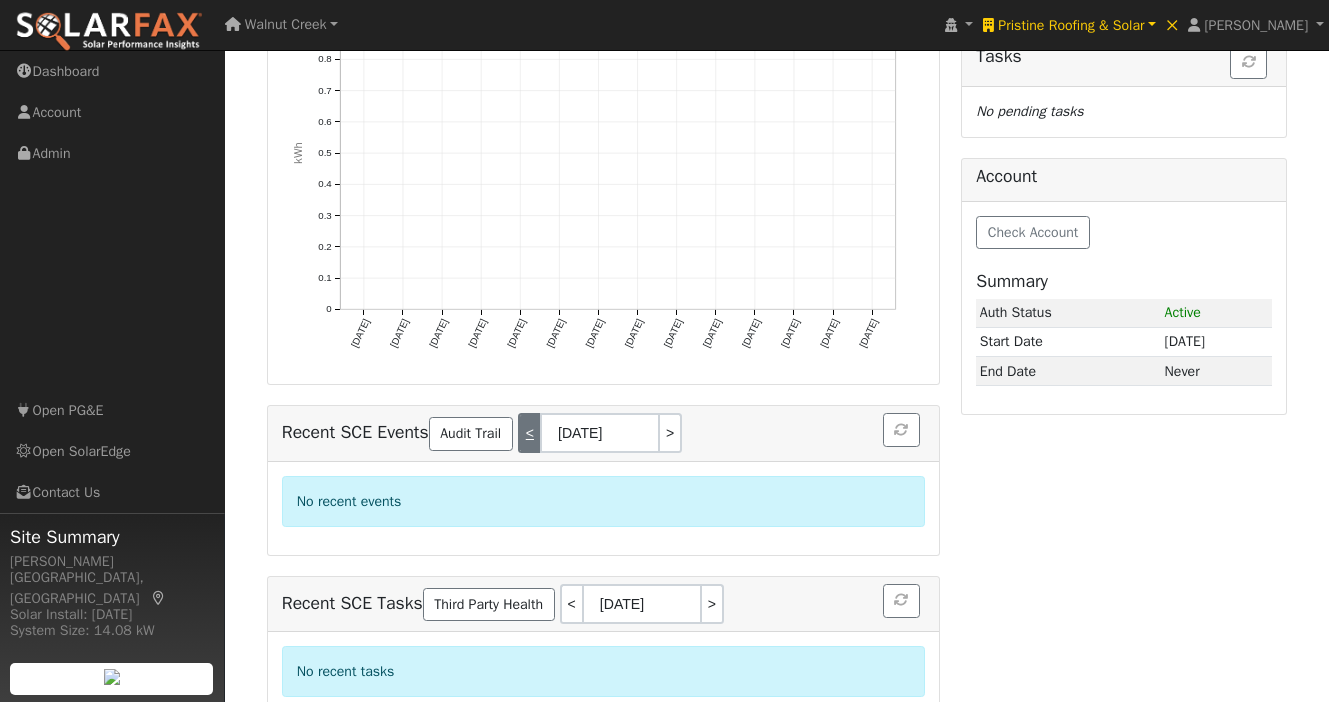 click on "<" at bounding box center [529, 433] 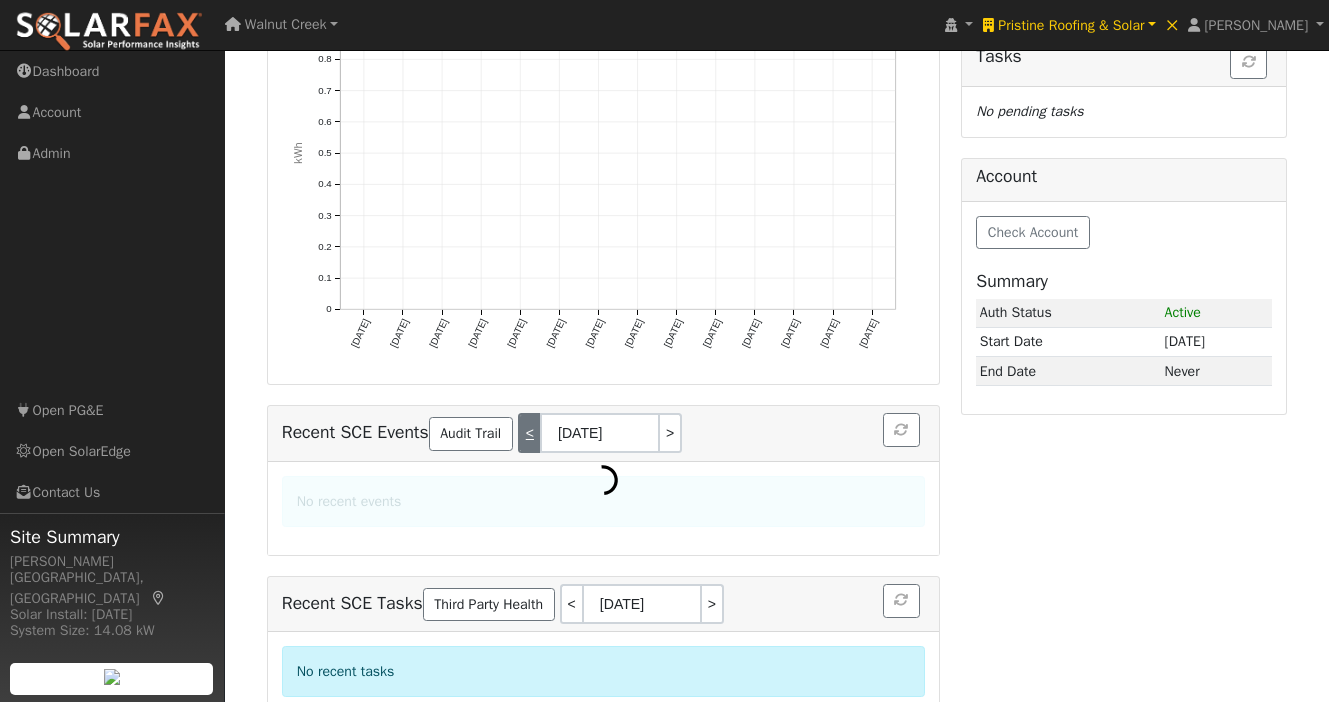 click on "<" at bounding box center (529, 433) 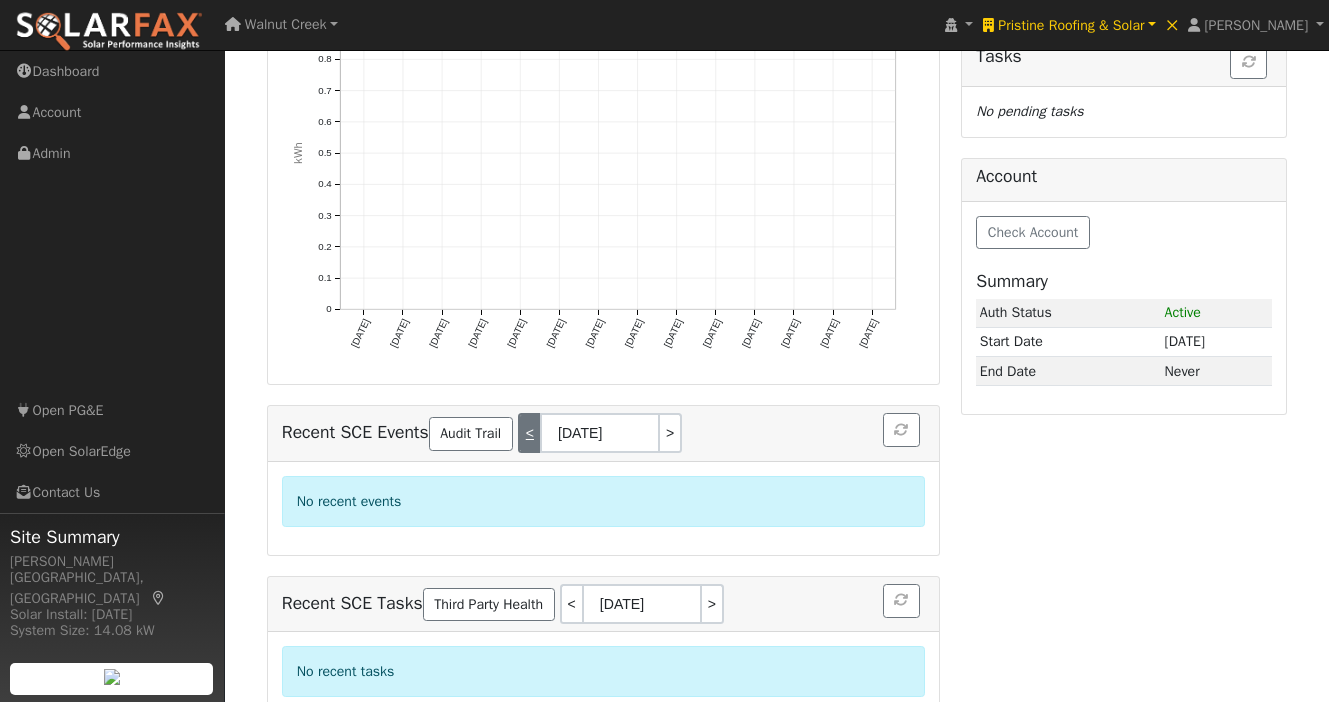 click on "<" at bounding box center [529, 433] 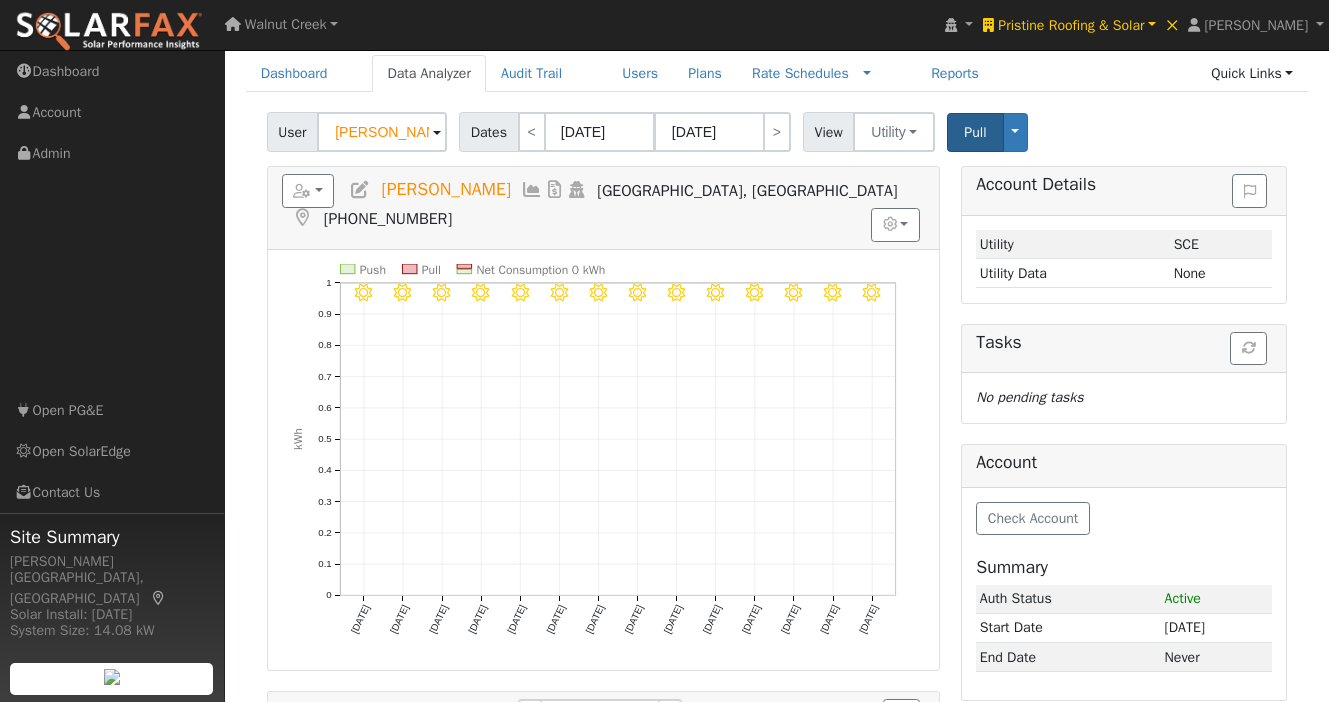 scroll, scrollTop: 0, scrollLeft: 0, axis: both 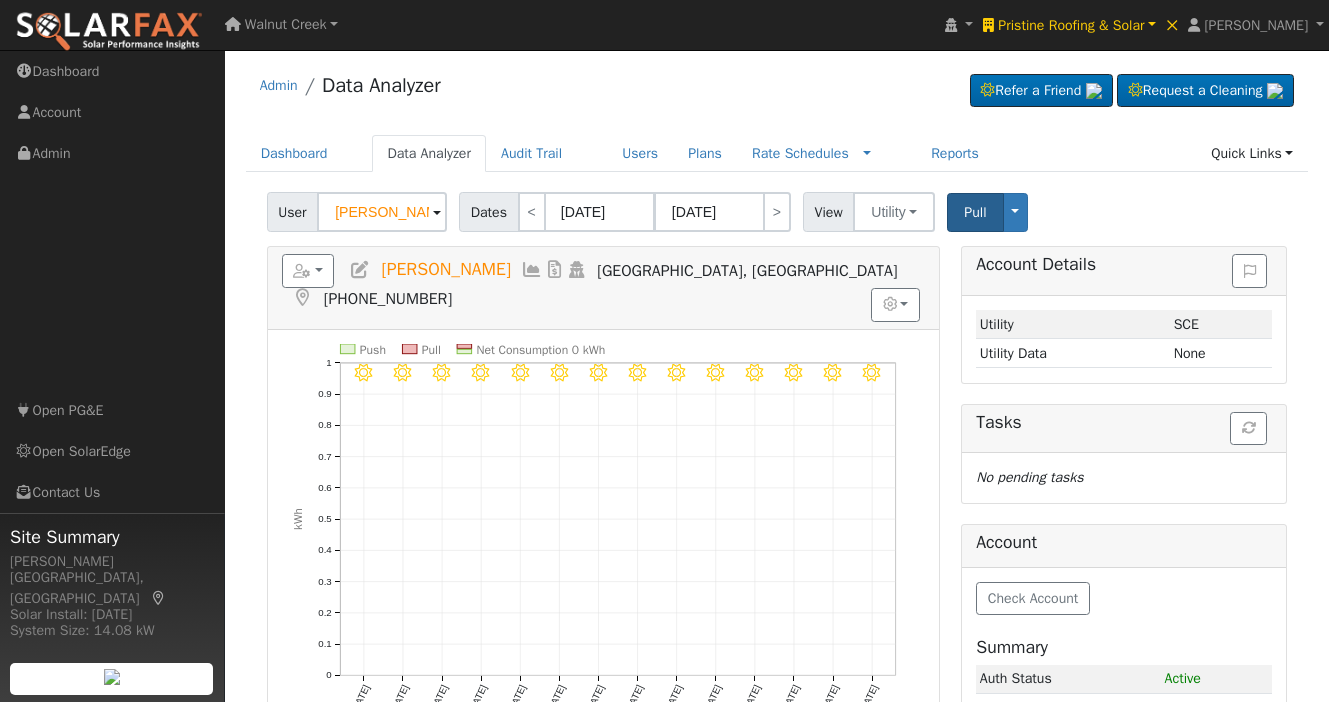 click on "Mary Mitchell" at bounding box center (446, 270) 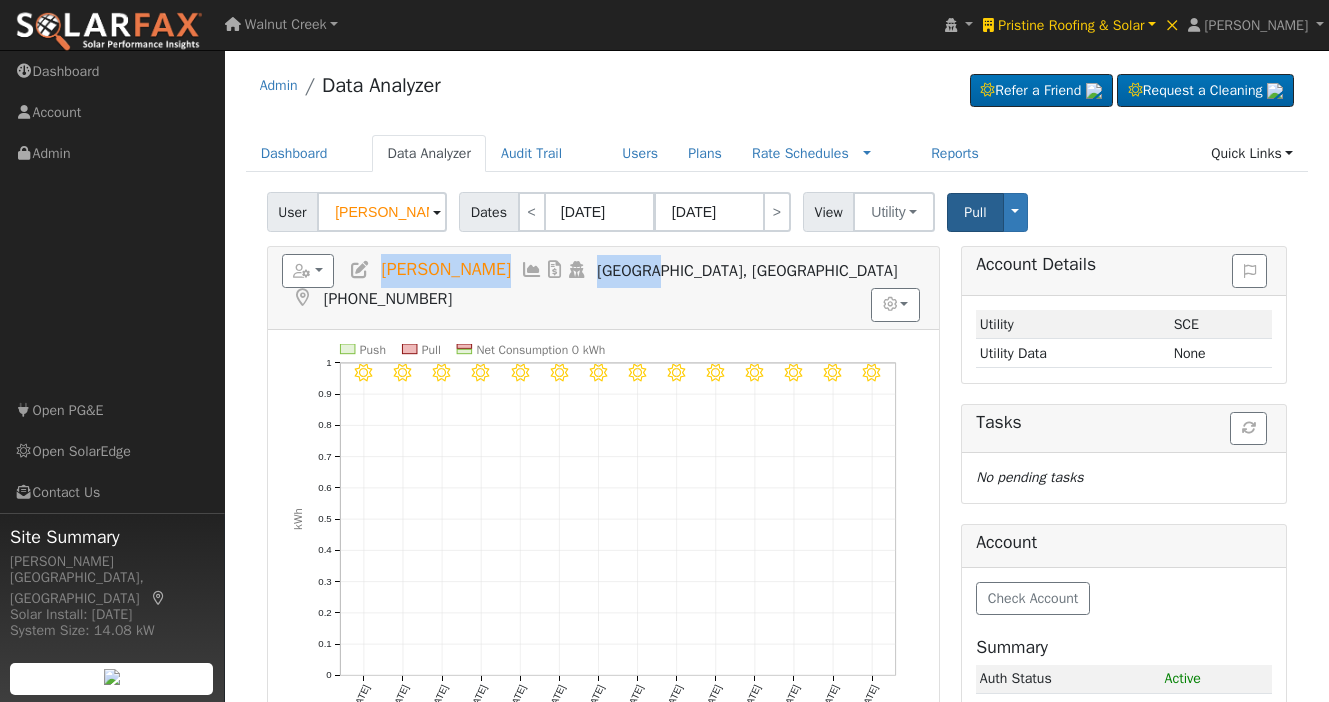 drag, startPoint x: 411, startPoint y: 272, endPoint x: 432, endPoint y: 273, distance: 21.023796 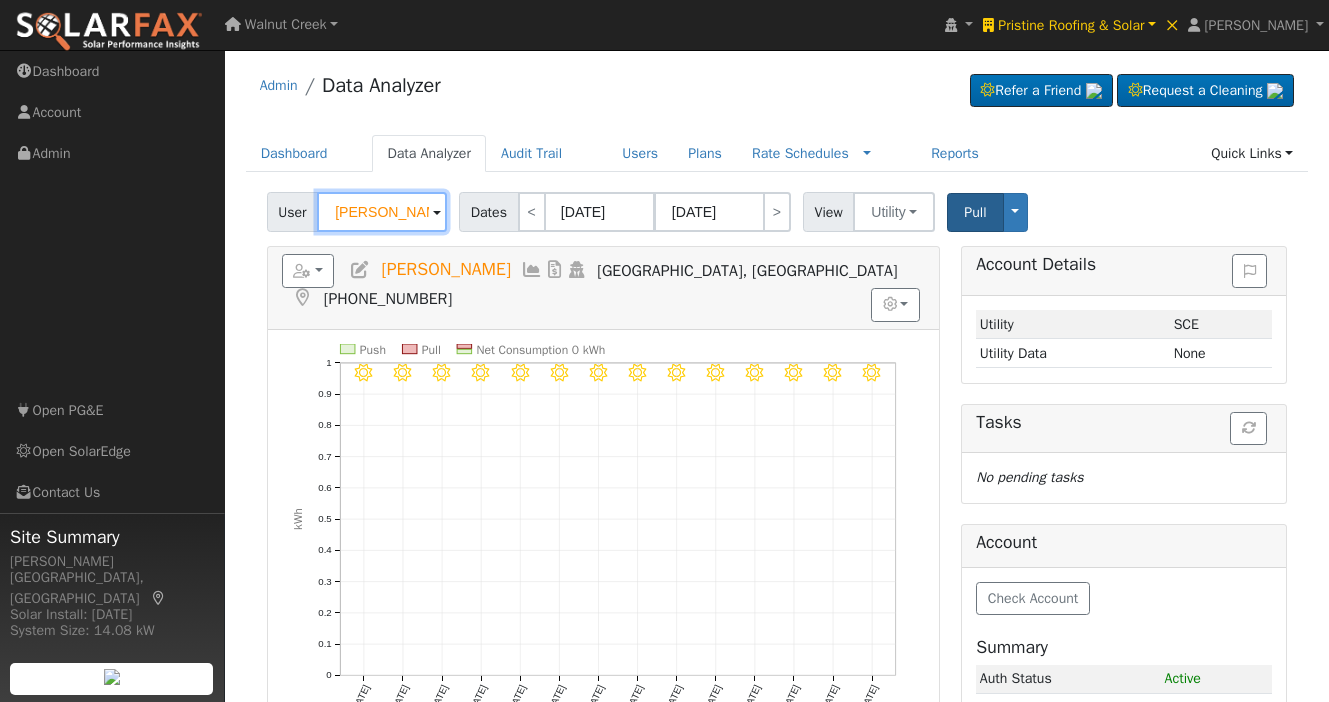 click on "Mary Mitchell" at bounding box center (382, 212) 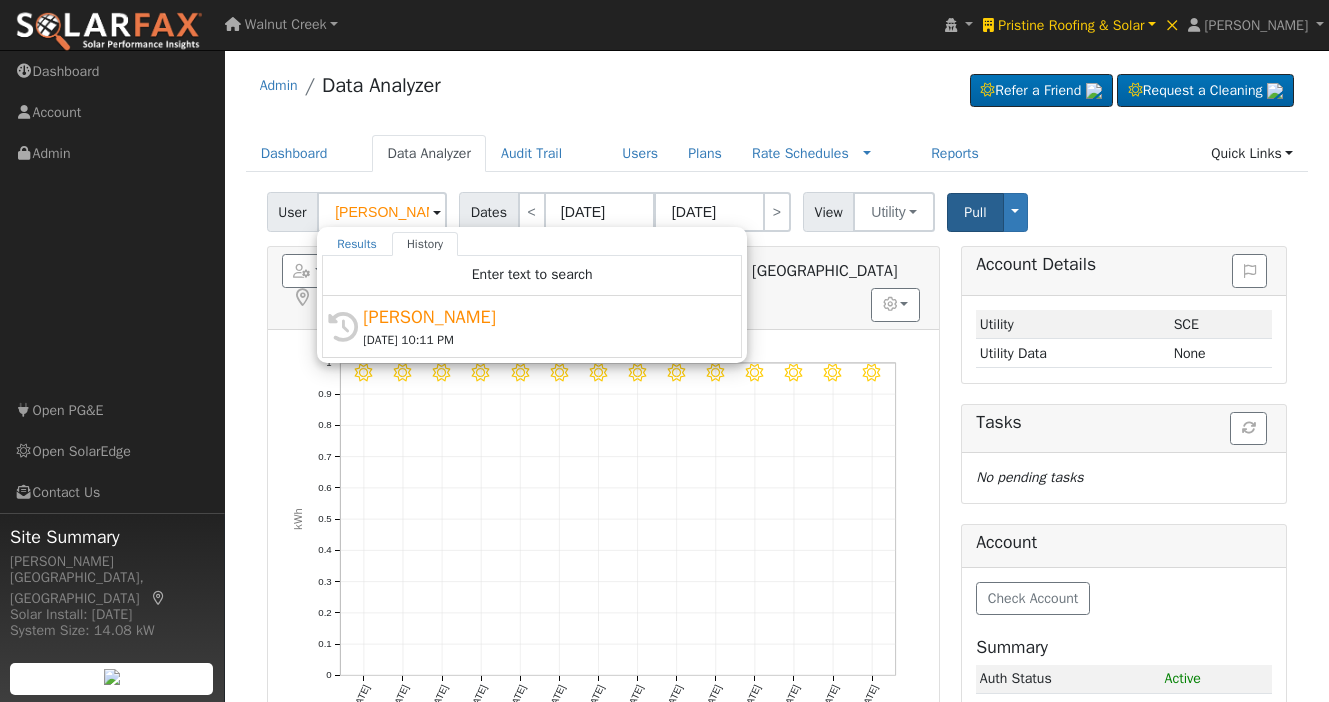 click on "Admin
Data Analyzer
Refer a Friend
Request a Cleaning" at bounding box center (777, 90) 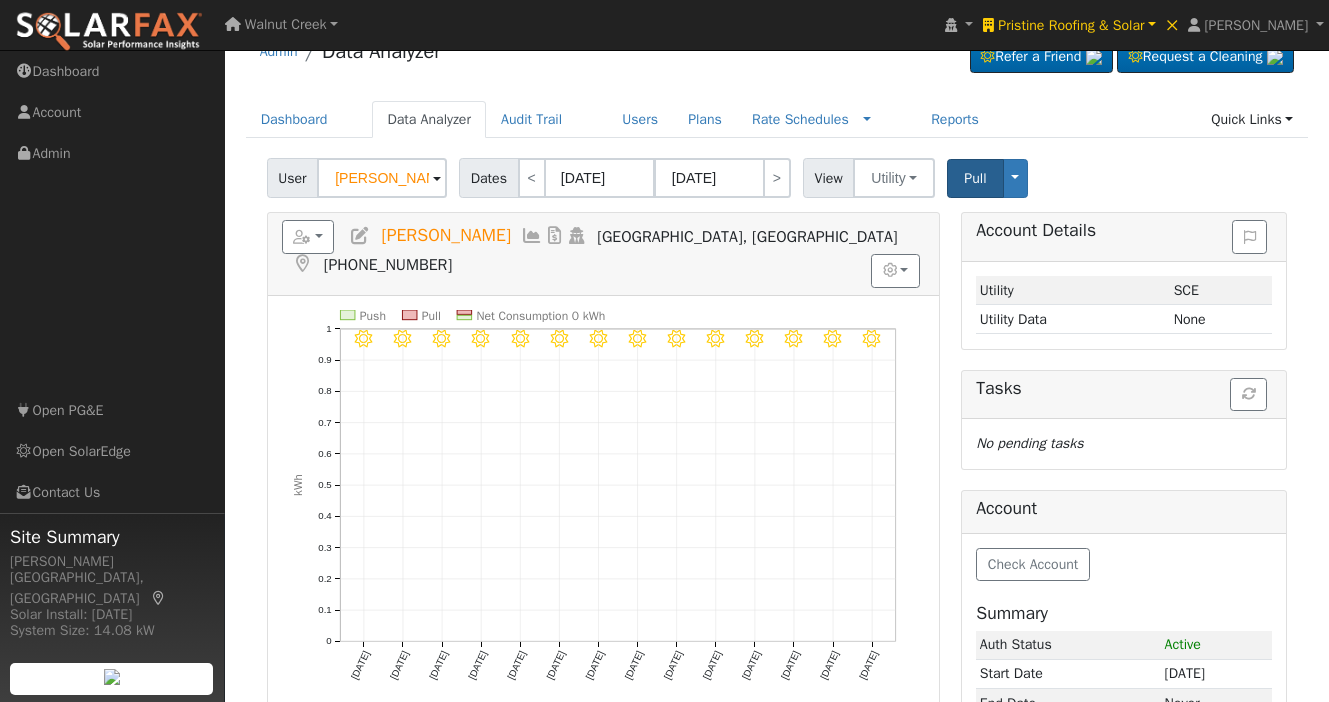 scroll, scrollTop: 0, scrollLeft: 0, axis: both 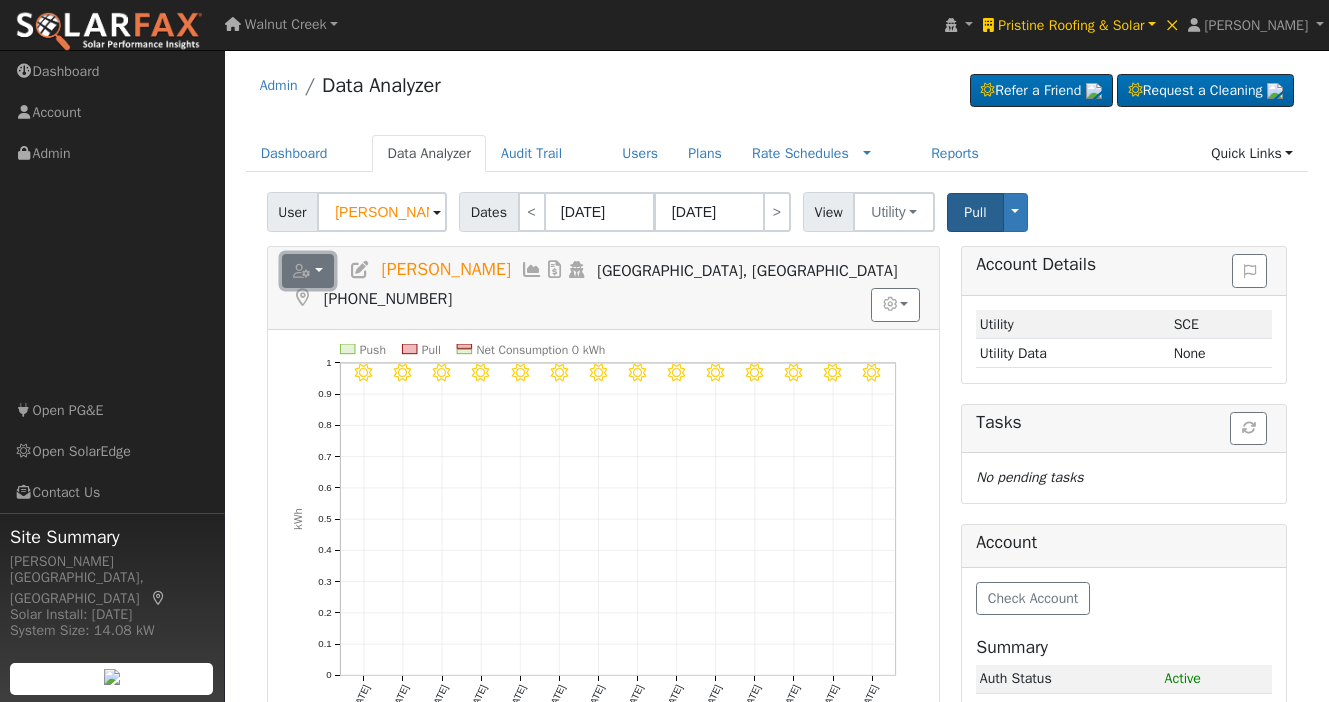 click at bounding box center (308, 271) 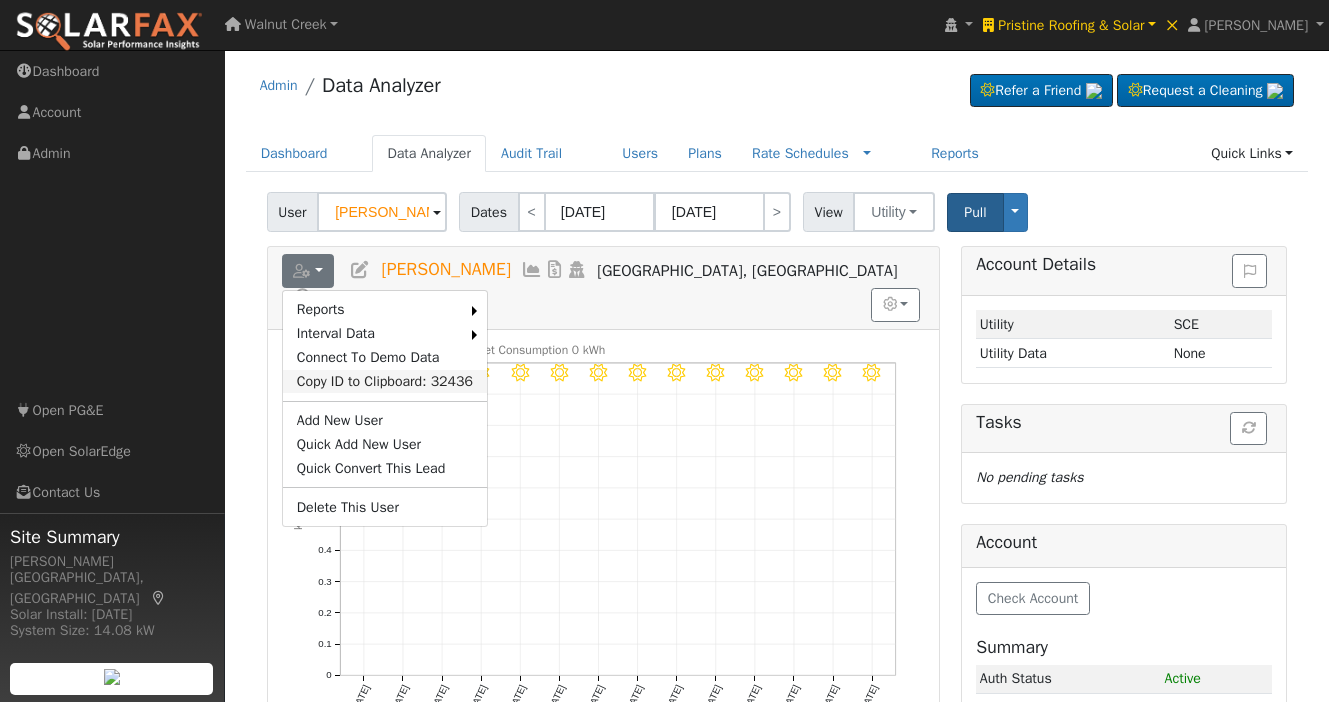 click on "Copy ID to Clipboard: 32436" at bounding box center (385, 382) 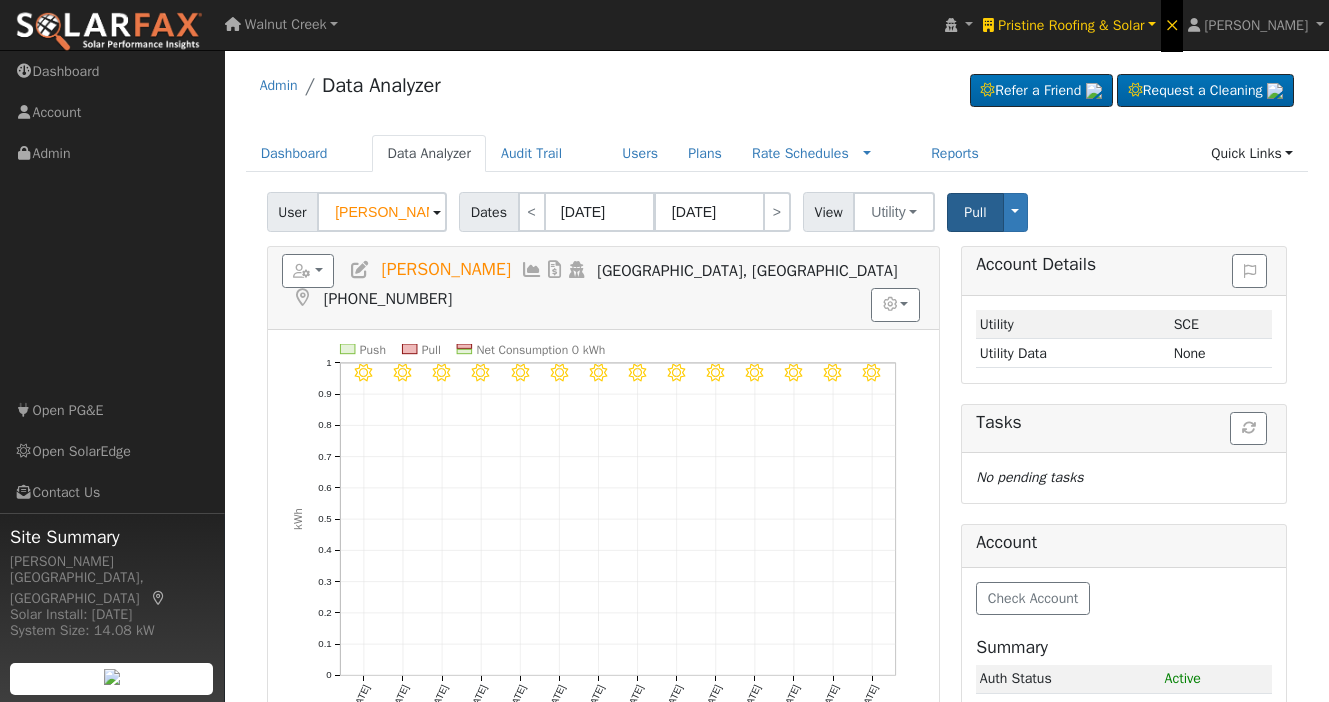 click on "×" at bounding box center [1172, 24] 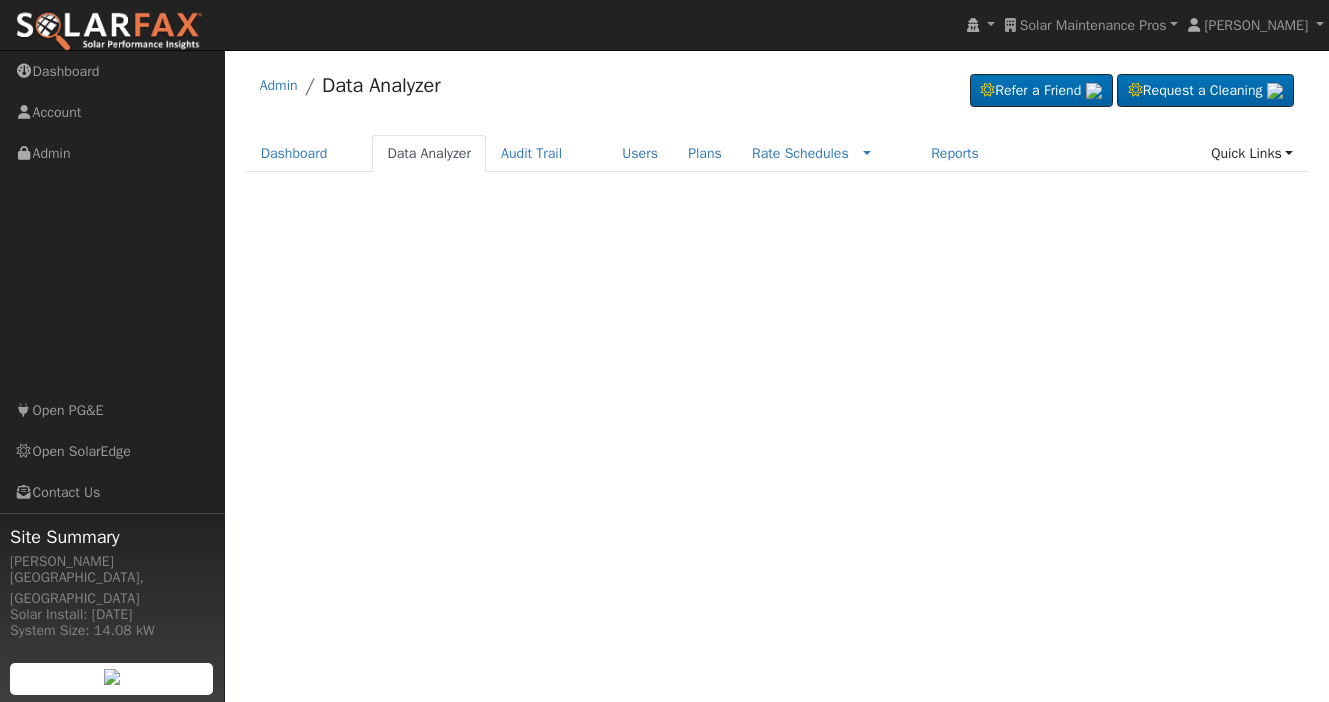 scroll, scrollTop: 0, scrollLeft: 0, axis: both 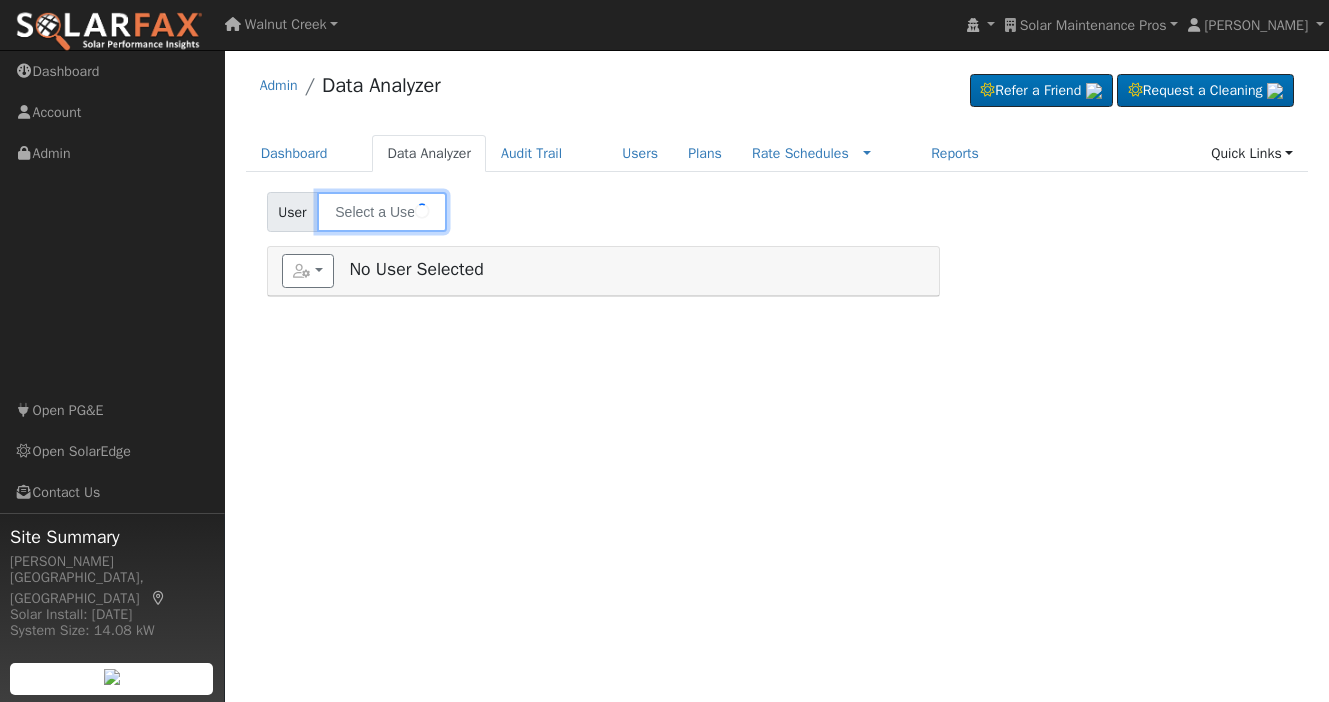 type on "[PERSON_NAME]" 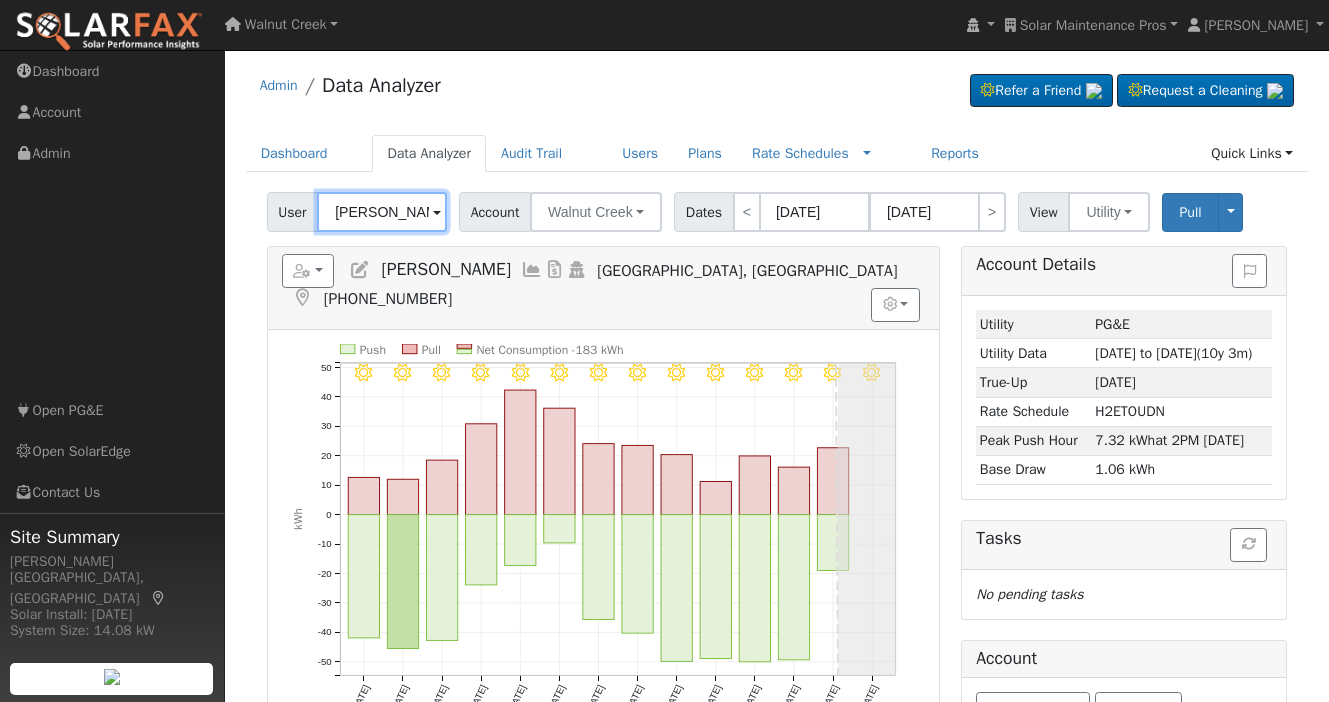 click on "[PERSON_NAME]" at bounding box center (382, 212) 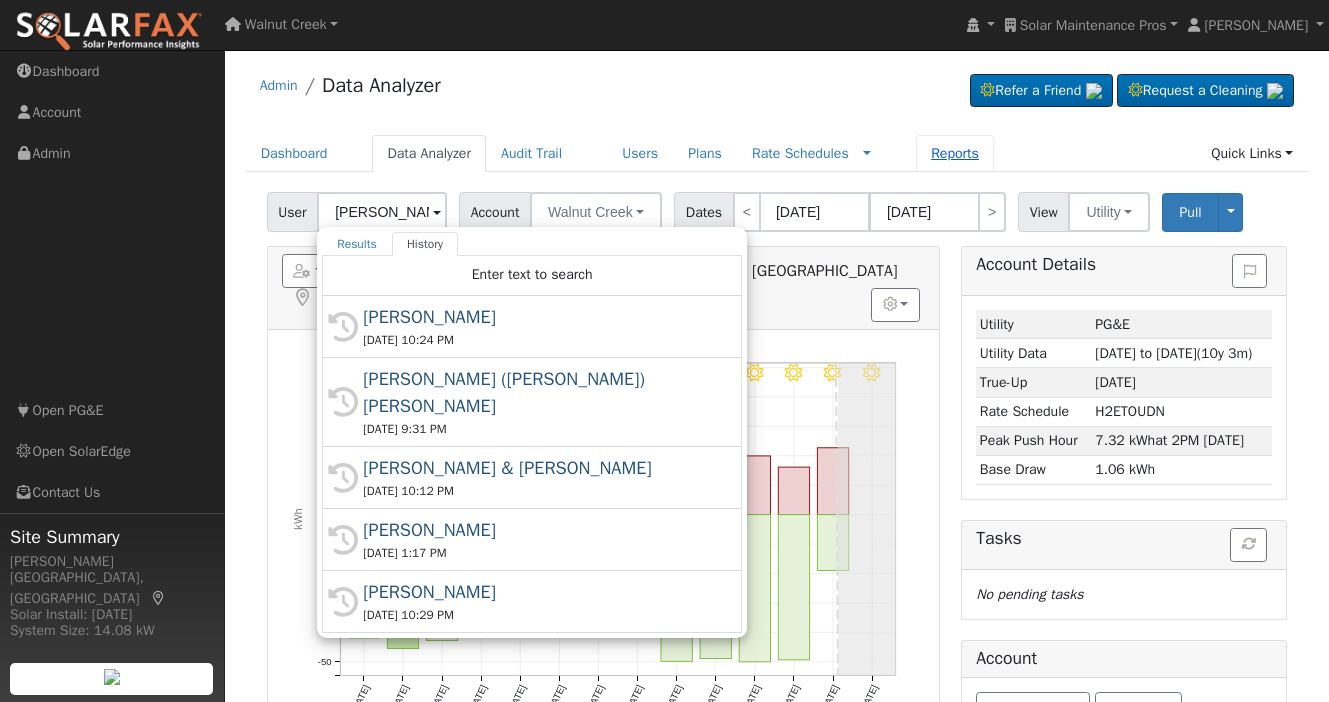 click on "Reports" at bounding box center [955, 153] 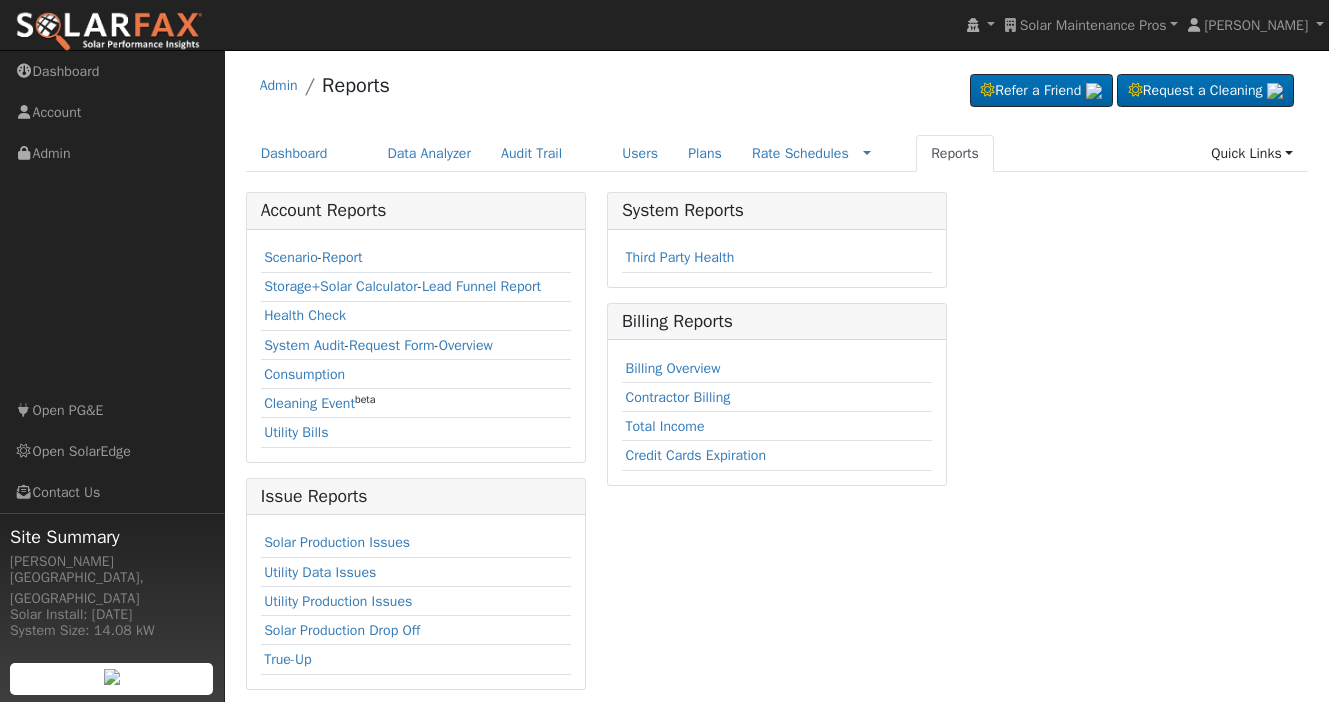scroll, scrollTop: 0, scrollLeft: 0, axis: both 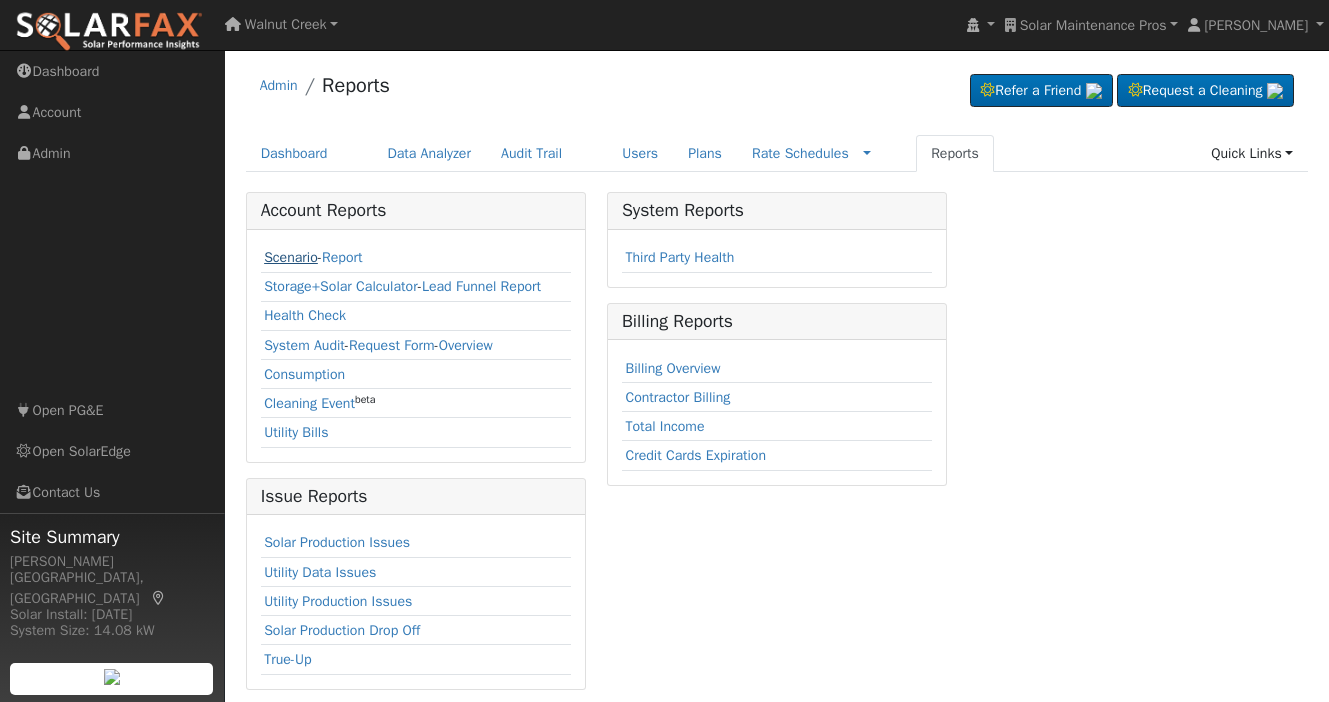 click on "Scenario" at bounding box center (291, 257) 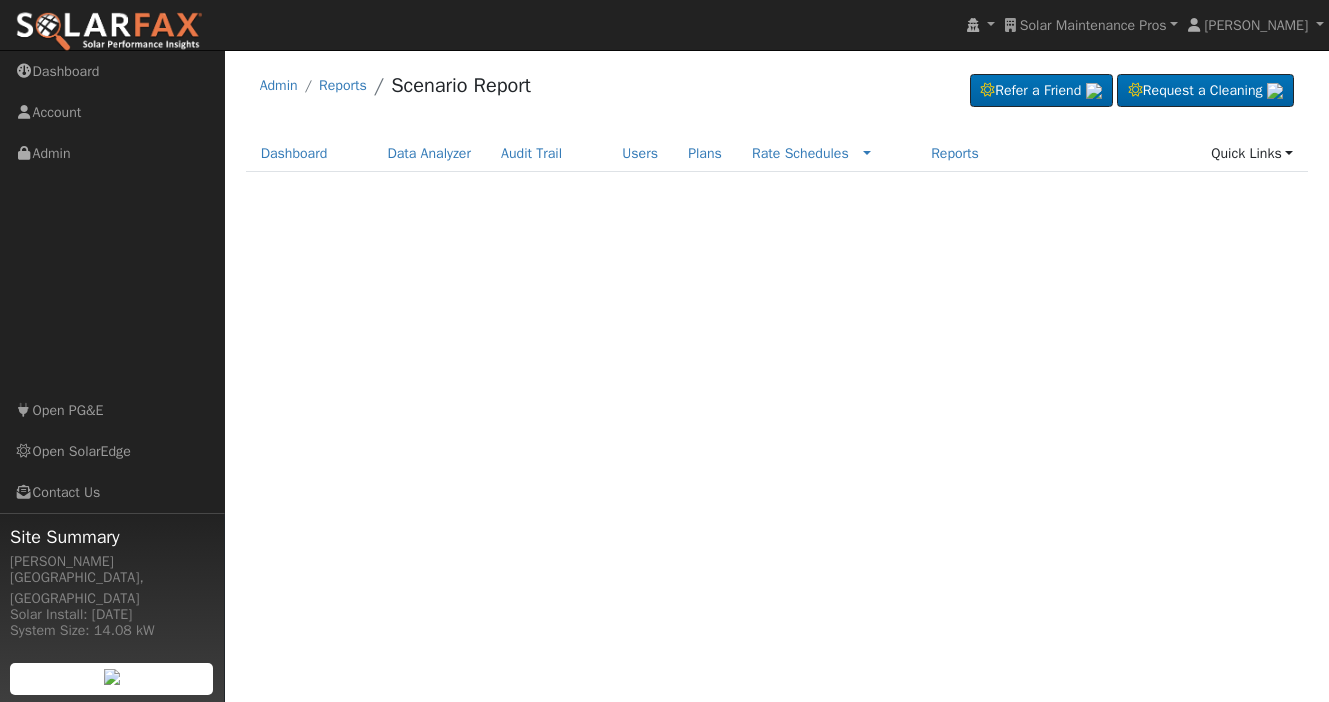scroll, scrollTop: 0, scrollLeft: 0, axis: both 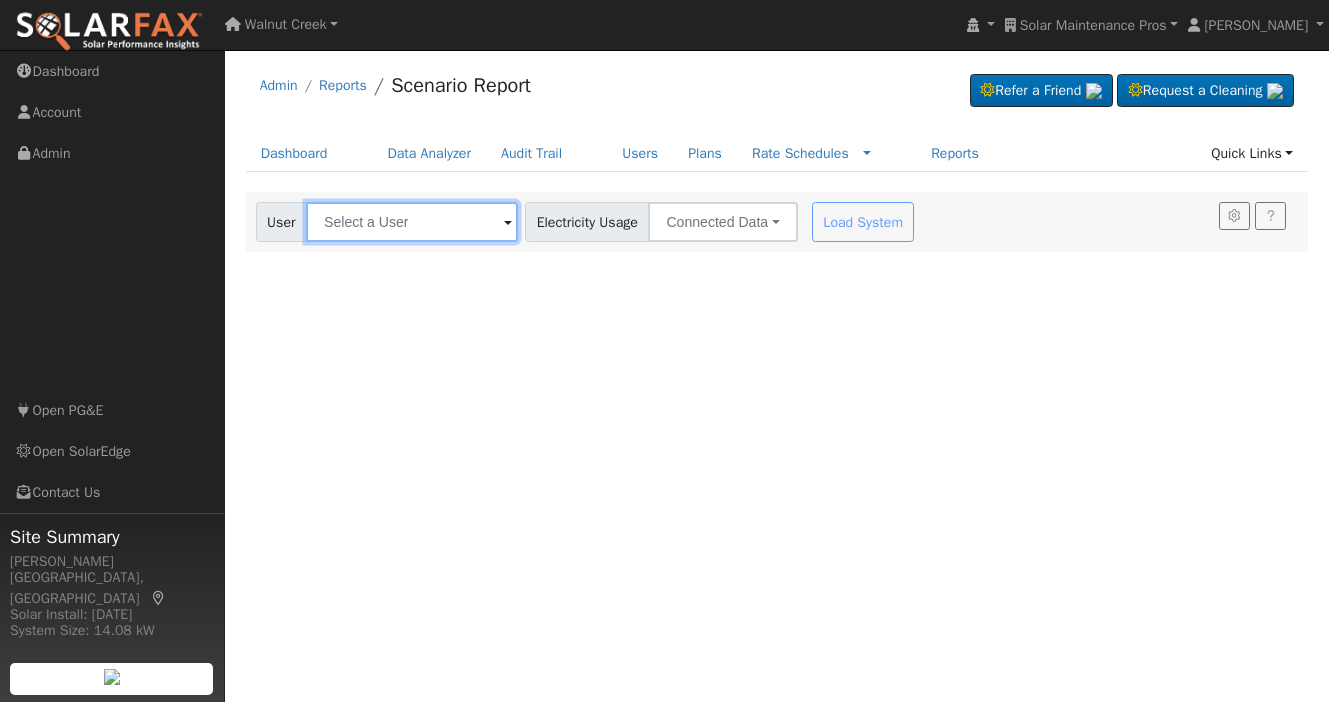 click at bounding box center [412, 222] 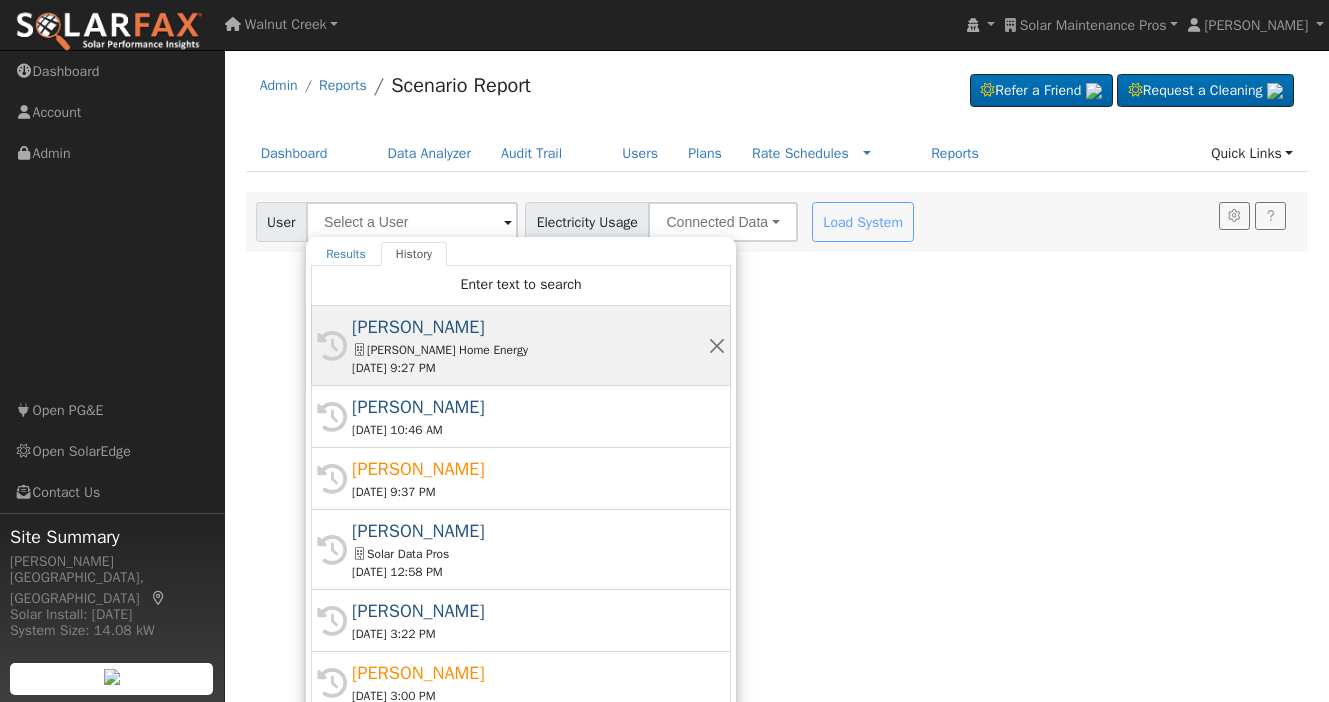 click on "[PERSON_NAME] Home Energy" at bounding box center (530, 350) 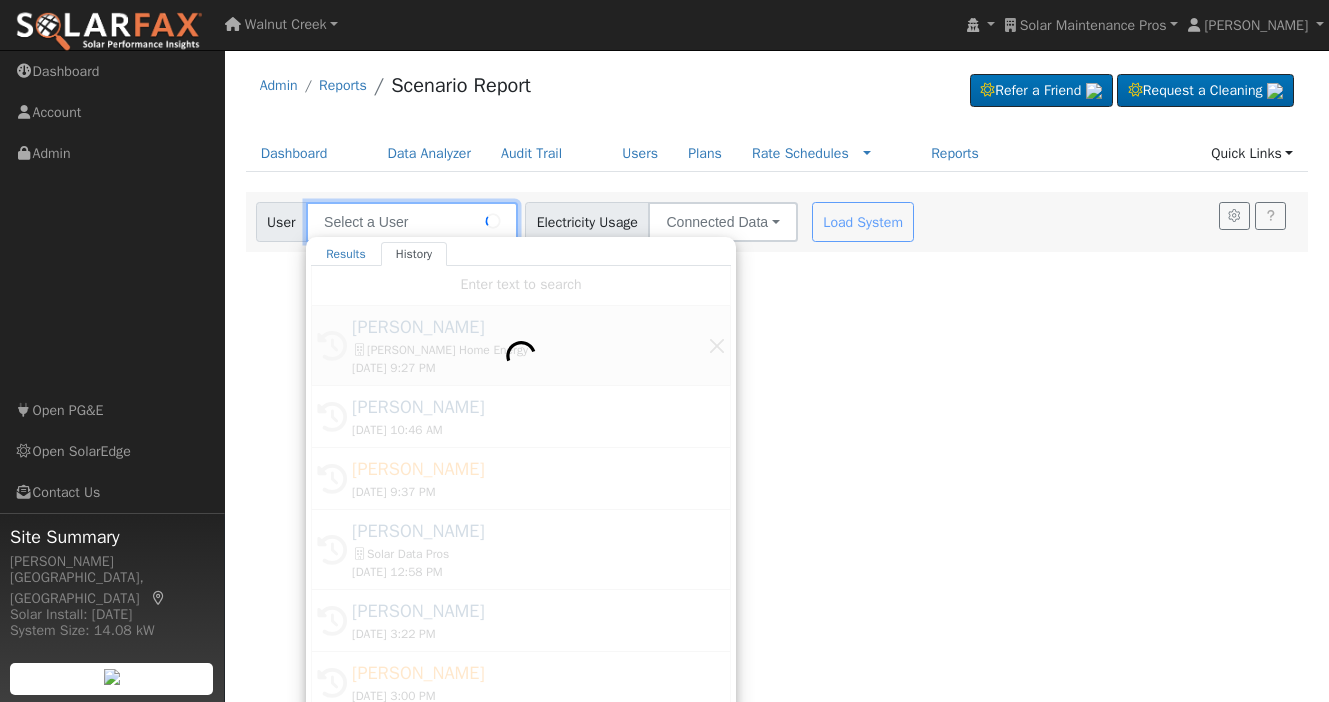 type on "[PERSON_NAME]" 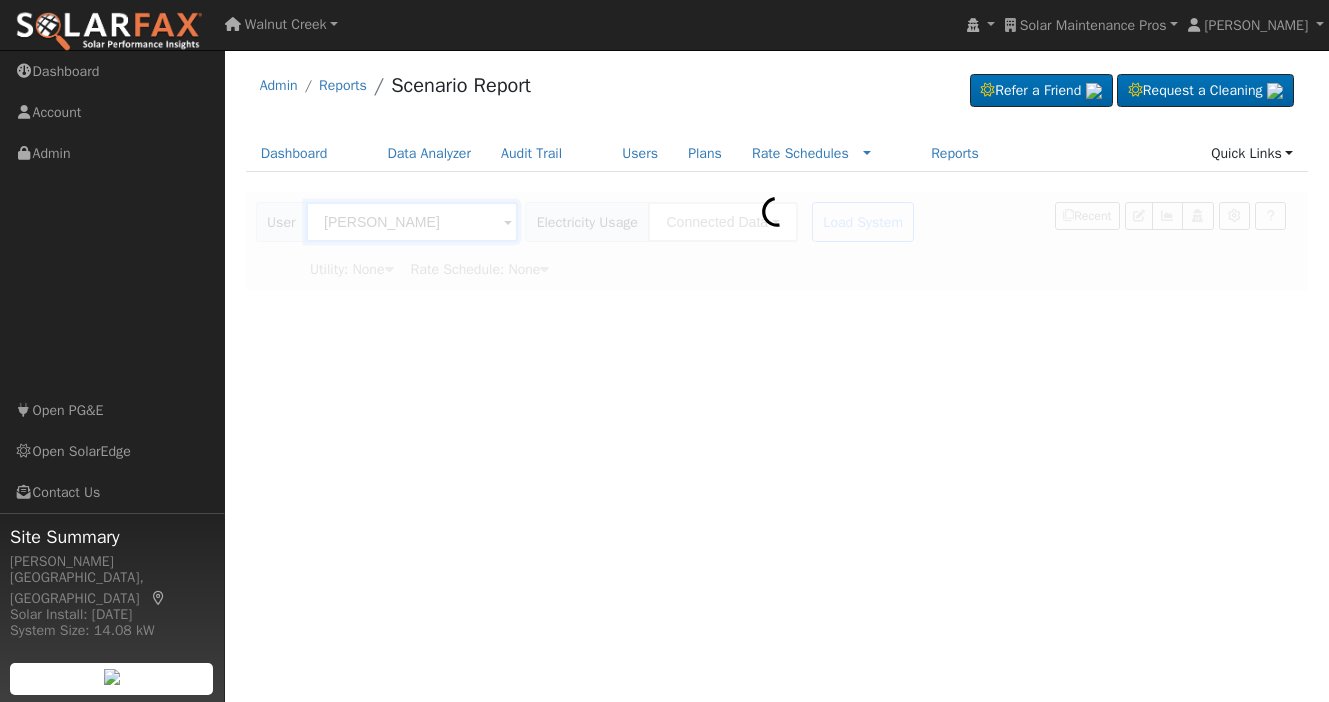 type on "San Diego Gas & Electric" 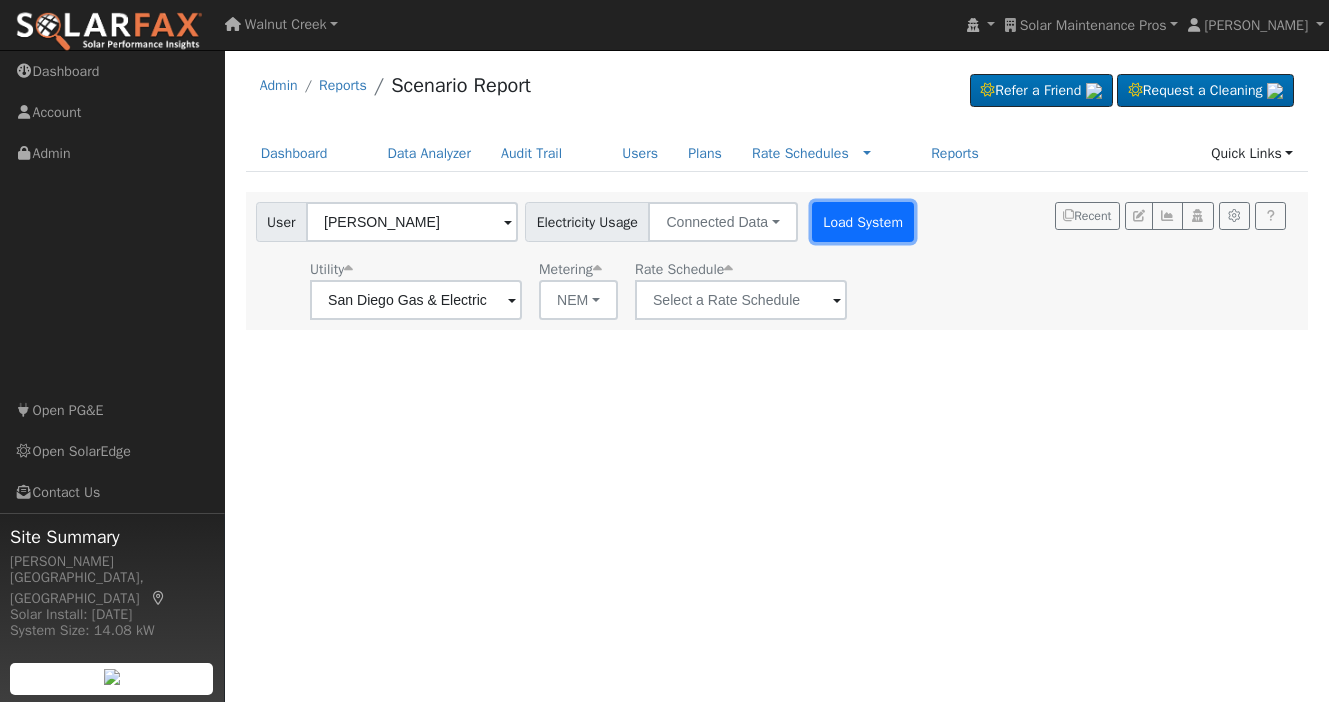 click on "Load System" at bounding box center [863, 222] 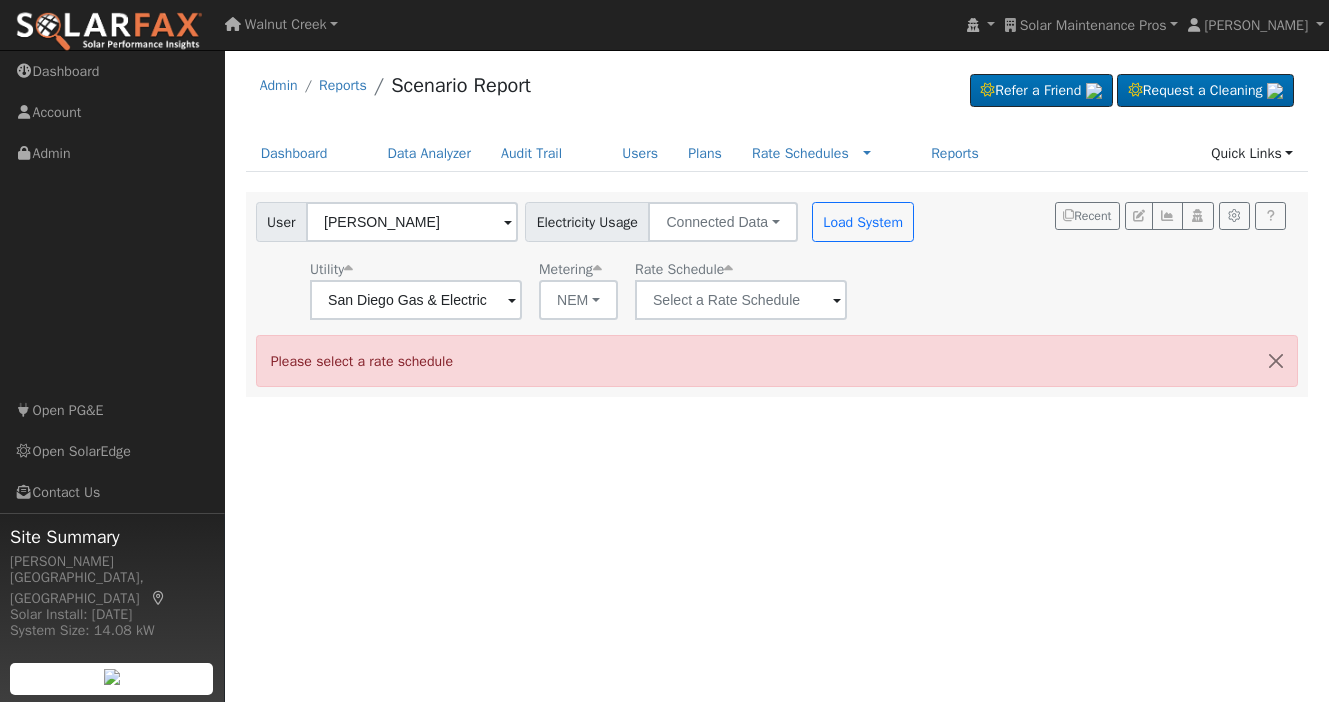 click on "User [PERSON_NAME] Account   Default Account Default Account [STREET_ADDRESS][PERSON_NAME] Primary Account Electricity Usage Connected Data Connected Data Estimated Data CSV Data Load System  Utility  [GEOGRAPHIC_DATA] Gas & Electric  Metering  NEM NEM NBT  Rate Schedule   Recent Please select a rate schedule" 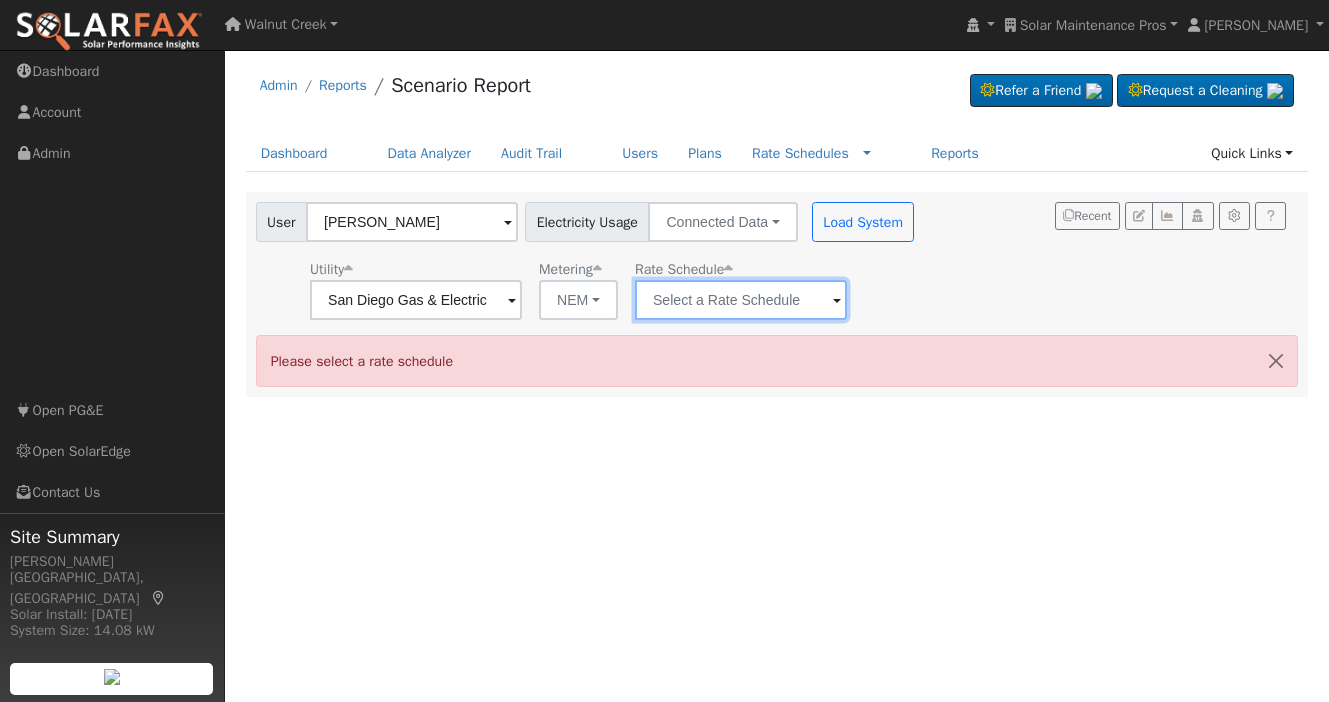 click at bounding box center [416, 300] 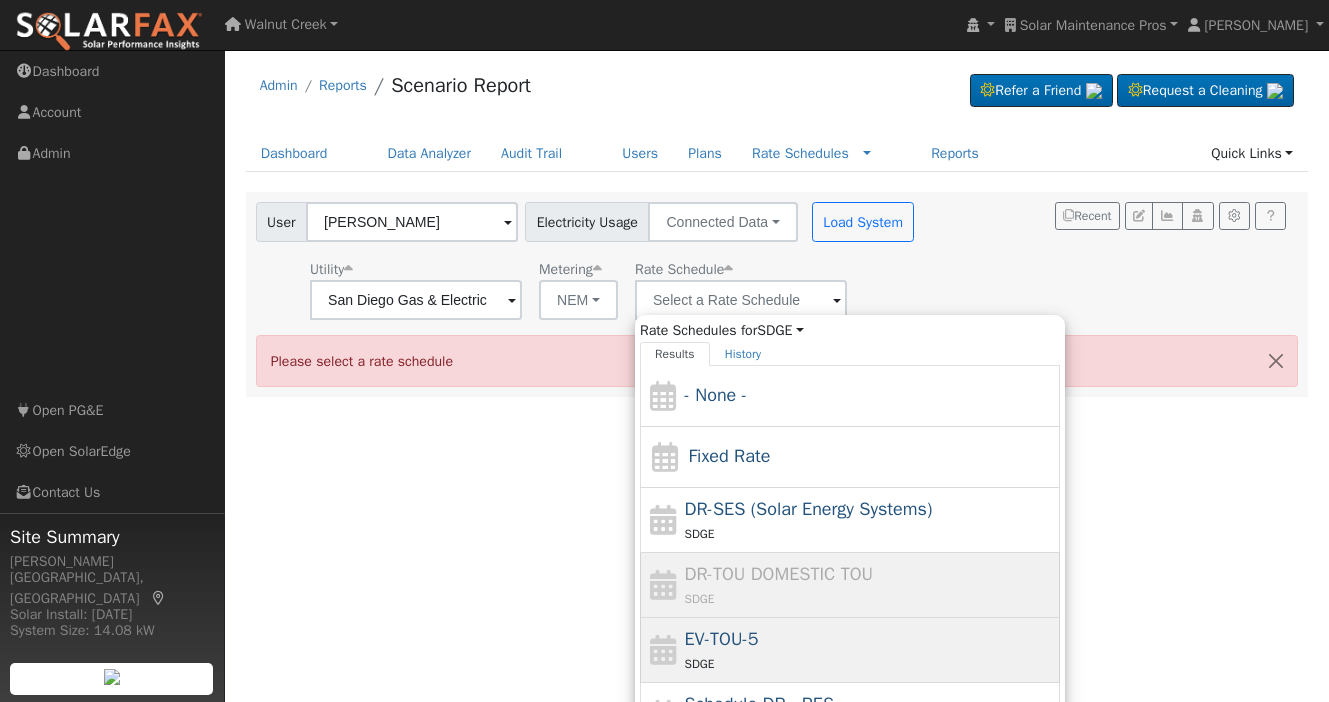 click on "EV-TOU-5" at bounding box center [722, 639] 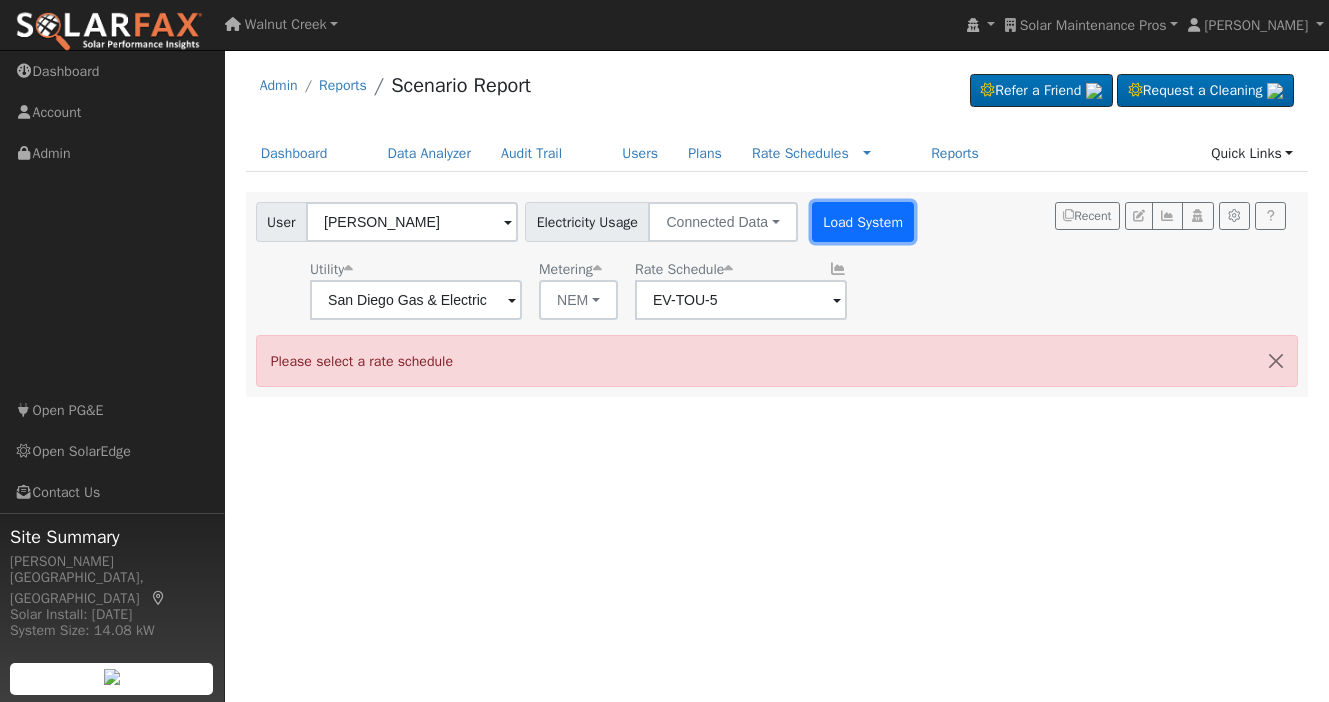 click on "Load System" at bounding box center (863, 222) 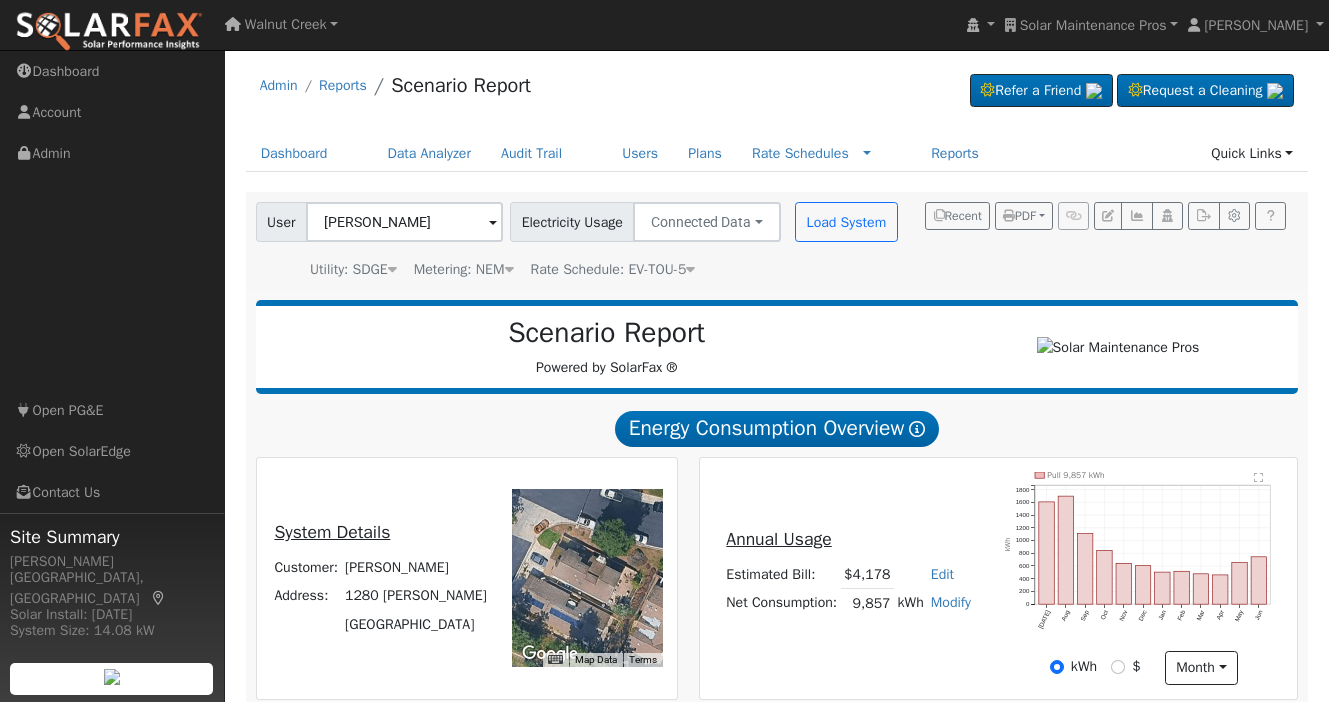 click on "Rate Schedule: EV-TOU-5" at bounding box center [613, 269] 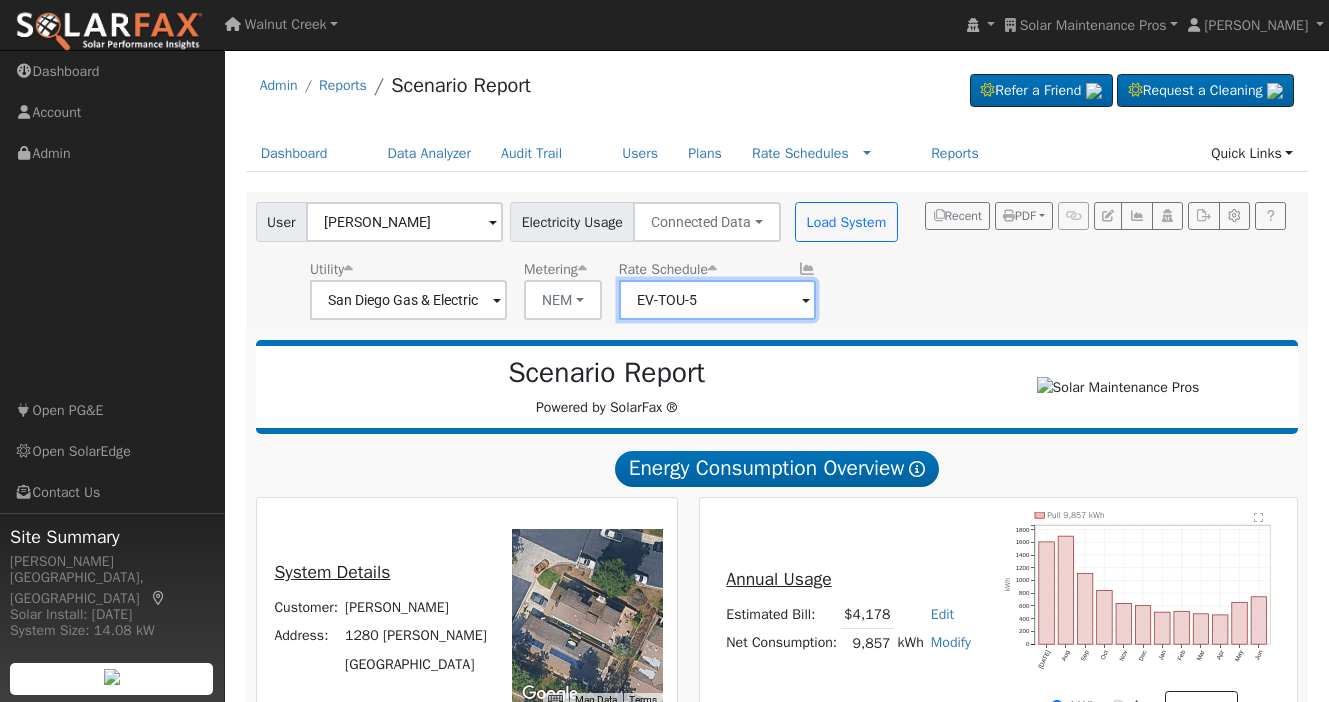 click on "EV-TOU-5" at bounding box center [408, 300] 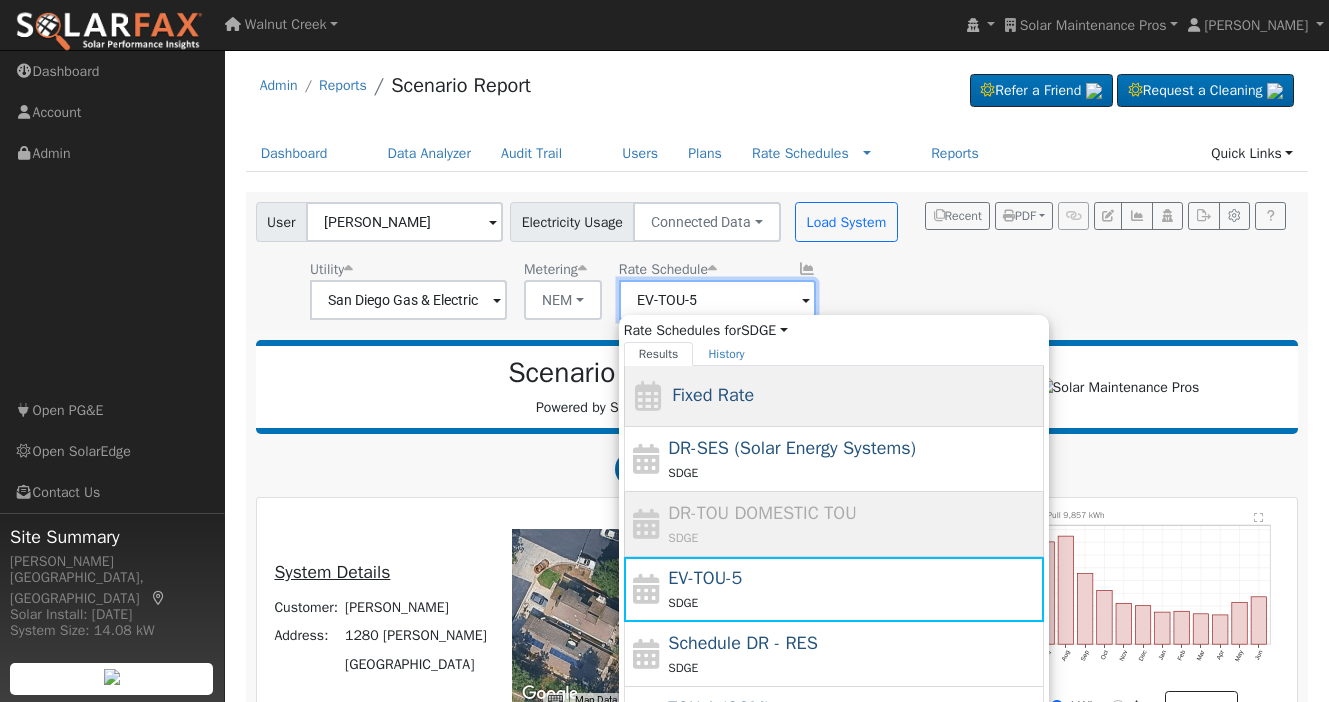 scroll, scrollTop: 89, scrollLeft: 0, axis: vertical 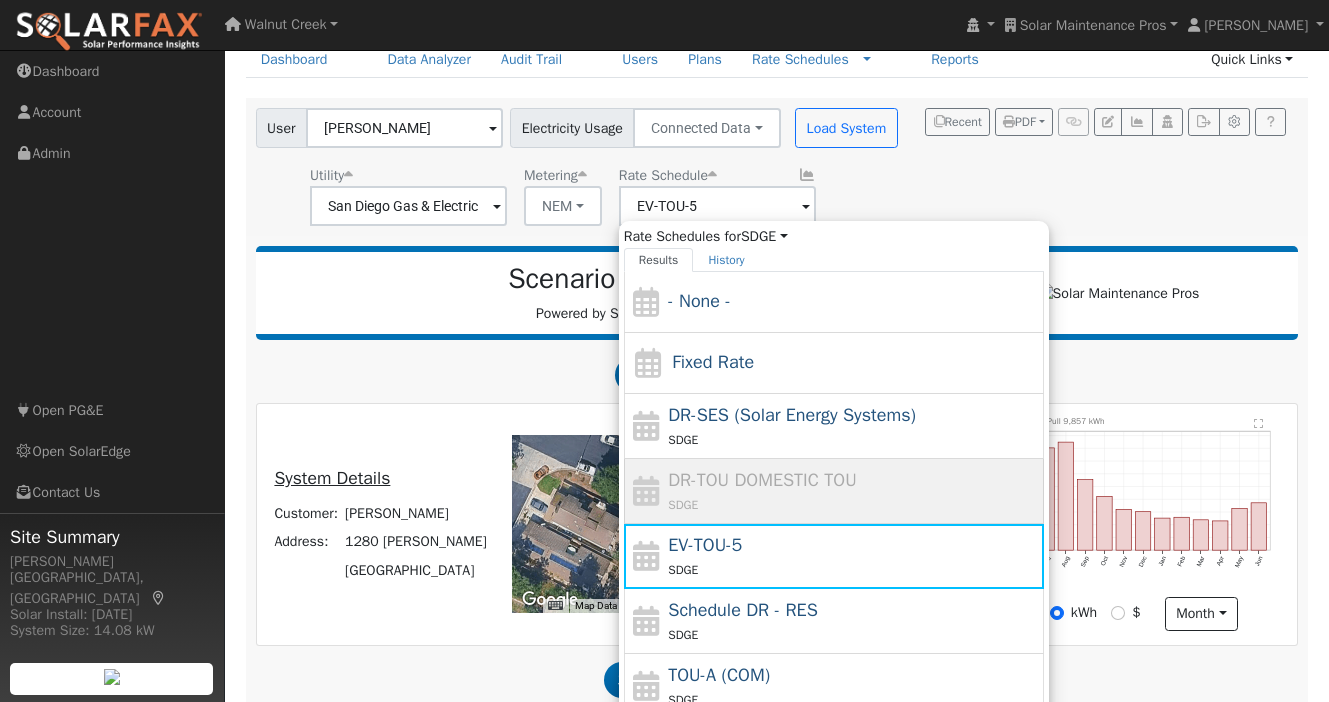 click on "Utility  San Diego Gas & Electric  Metering  NEM NEM NBT  Rate Schedule  EV-TOU-5  Rate Schedules for  SDGE All Utilities Results History - None - Fixed Rate DR-SES (Solar Energy Systems) SDGE DR-TOU DOMESTIC TOU SDGE EV-TOU-5 SDGE Schedule DR - RES SDGE TOU-A (COM) SDGE TOU-DR-1 SDGE TOU-DR-2 SDGE Showing page 1 of 1  Enter text to search  History EV-TOU-5 [DATE] 10:25 PM History TOU-DR-1 [DATE] 5:21 PM History Schedule DR - RES [DATE] 3:16 PM History E-TOU-C [DATE] 3:00 PM" at bounding box center [579, 192] 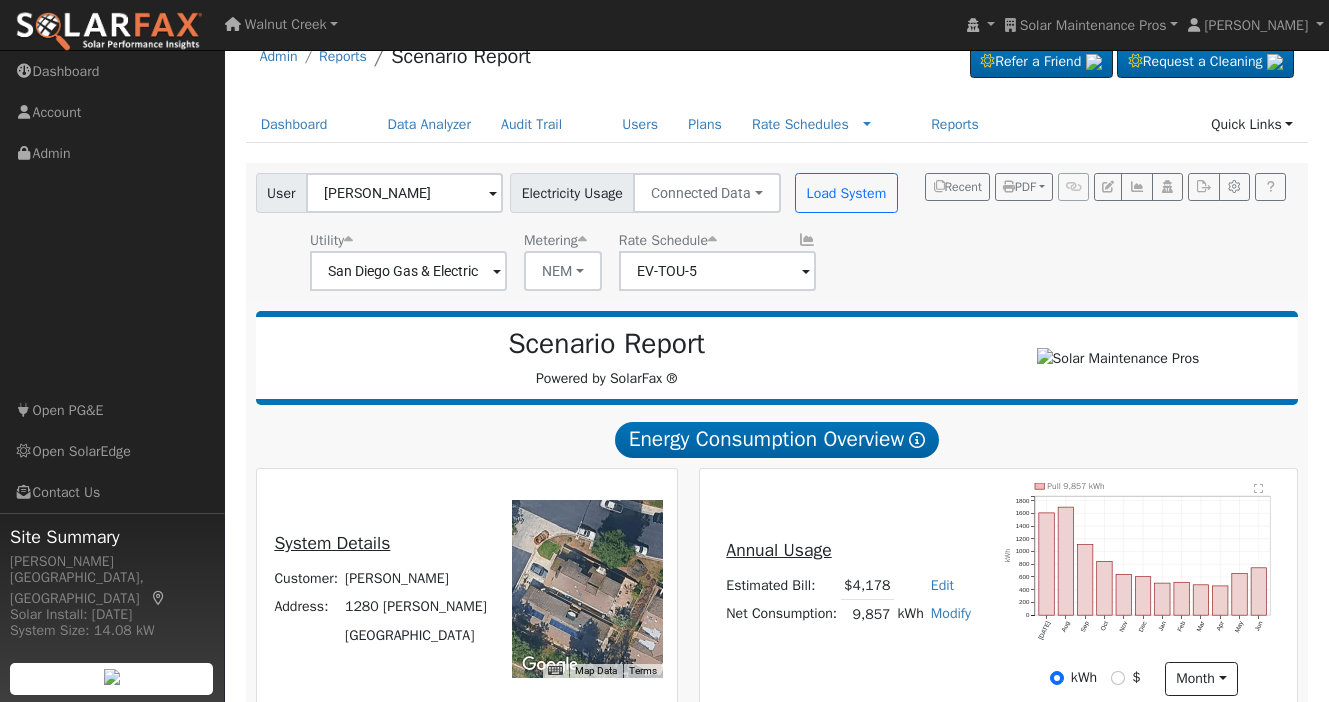 scroll, scrollTop: 0, scrollLeft: 0, axis: both 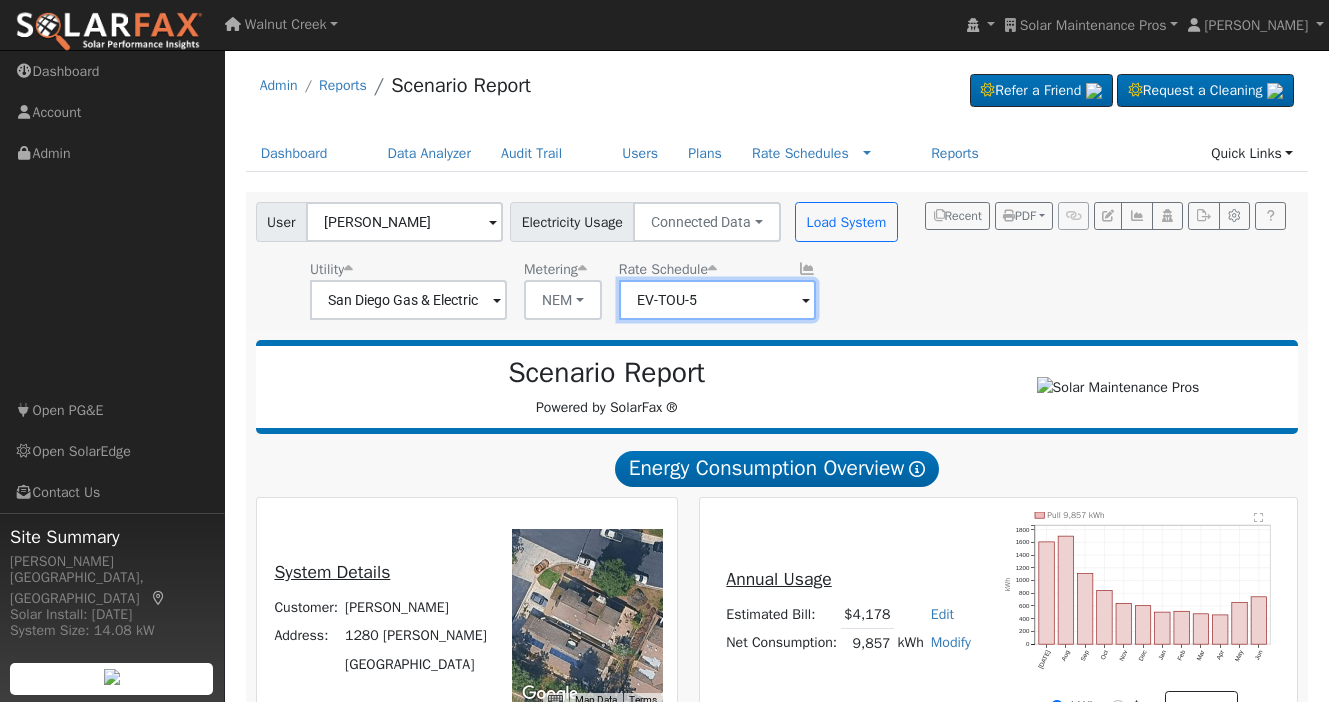 click on "EV-TOU-5" at bounding box center (408, 300) 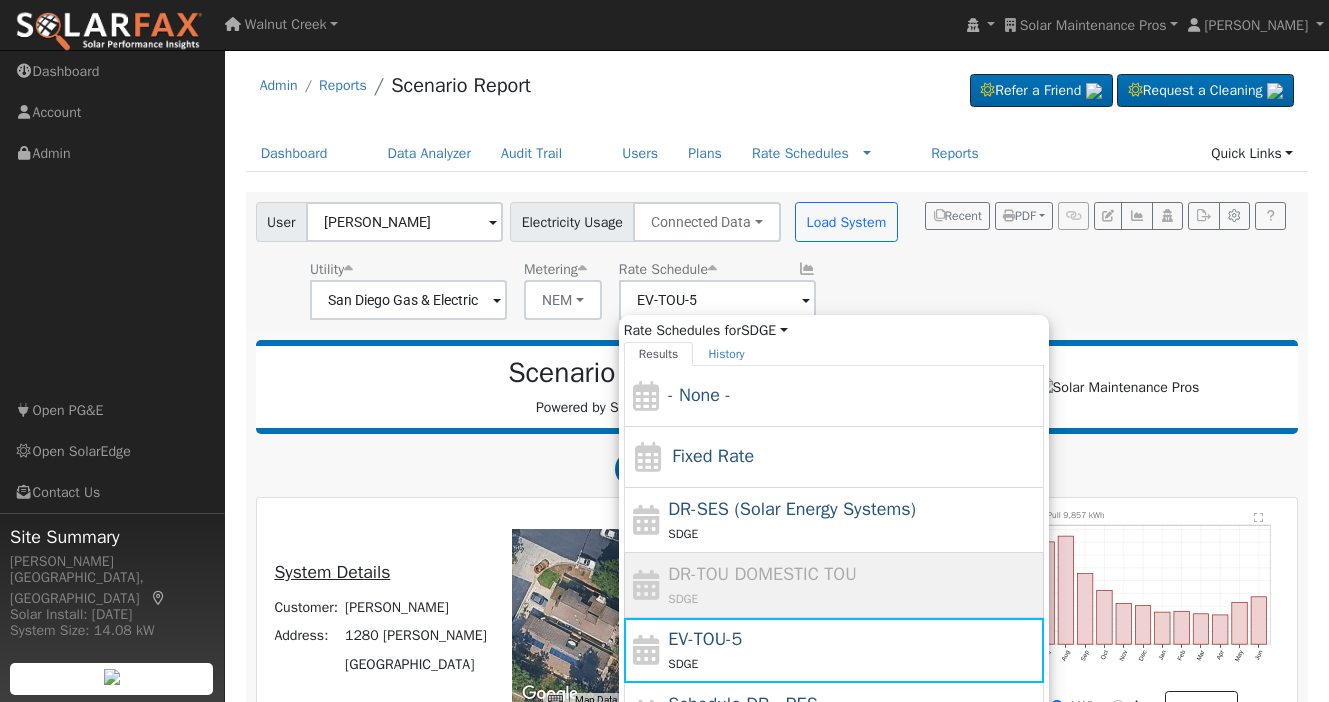 click on "User [PERSON_NAME] Account   Default Account Default Account [STREET_ADDRESS][PERSON_NAME] Primary Account Electricity Usage Connected Data Connected Data Estimated Data CSV Data Load System  Utility  [GEOGRAPHIC_DATA] Gas & Electric  Metering  NEM NEM NBT  Rate Schedule  EV-TOU-5  Rate Schedules for  SDGE All Utilities Results History - None - Fixed Rate DR-SES (Solar Energy Systems) SDGE DR-TOU DOMESTIC TOU SDGE EV-TOU-5 SDGE Schedule DR - RES SDGE TOU-A (COM) SDGE TOU-DR-1 SDGE TOU-DR-2 SDGE Showing page 1 of 1  Enter text to search  History EV-TOU-5 [DATE] 10:25 PM History TOU-DR-1 [DATE] 5:21 PM History Schedule DR - RES [DATE] 3:16 PM History E-TOU-C [DATE] 3:00 PM  Recent  PDF Print to PDF Selected Scenario All Scenarios Both Email PDF Cancel Send" at bounding box center [773, 257] 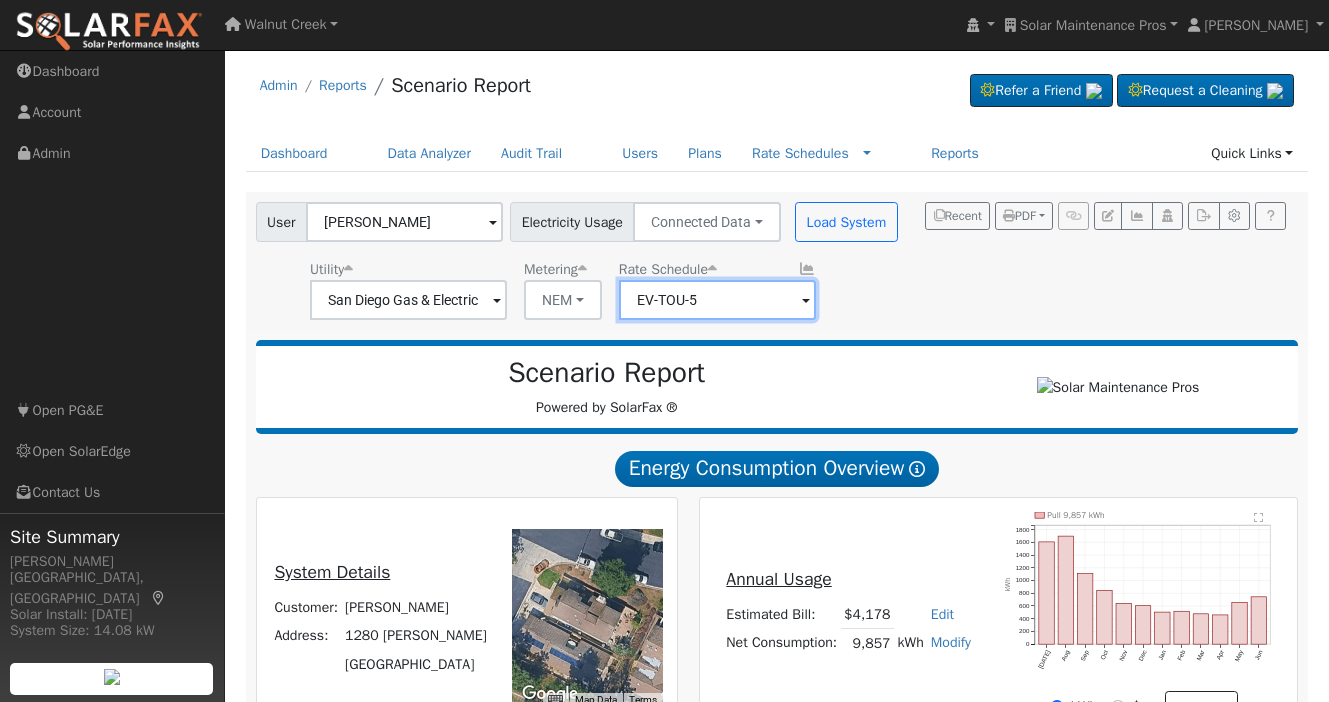 click on "EV-TOU-5" at bounding box center (408, 300) 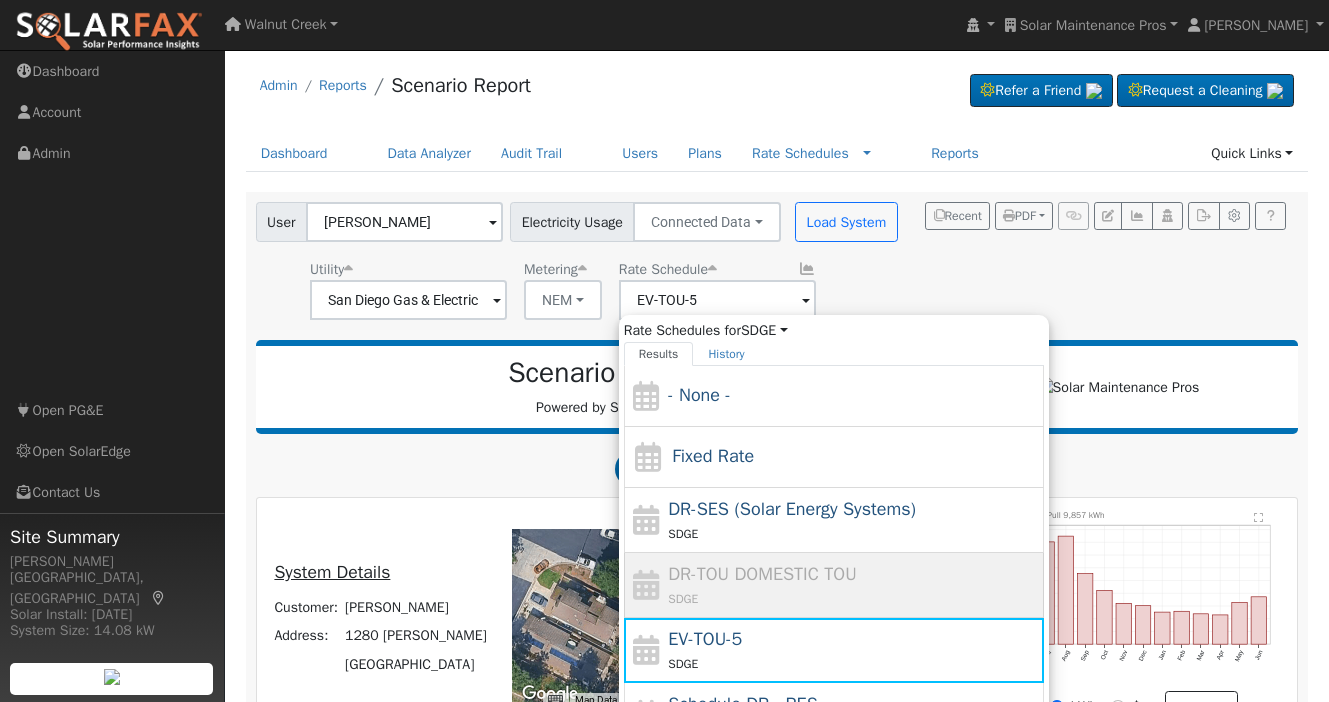 click on "User [PERSON_NAME] Account   Default Account Default Account [STREET_ADDRESS][PERSON_NAME] Primary Account Electricity Usage Connected Data Connected Data Estimated Data CSV Data Load System  Utility  [GEOGRAPHIC_DATA] Gas & Electric  Metering  NEM NEM NBT  Rate Schedule  EV-TOU-5  Rate Schedules for  SDGE All Utilities Results History - None - Fixed Rate DR-SES (Solar Energy Systems) SDGE DR-TOU DOMESTIC TOU SDGE EV-TOU-5 SDGE Schedule DR - RES SDGE TOU-A (COM) SDGE TOU-DR-1 SDGE TOU-DR-2 SDGE Showing page 1 of 1  Enter text to search  History EV-TOU-5 [DATE] 10:25 PM History TOU-DR-1 [DATE] 5:21 PM History Schedule DR - RES [DATE] 3:16 PM History E-TOU-C [DATE] 3:00 PM  Recent  PDF Print to PDF Selected Scenario All Scenarios Both Email PDF Cancel Send" at bounding box center (773, 257) 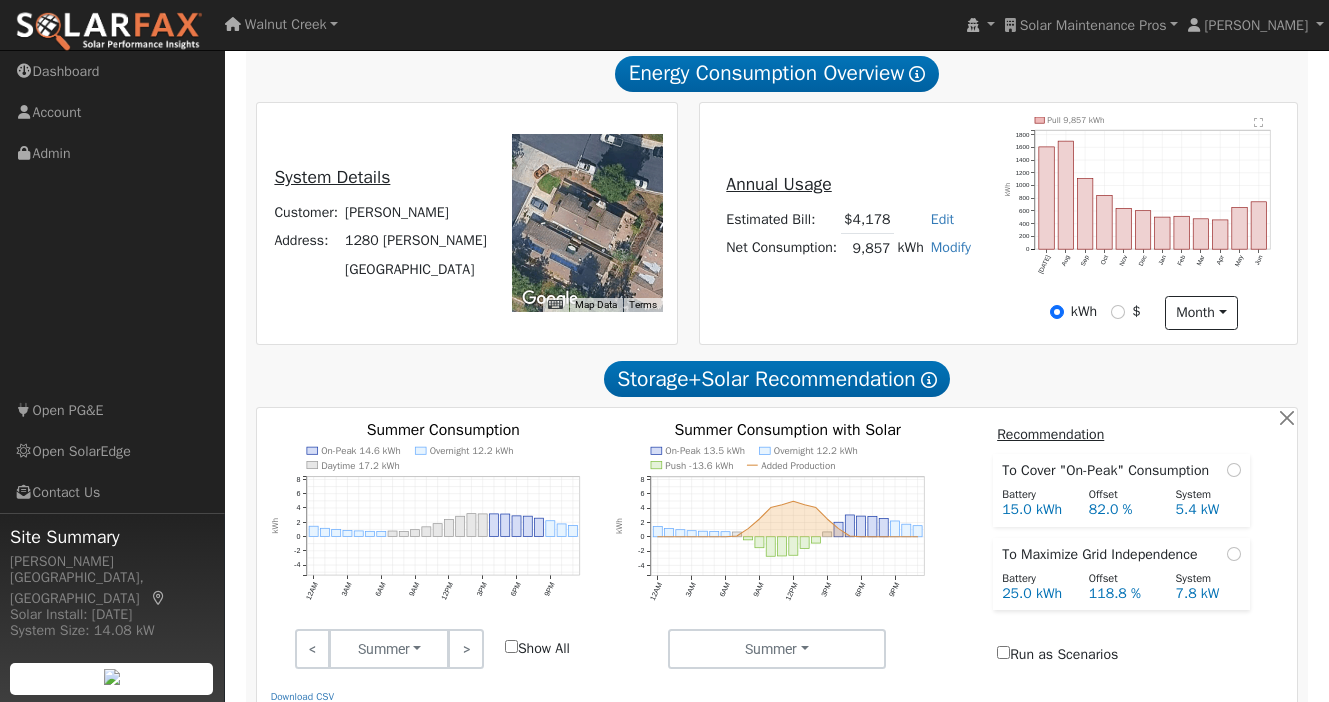 scroll, scrollTop: 534, scrollLeft: 0, axis: vertical 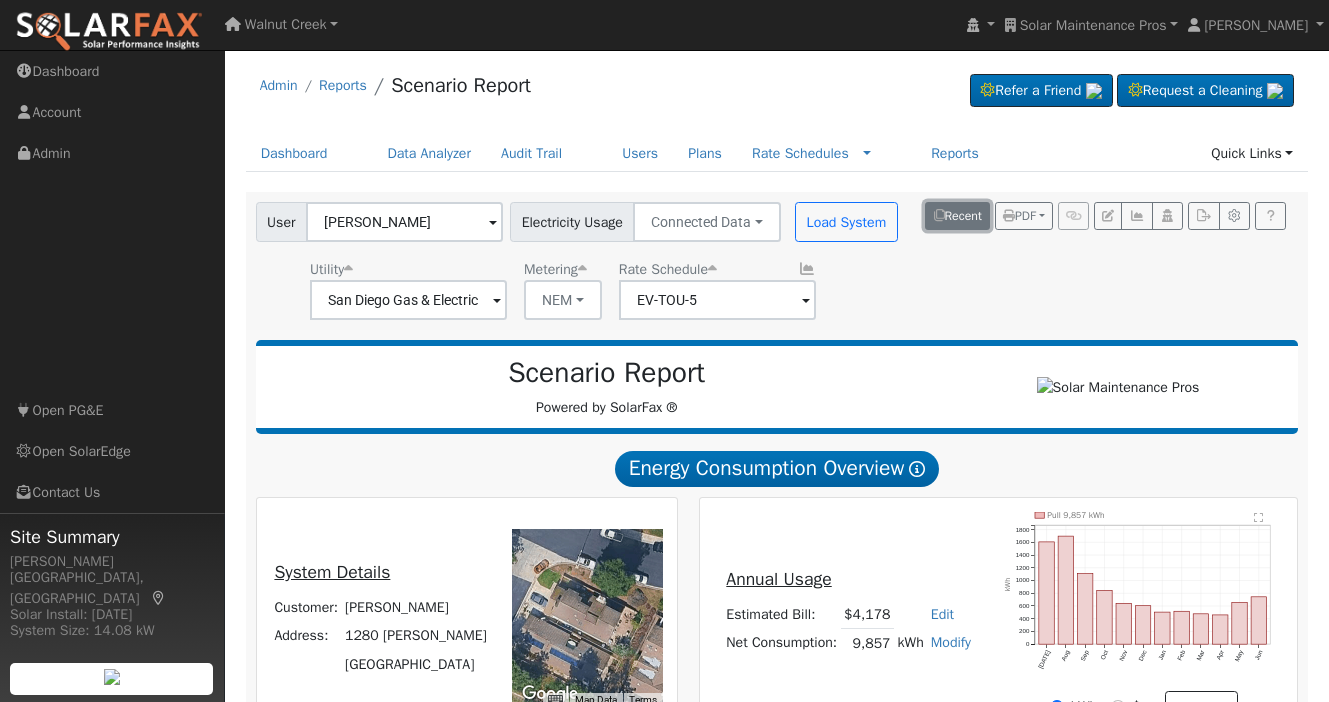 click on "Recent" at bounding box center (957, 216) 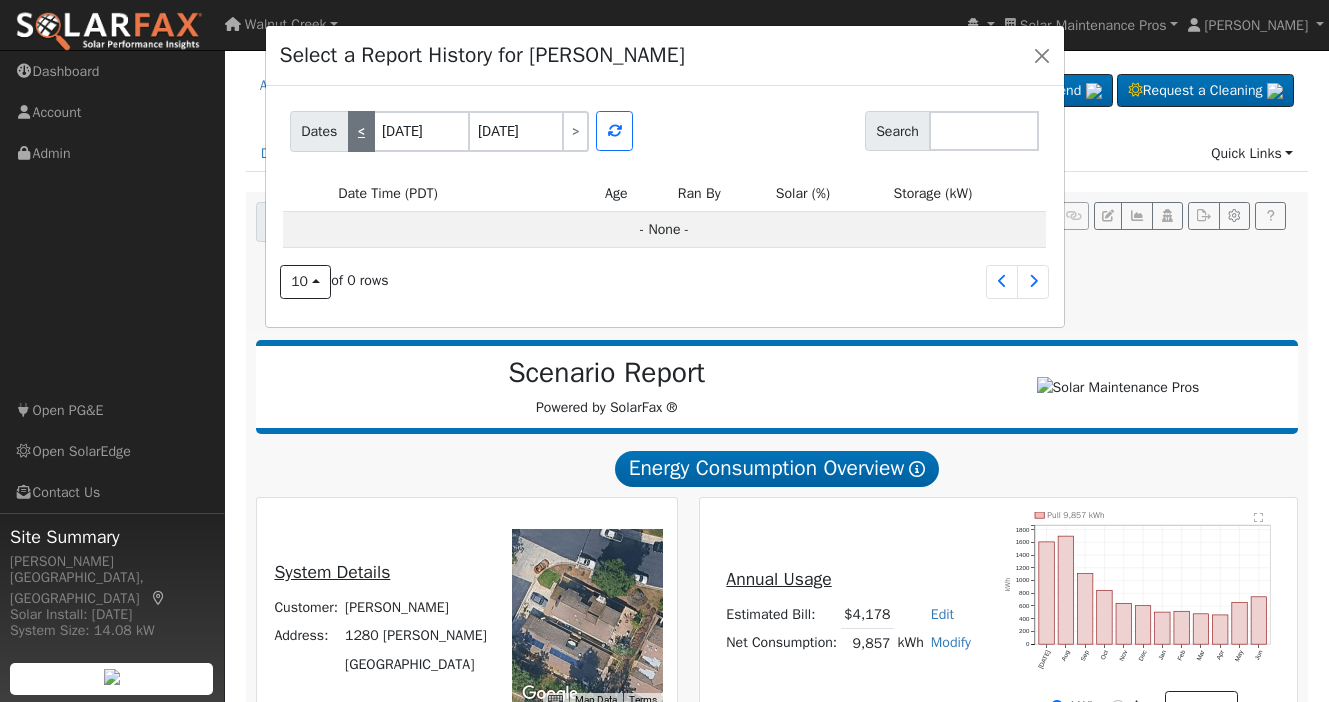 click on "<" at bounding box center [361, 131] 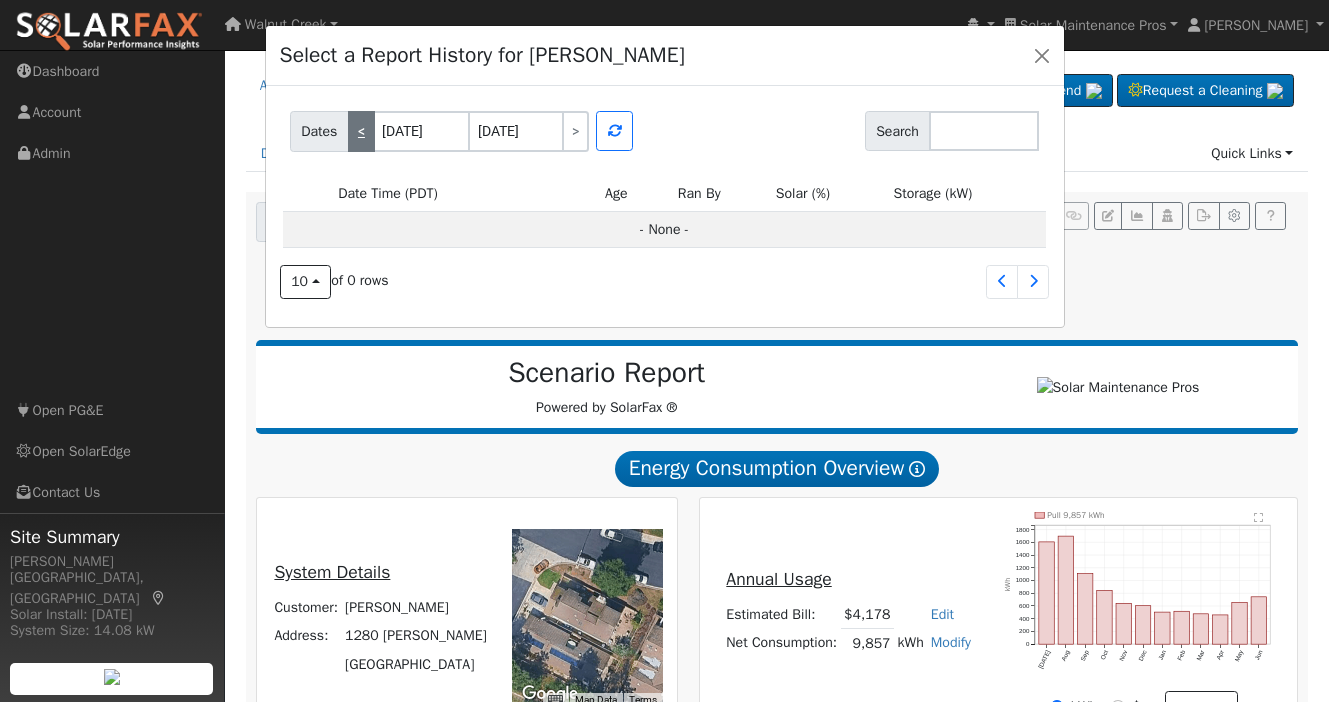 click on "<" at bounding box center [361, 131] 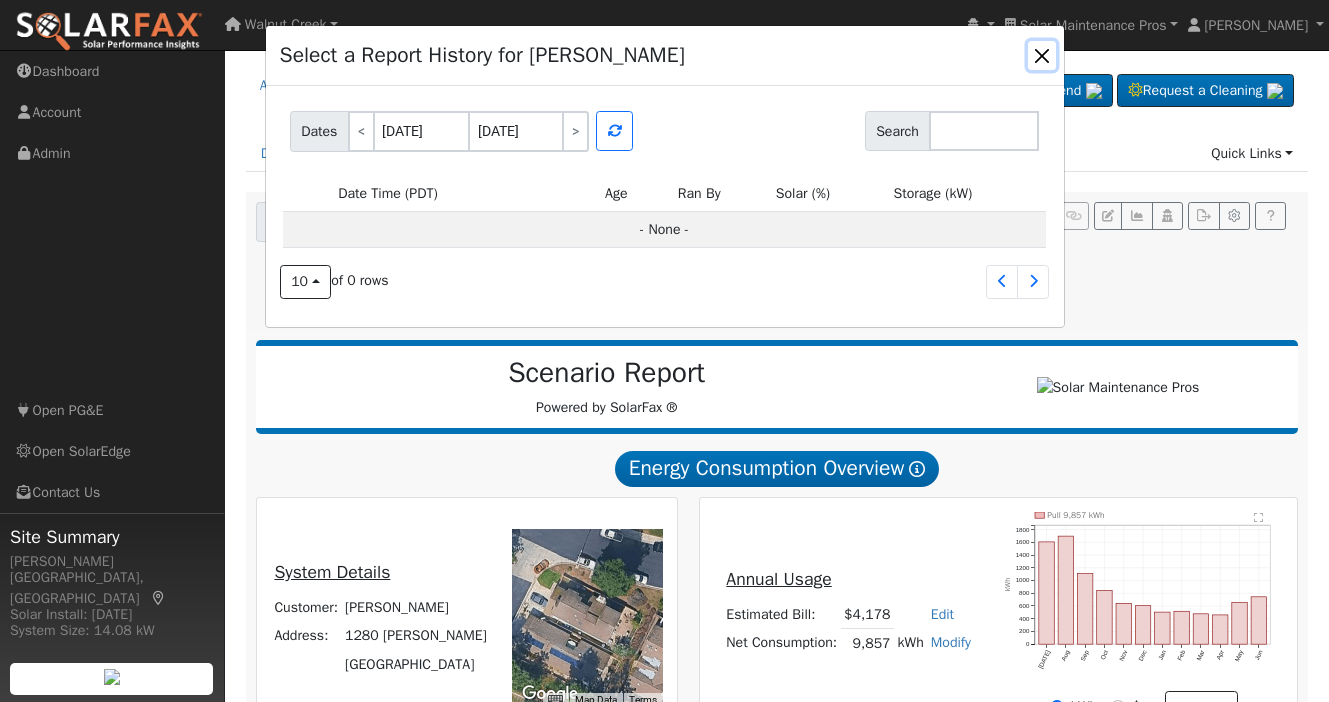 click at bounding box center [1042, 55] 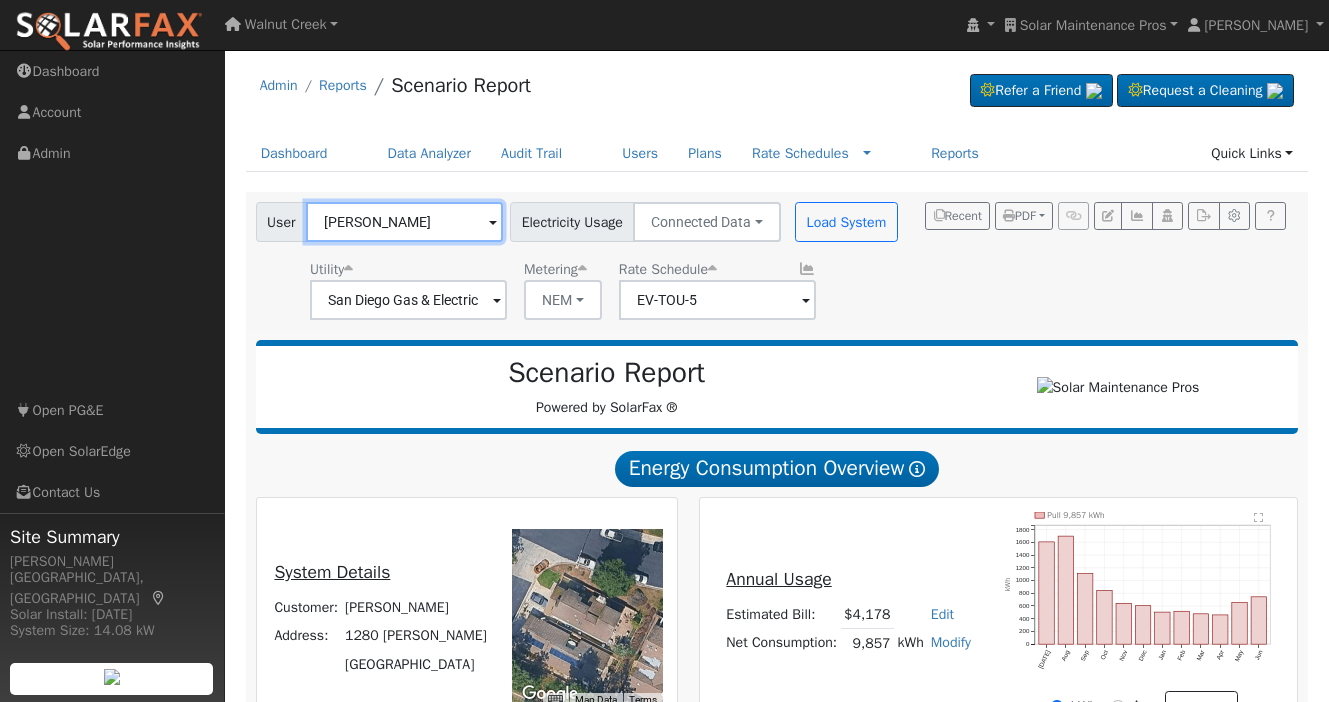 click on "[PERSON_NAME]" at bounding box center [404, 222] 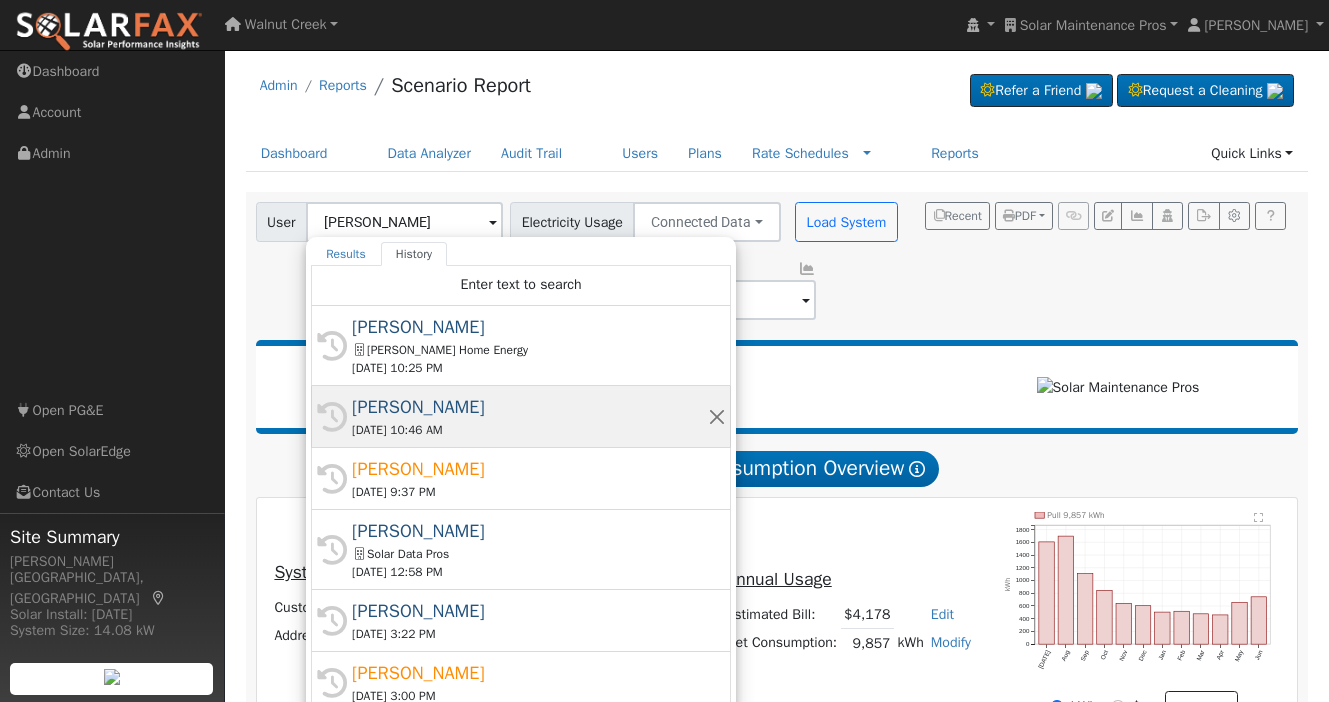 click on "[PERSON_NAME]" at bounding box center [530, 407] 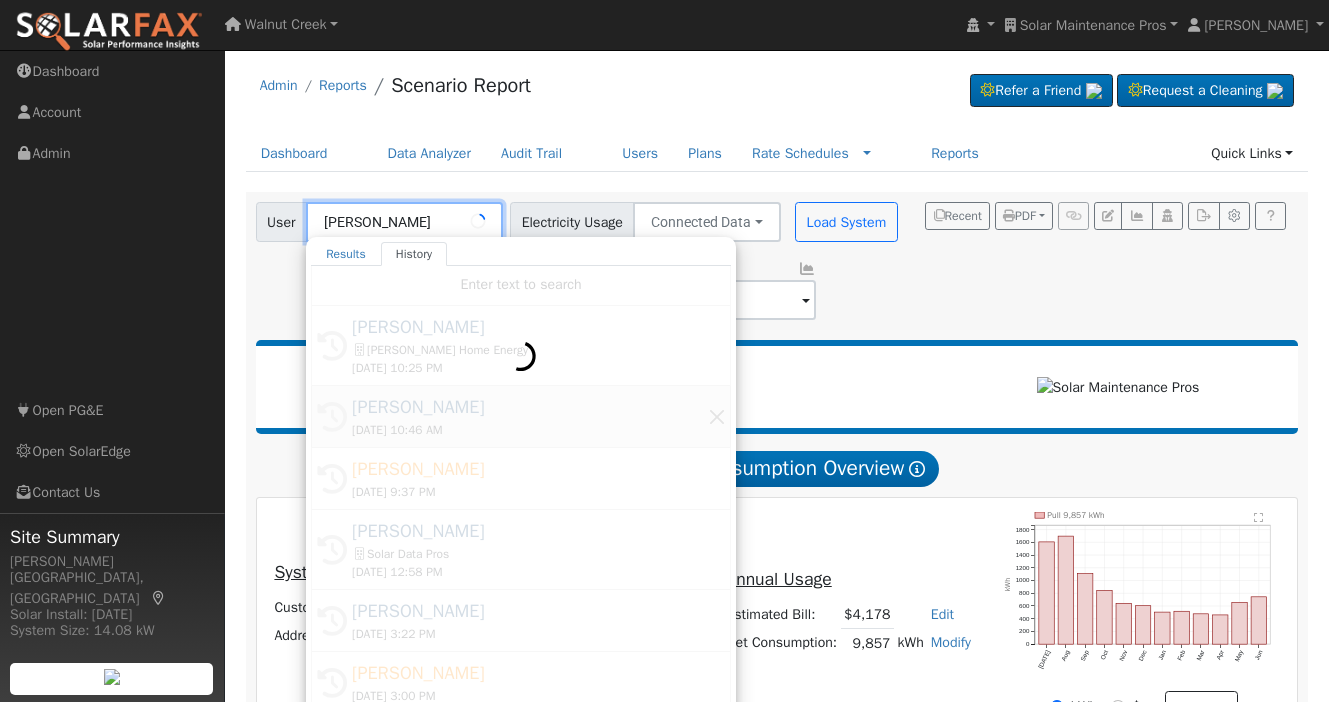 type on "[PERSON_NAME]" 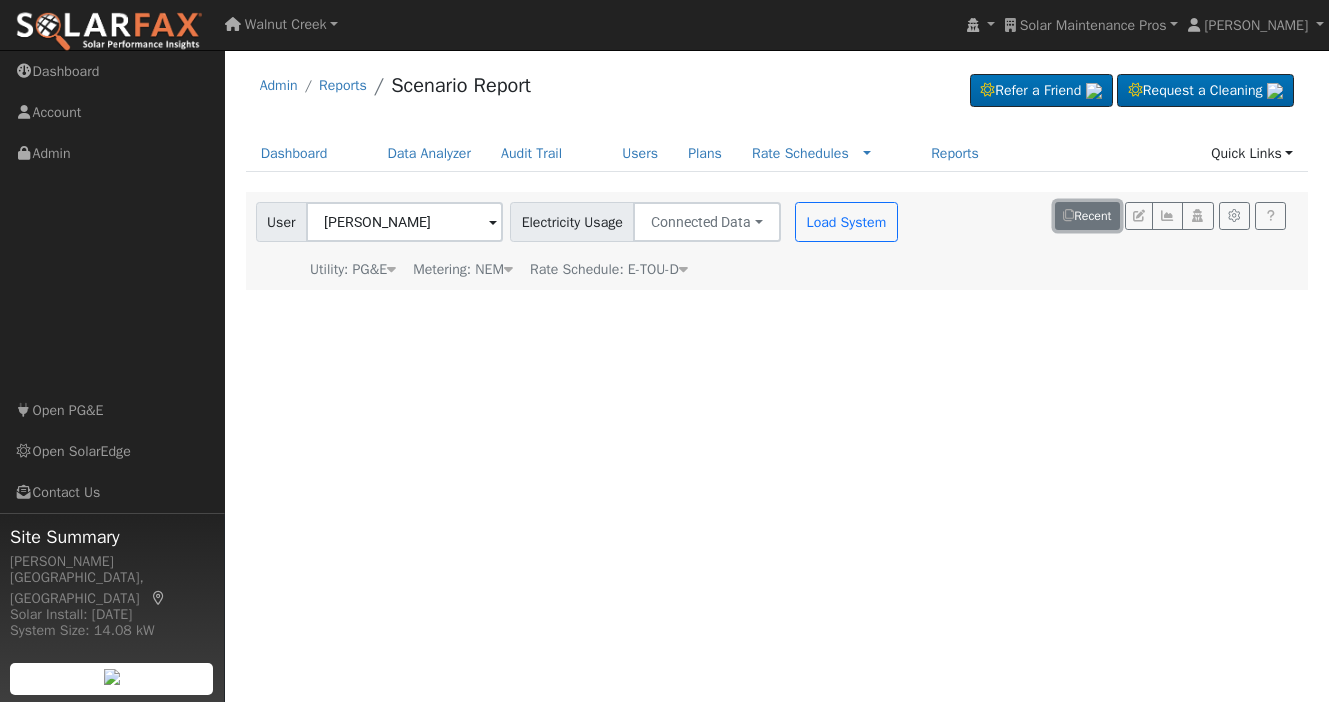 click on "Recent" at bounding box center (1087, 216) 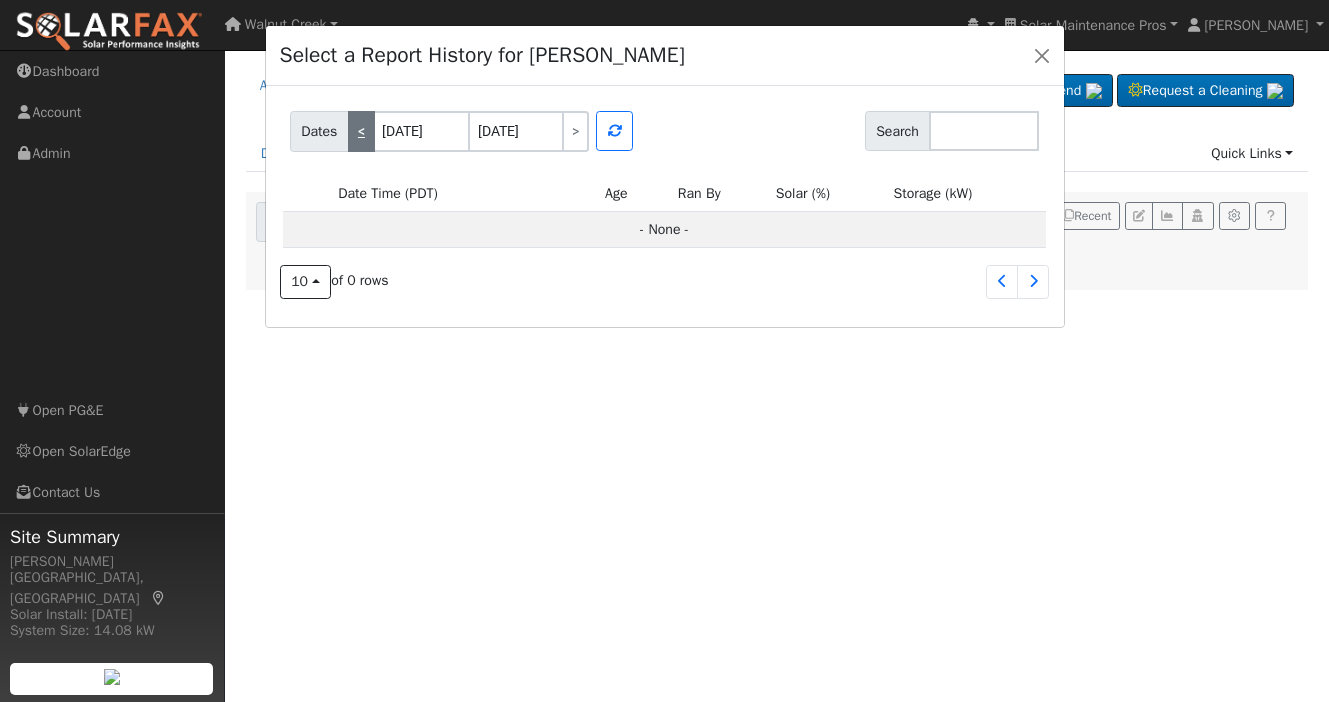 click on "<" at bounding box center (361, 131) 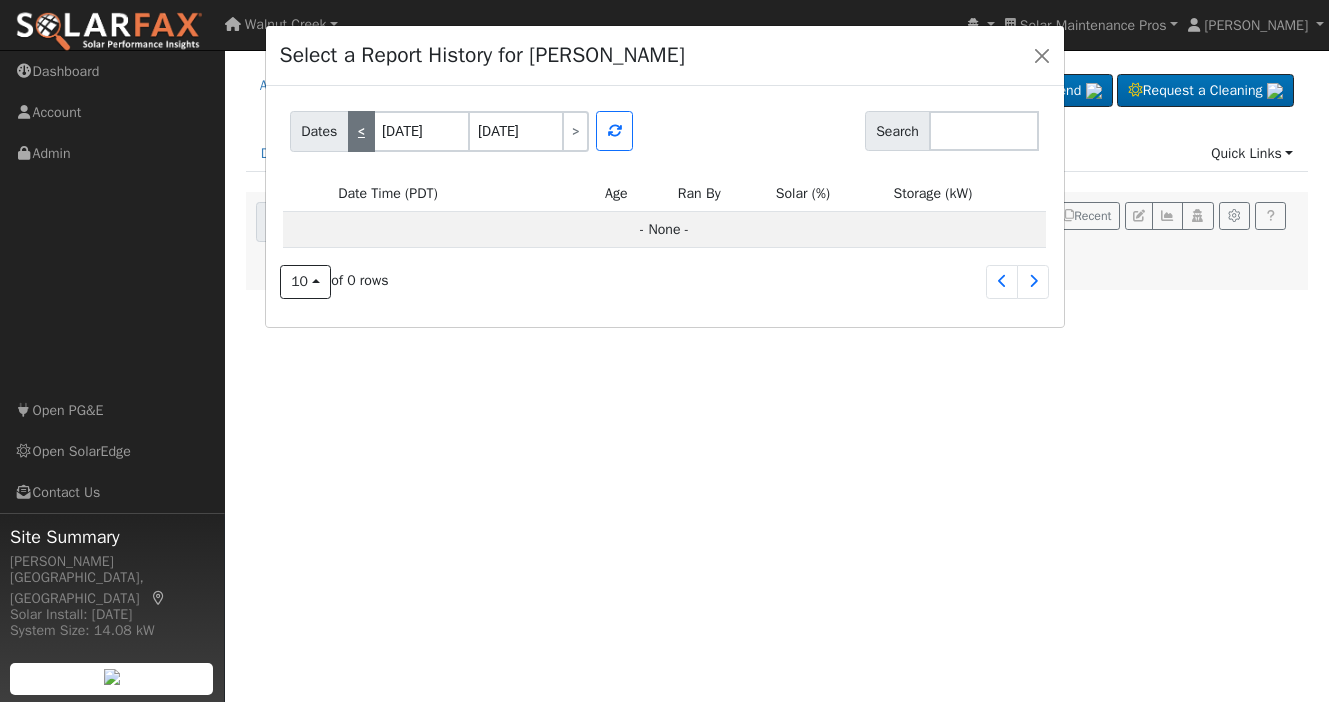 click on "<" at bounding box center [361, 131] 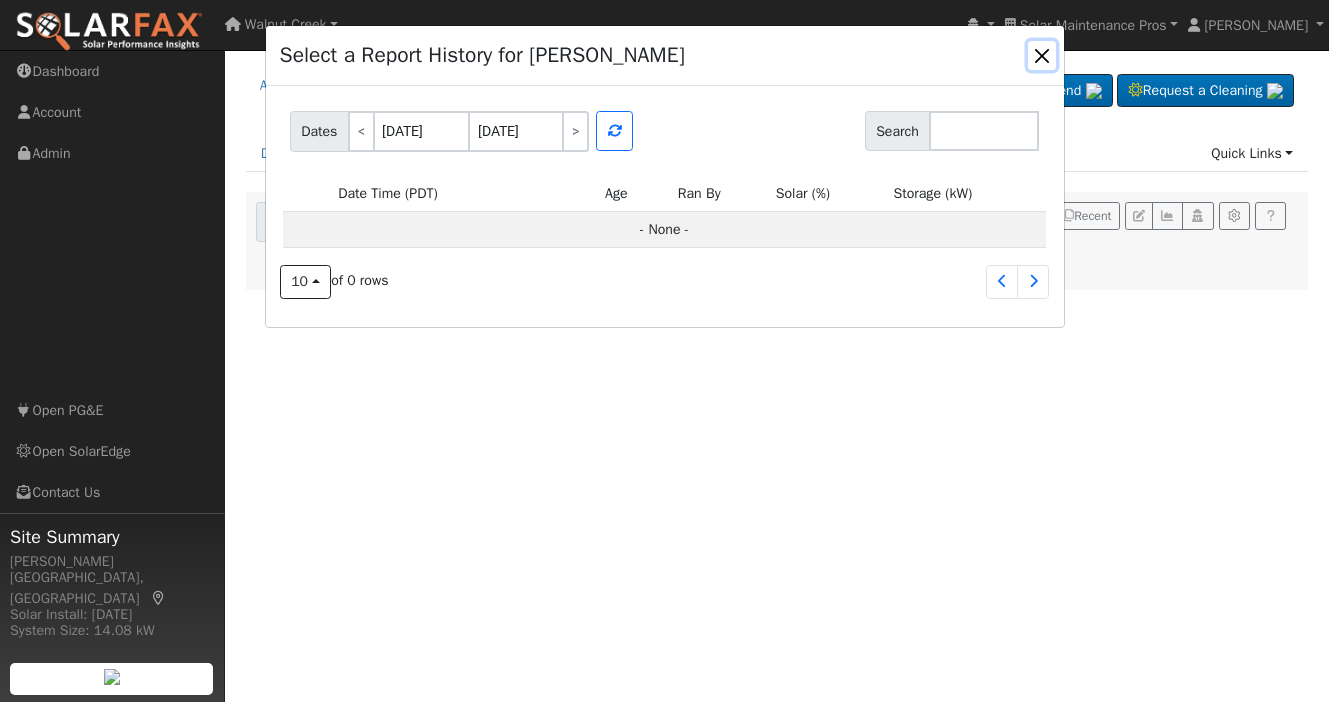 click at bounding box center (1042, 55) 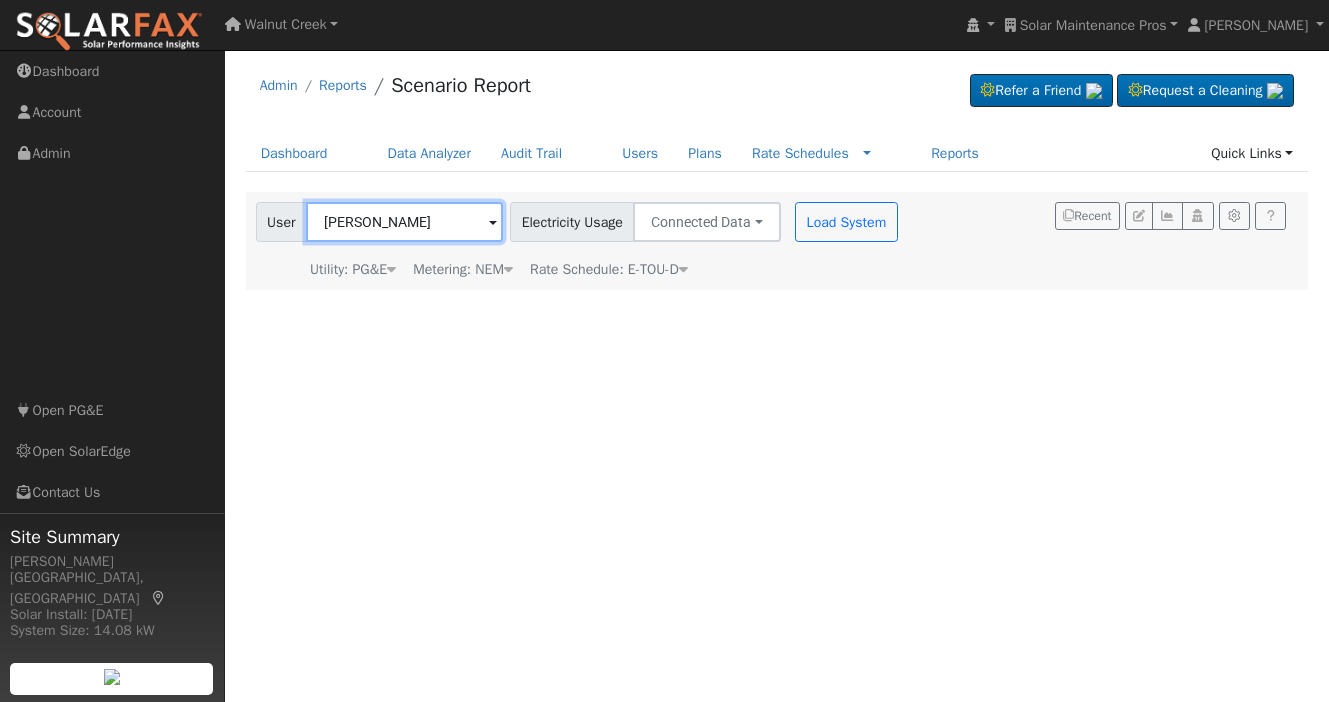 click on "[PERSON_NAME]" at bounding box center (404, 222) 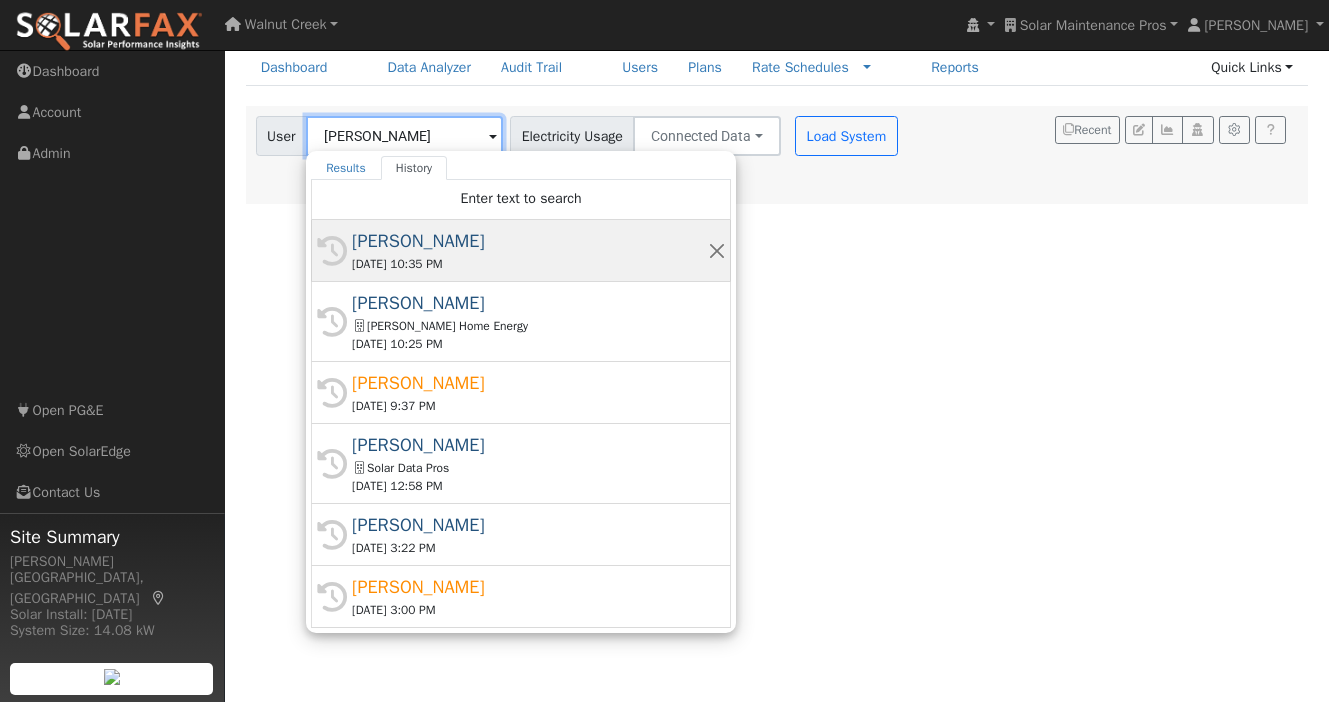 scroll, scrollTop: 129, scrollLeft: 0, axis: vertical 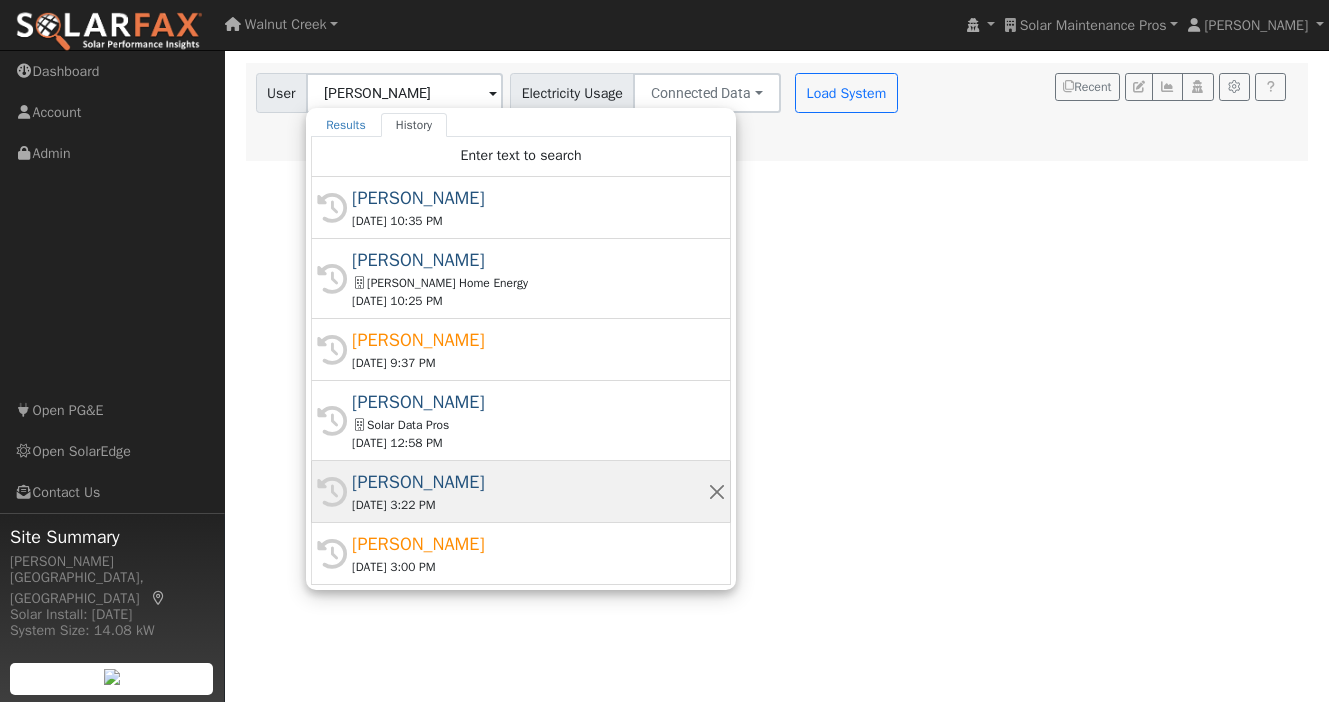 click on "[PERSON_NAME]" at bounding box center (530, 482) 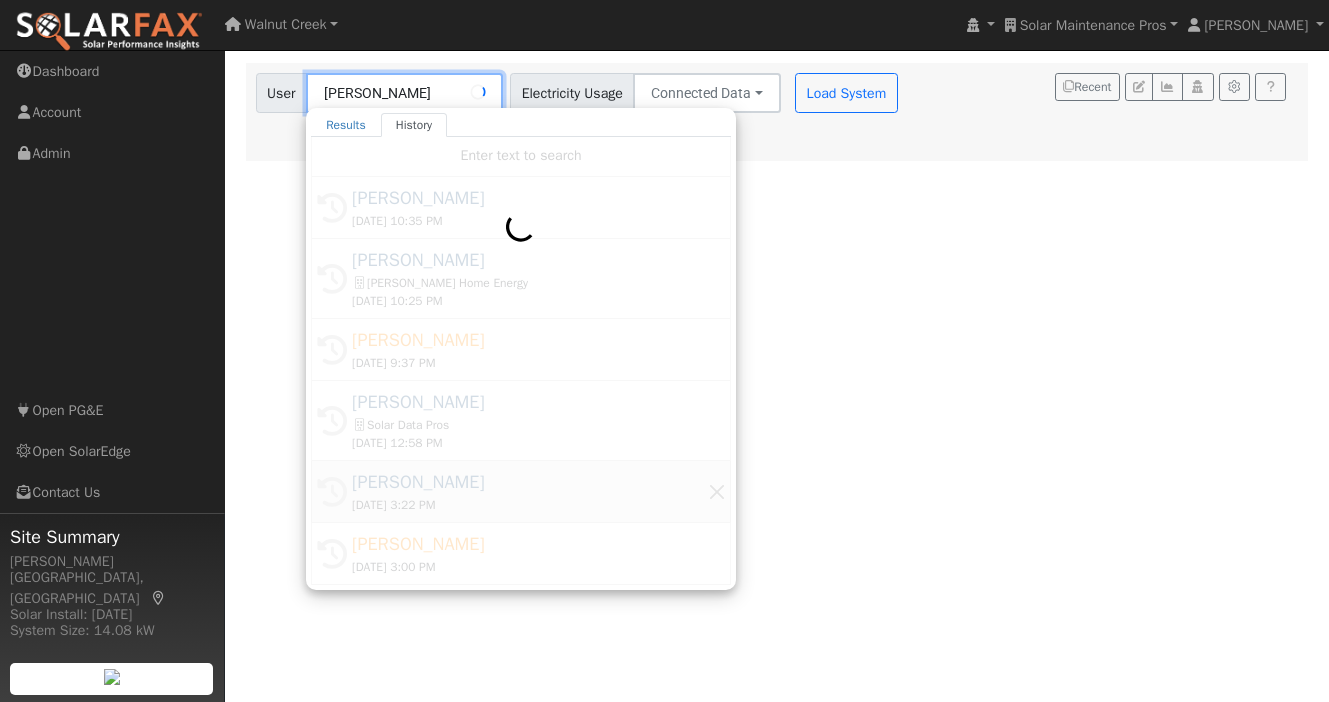 type on "[PERSON_NAME]" 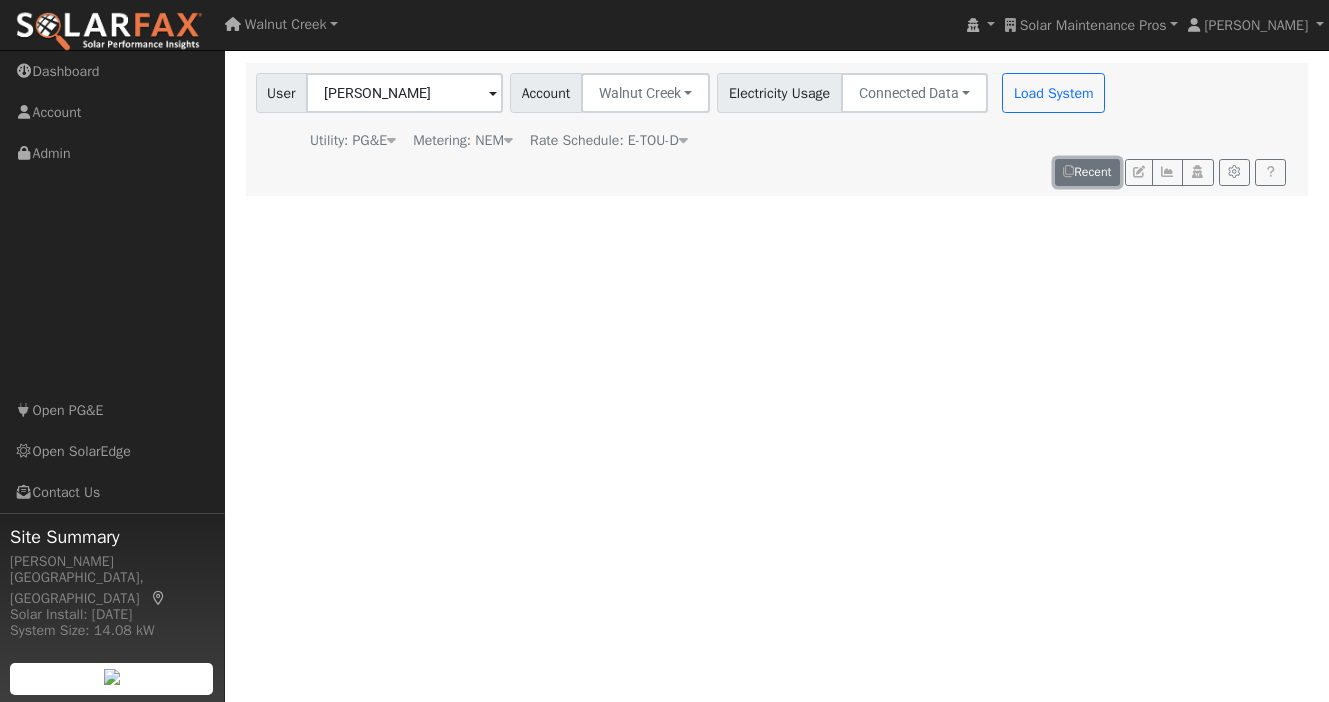 click on "Recent" at bounding box center (1087, 173) 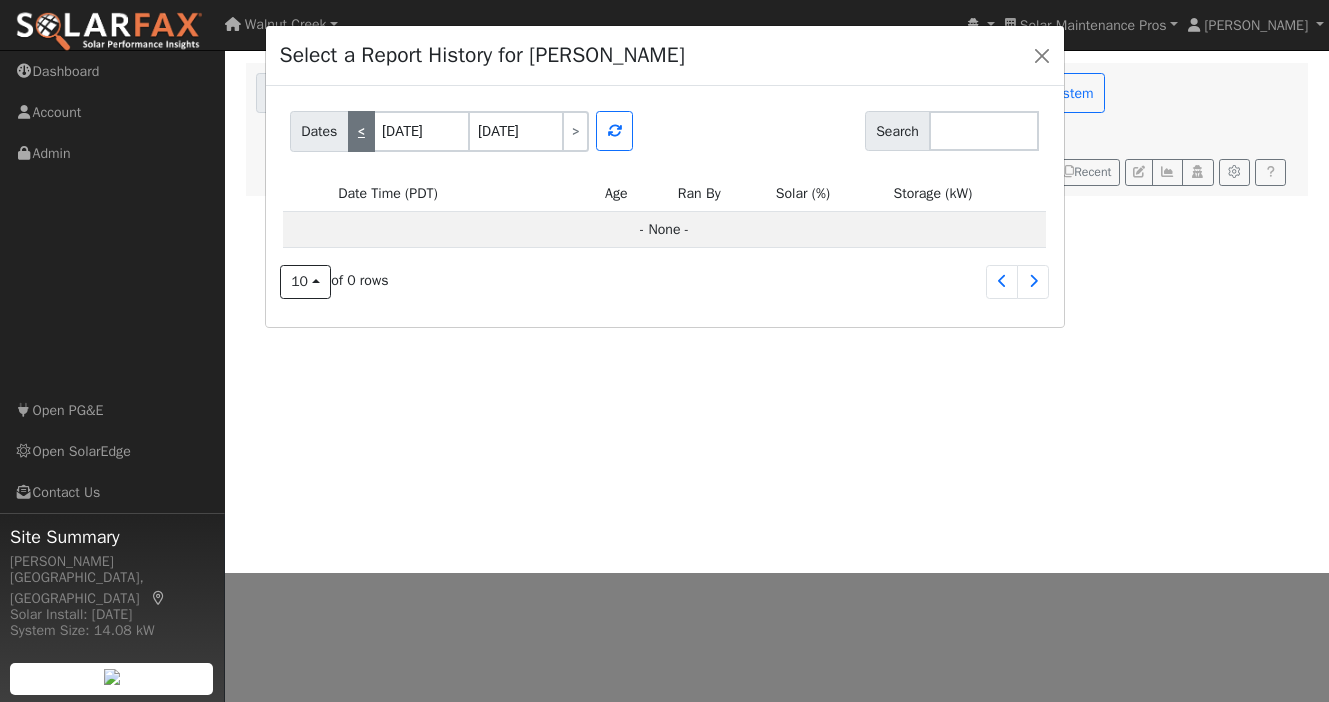 click on "<" at bounding box center (361, 131) 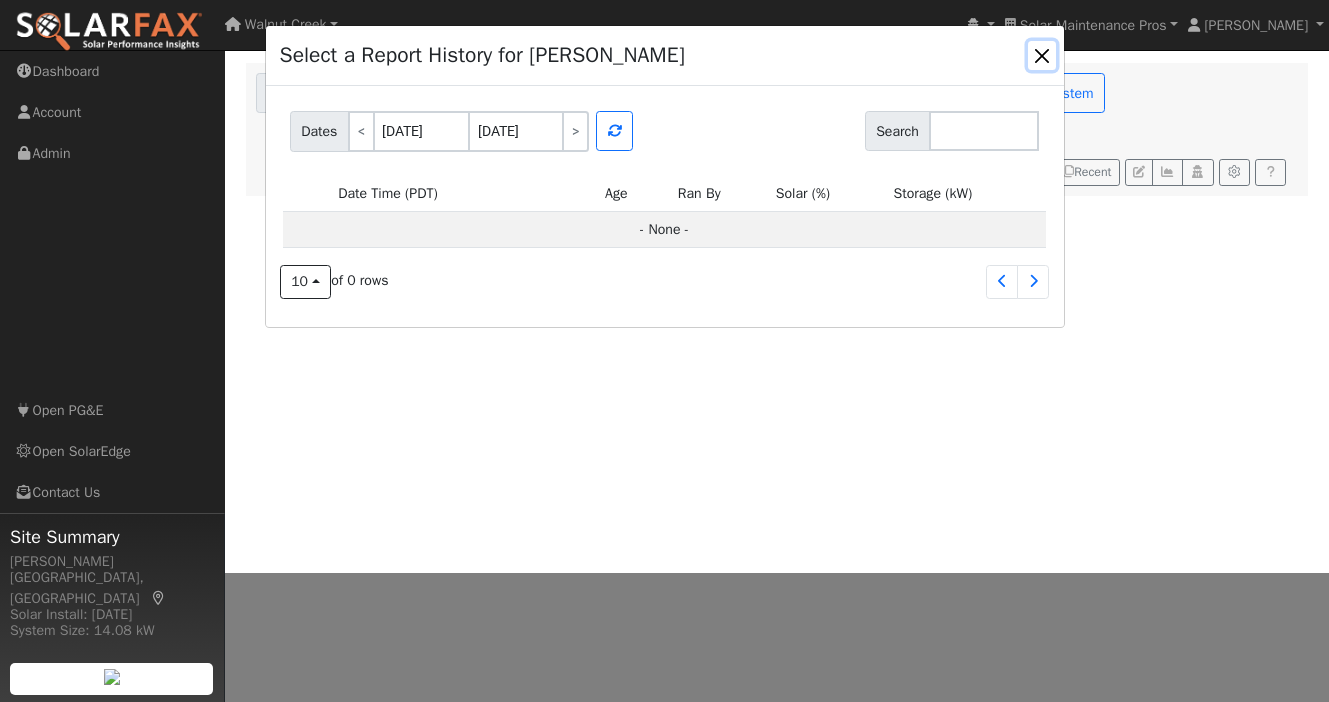 click at bounding box center (1042, 55) 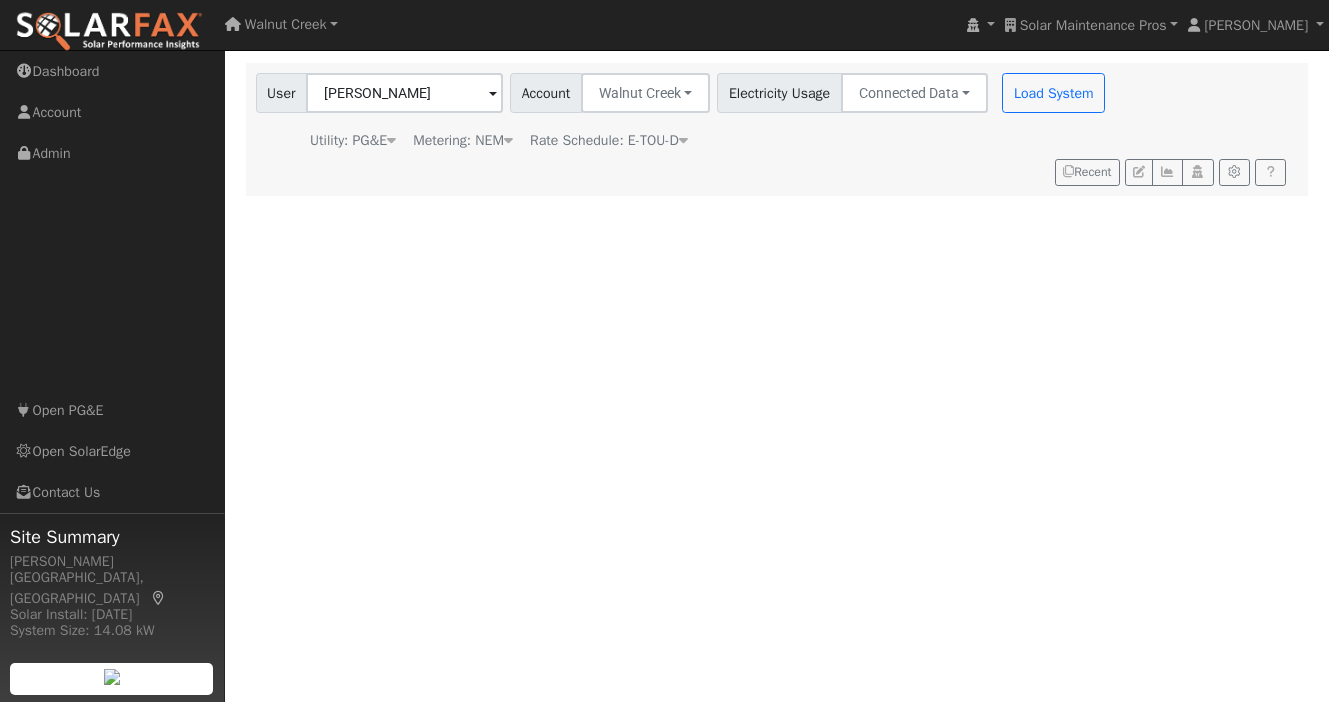 scroll, scrollTop: 0, scrollLeft: 0, axis: both 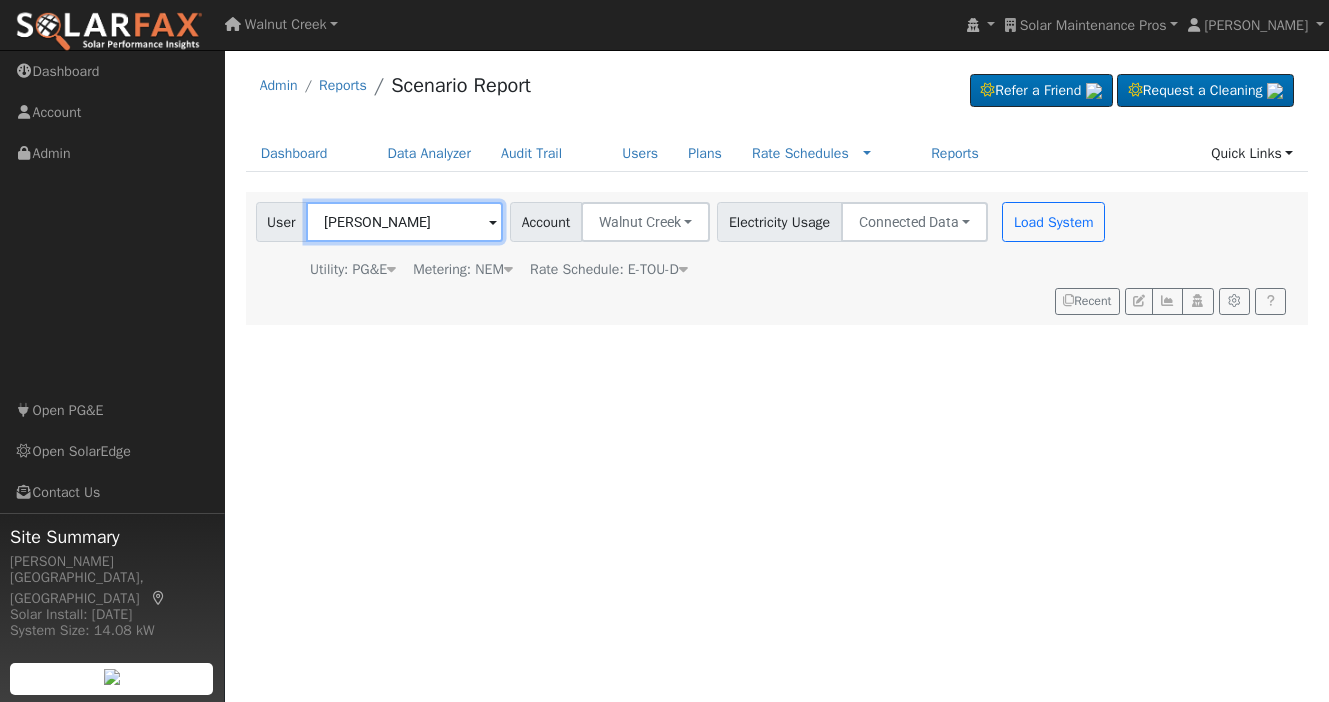 click on "[PERSON_NAME]" at bounding box center (404, 222) 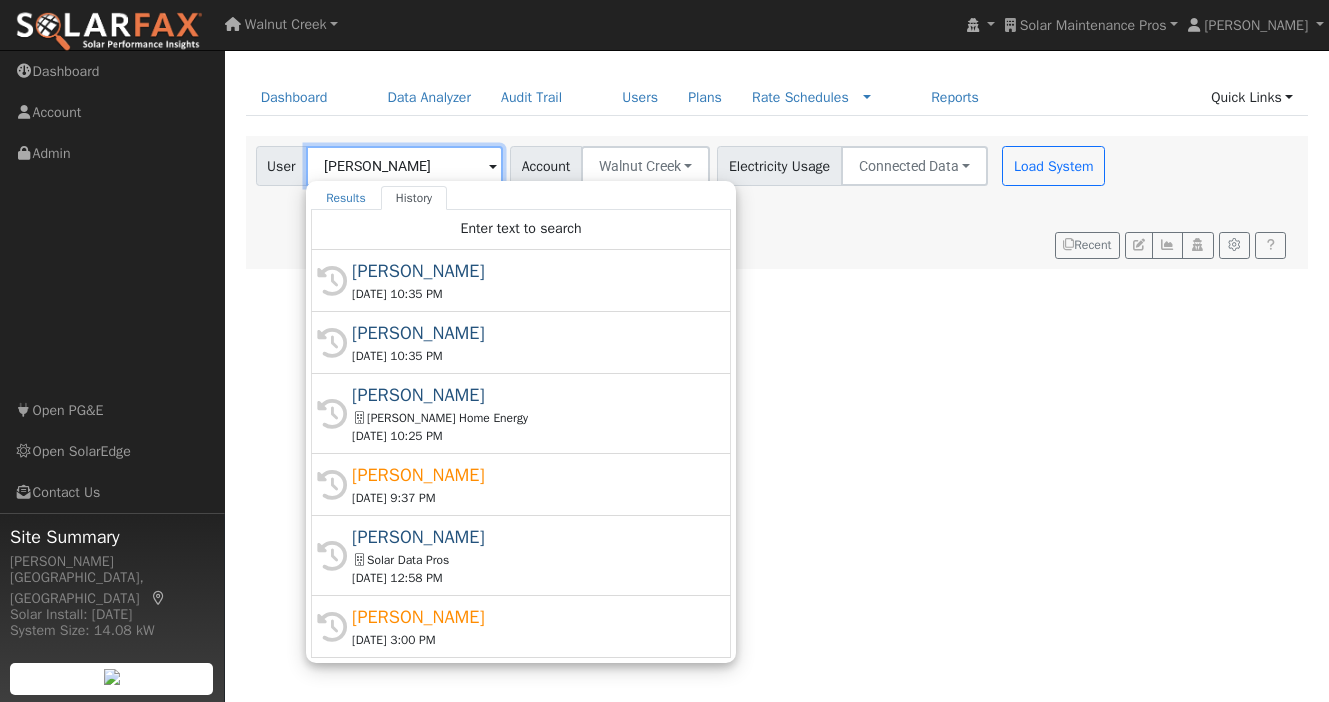 scroll, scrollTop: 66, scrollLeft: 0, axis: vertical 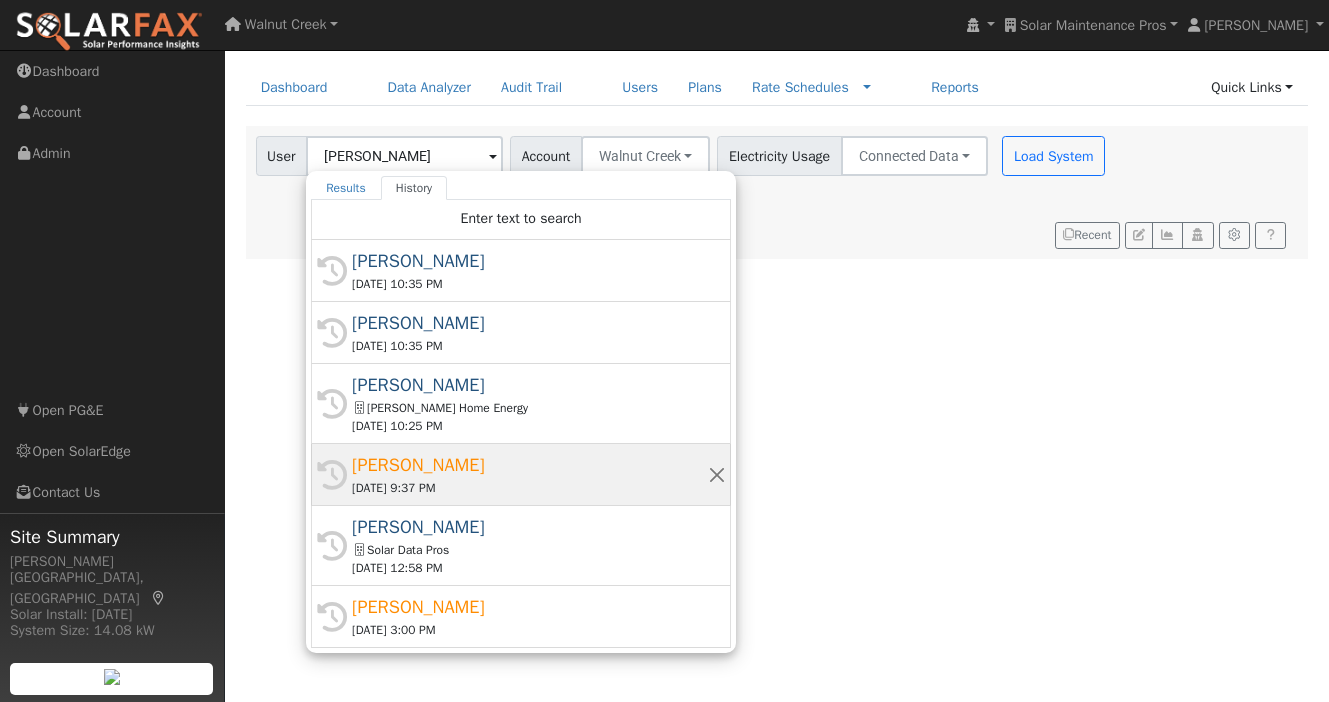 click on "[PERSON_NAME]" at bounding box center [530, 465] 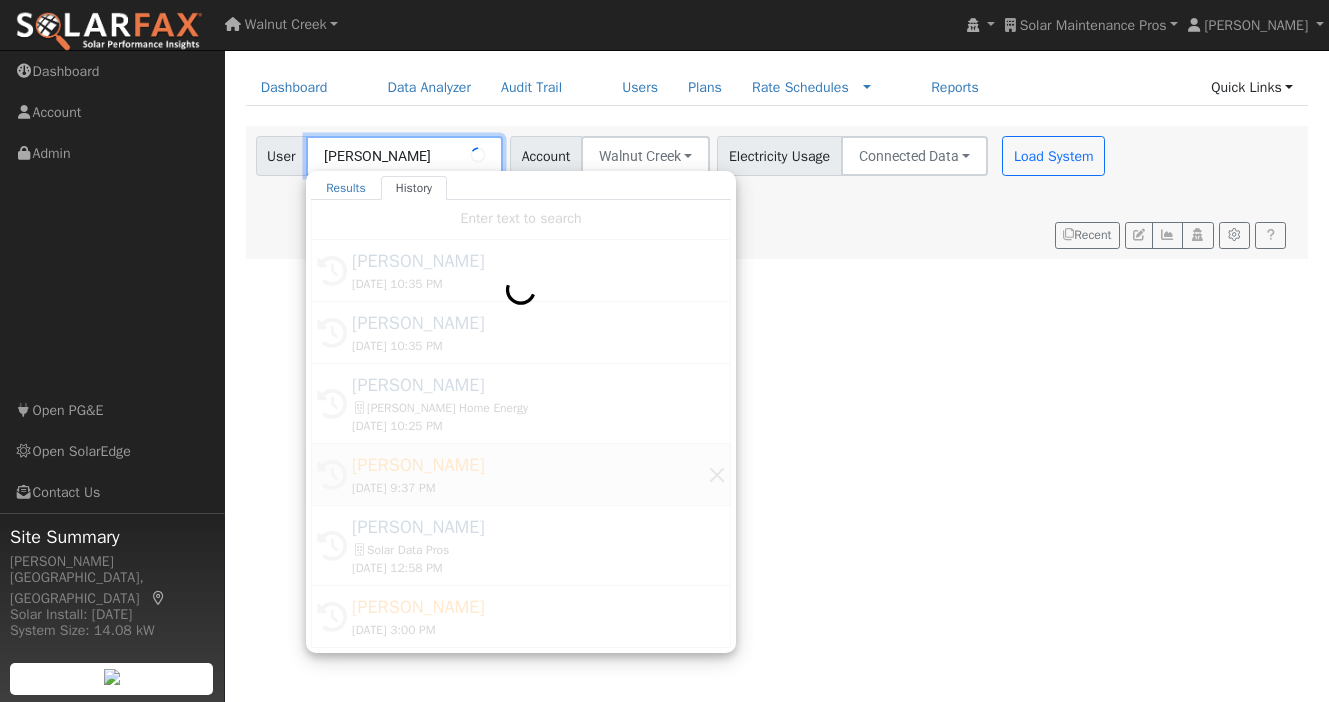 type on "[PERSON_NAME]" 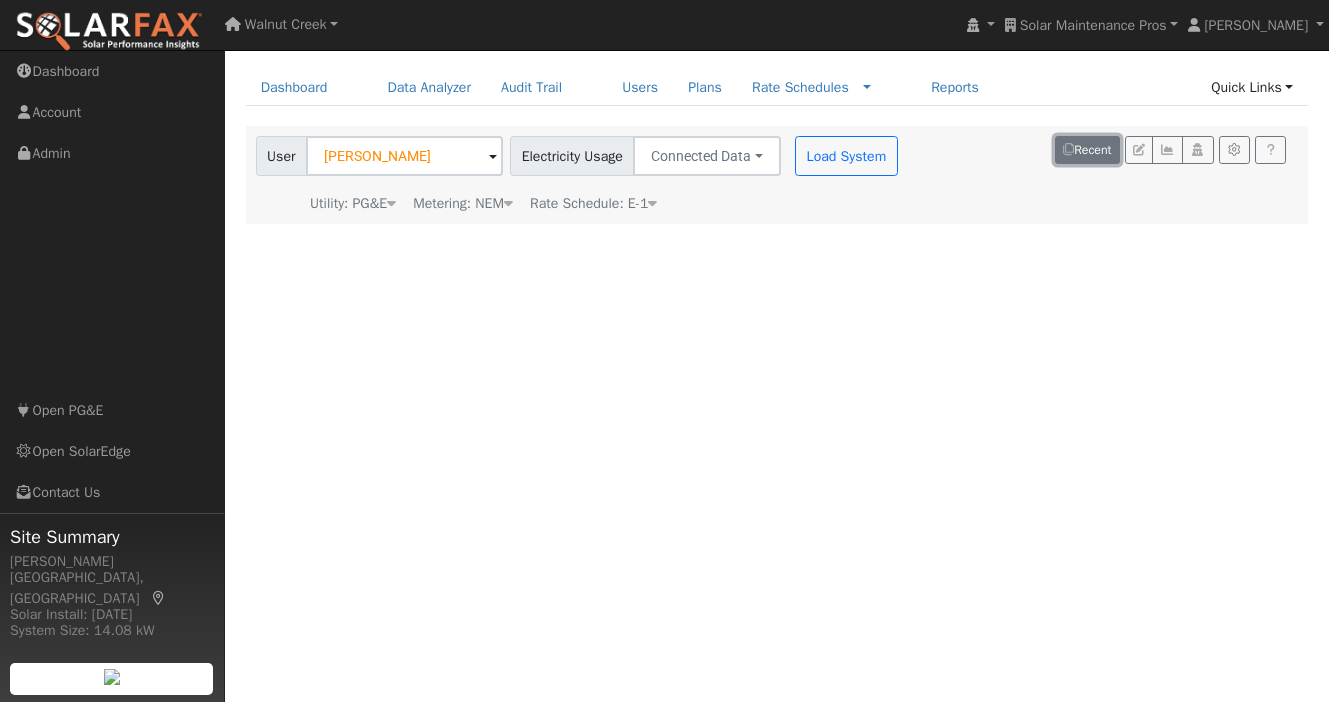 click on "Recent" at bounding box center [1087, 150] 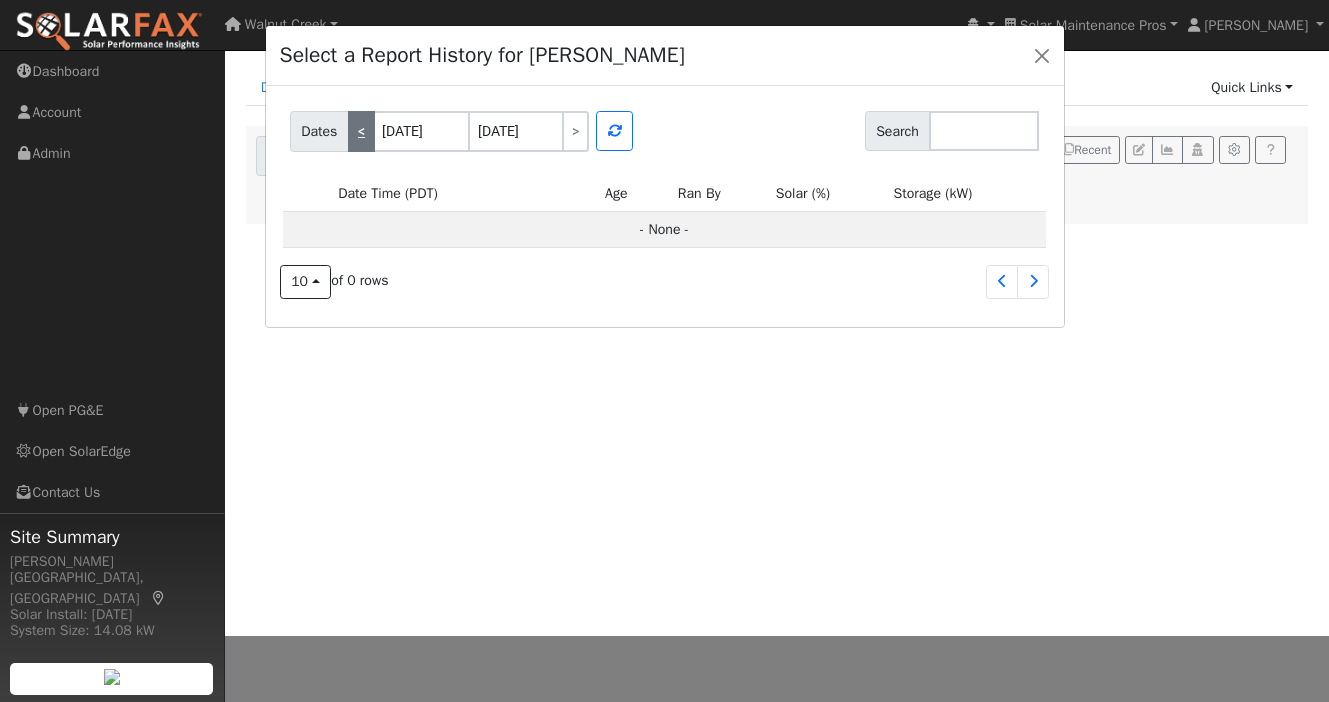 click on "<" at bounding box center (361, 131) 